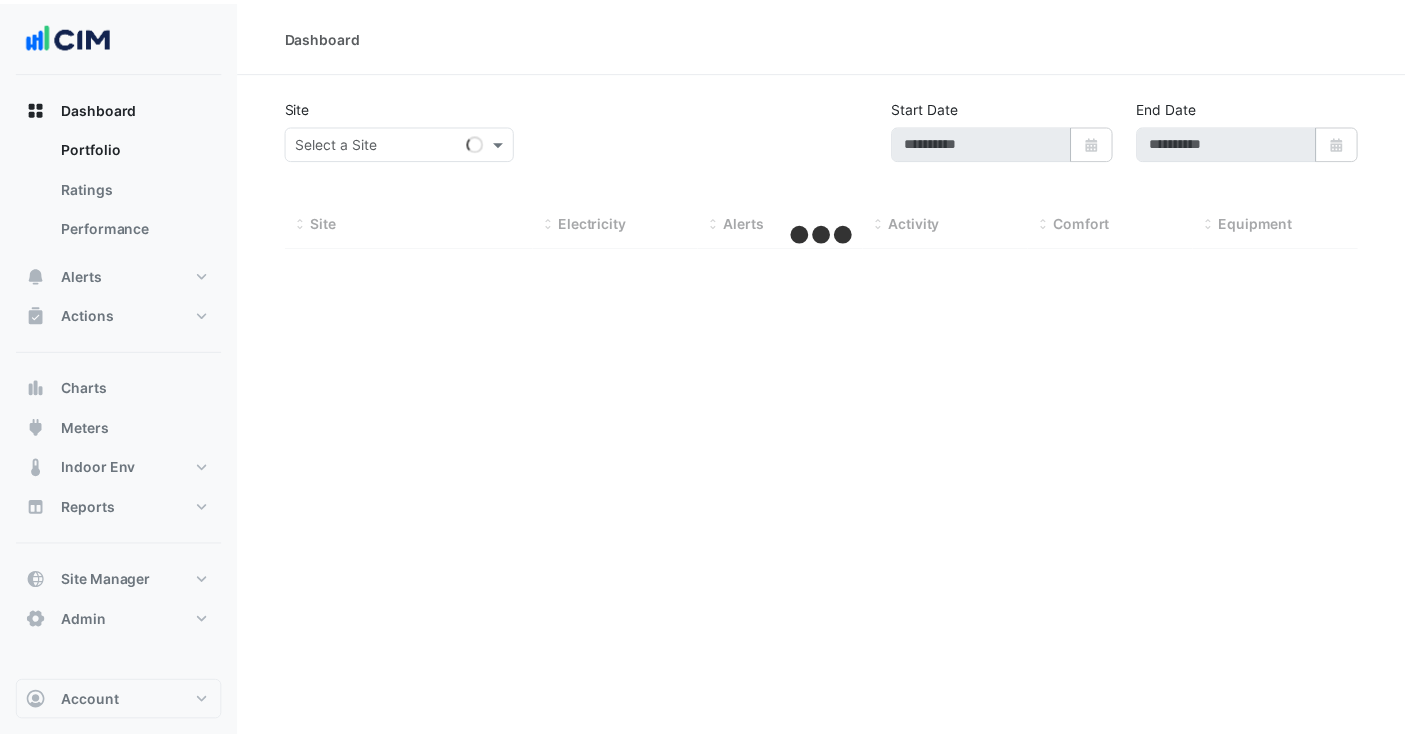 scroll, scrollTop: 0, scrollLeft: 0, axis: both 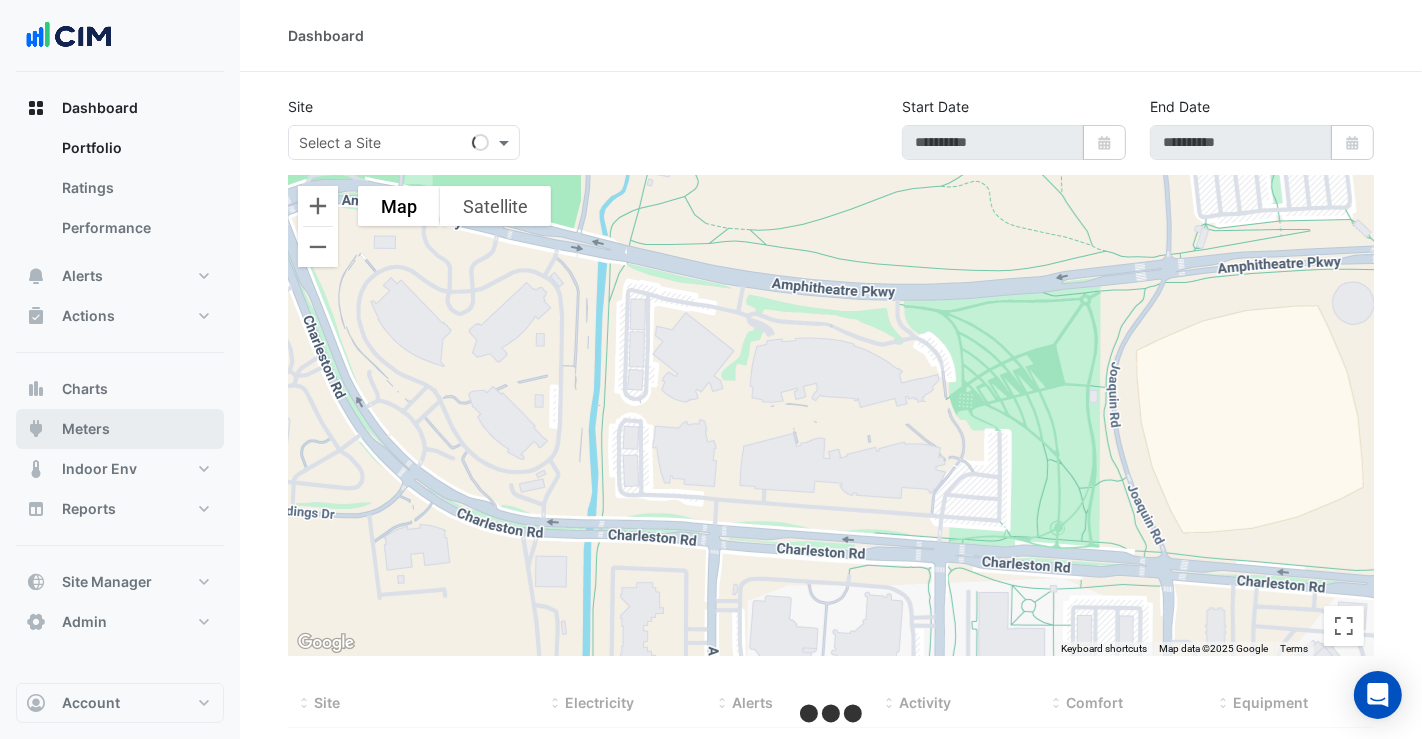 click on "Meters" at bounding box center [120, 429] 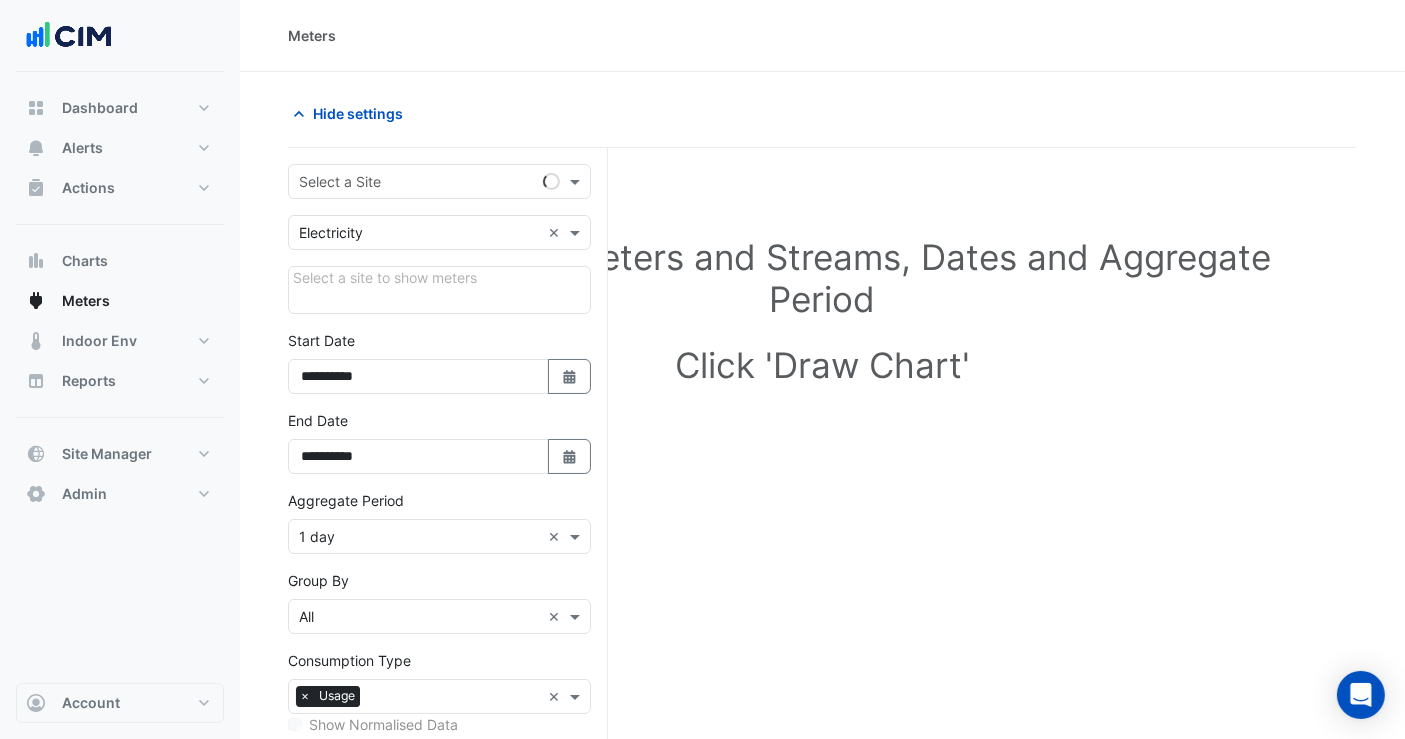click on "**********" at bounding box center (439, 551) 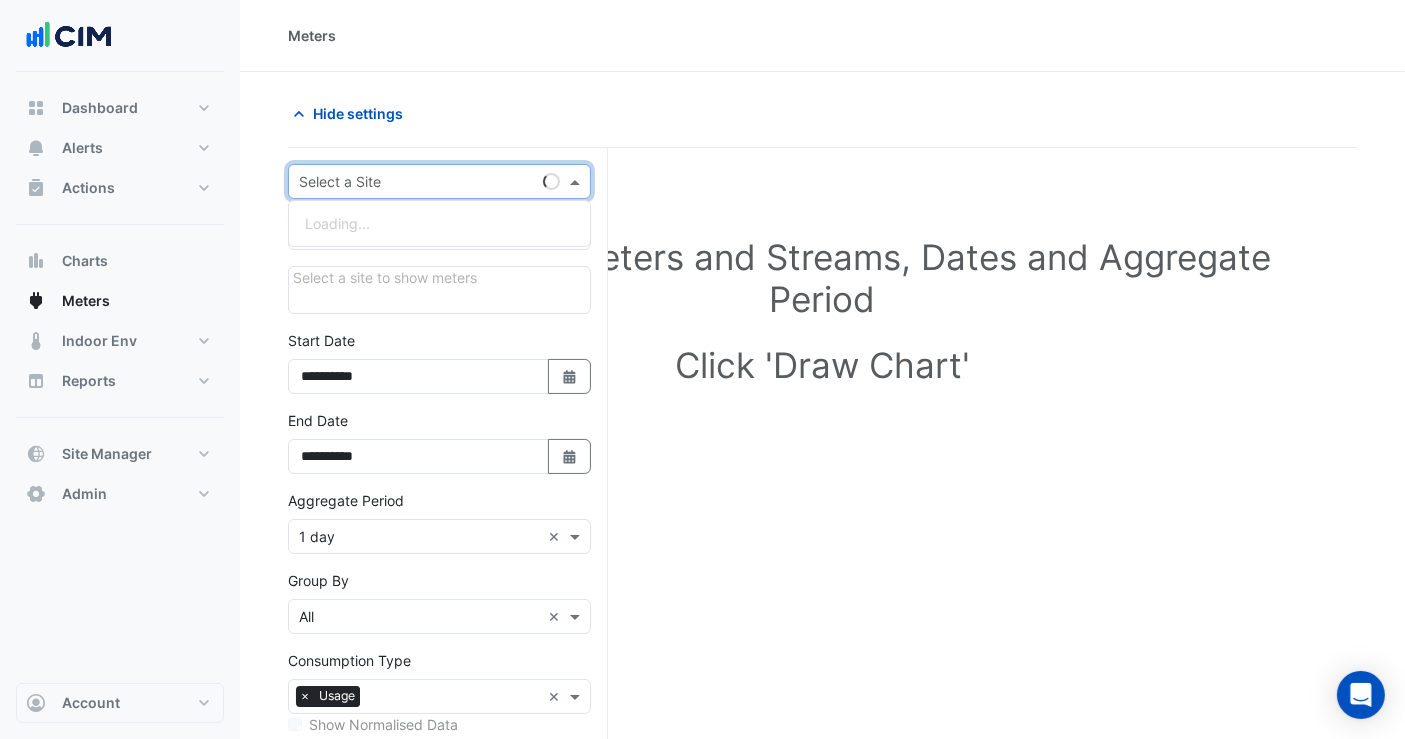 click on "Select a Site" at bounding box center [412, 181] 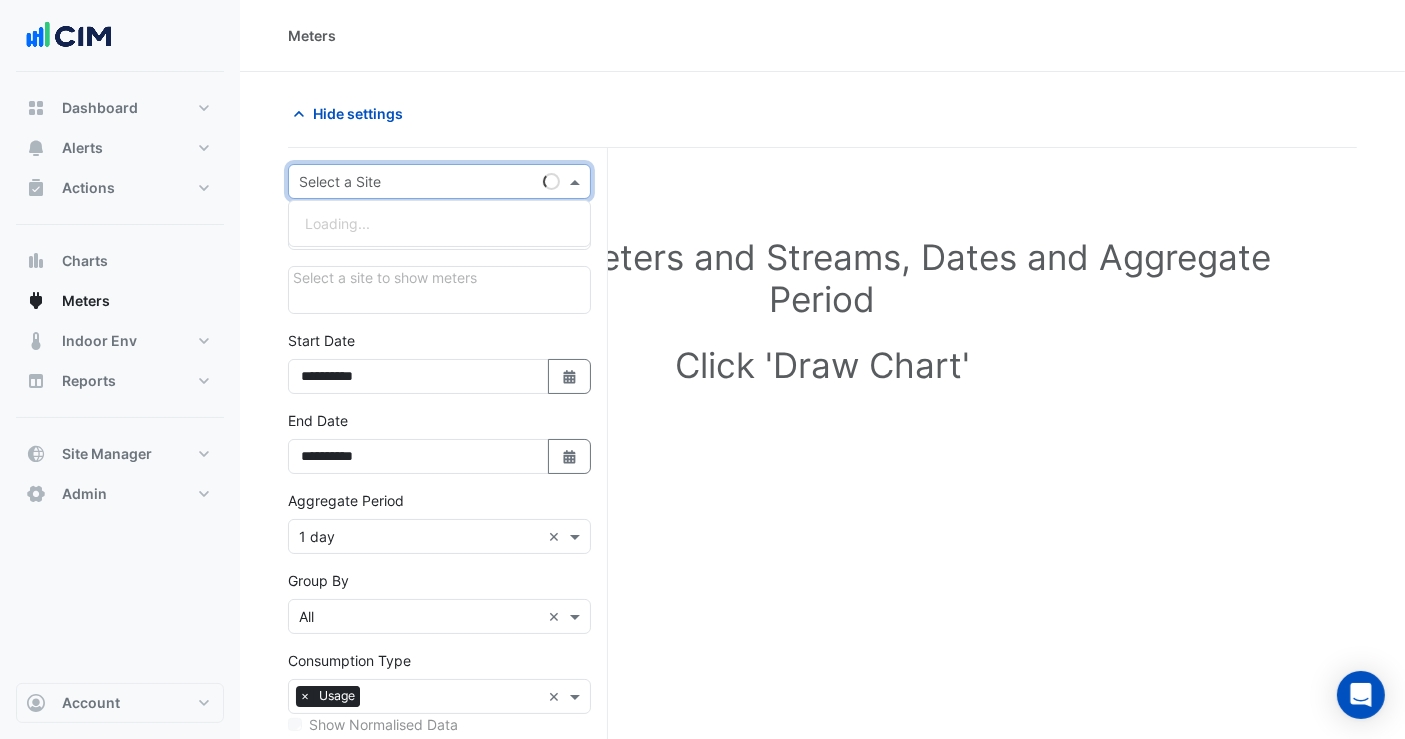 type on "*" 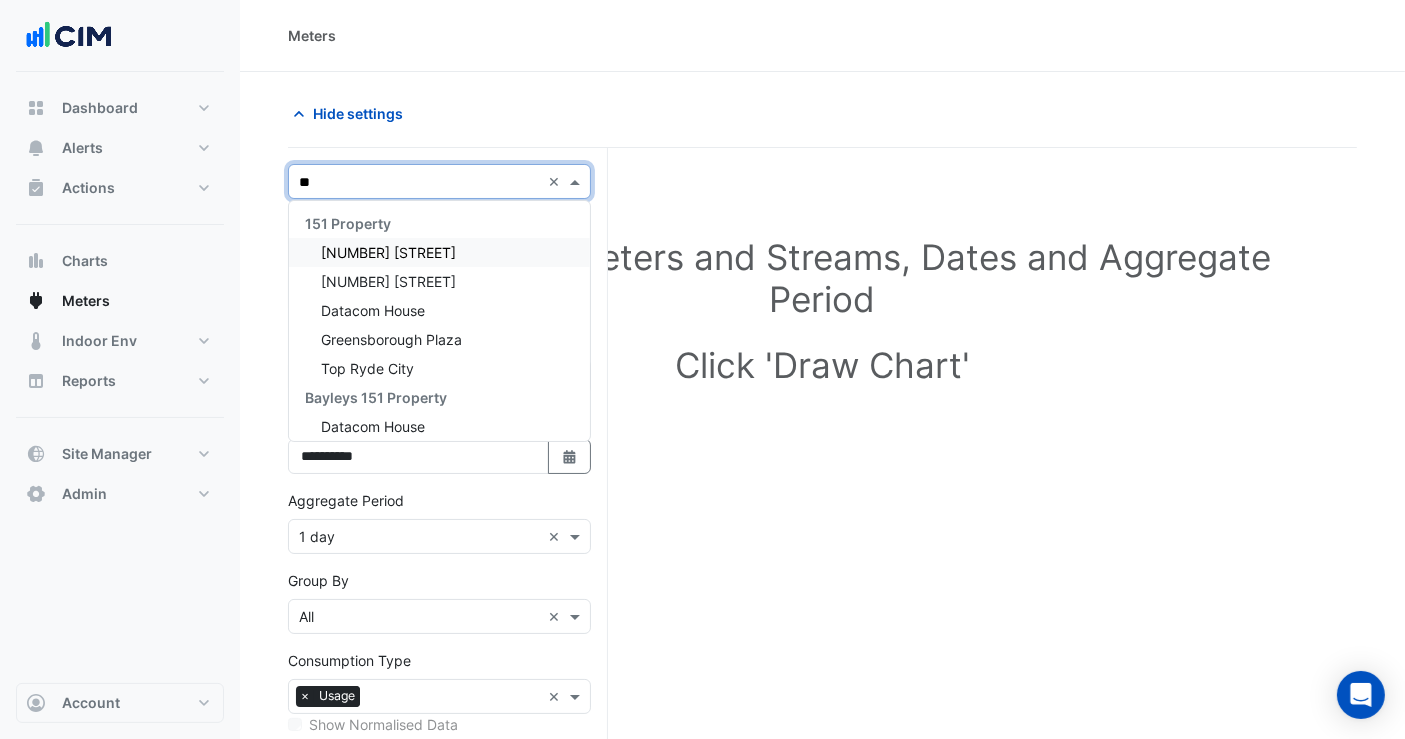 type on "*" 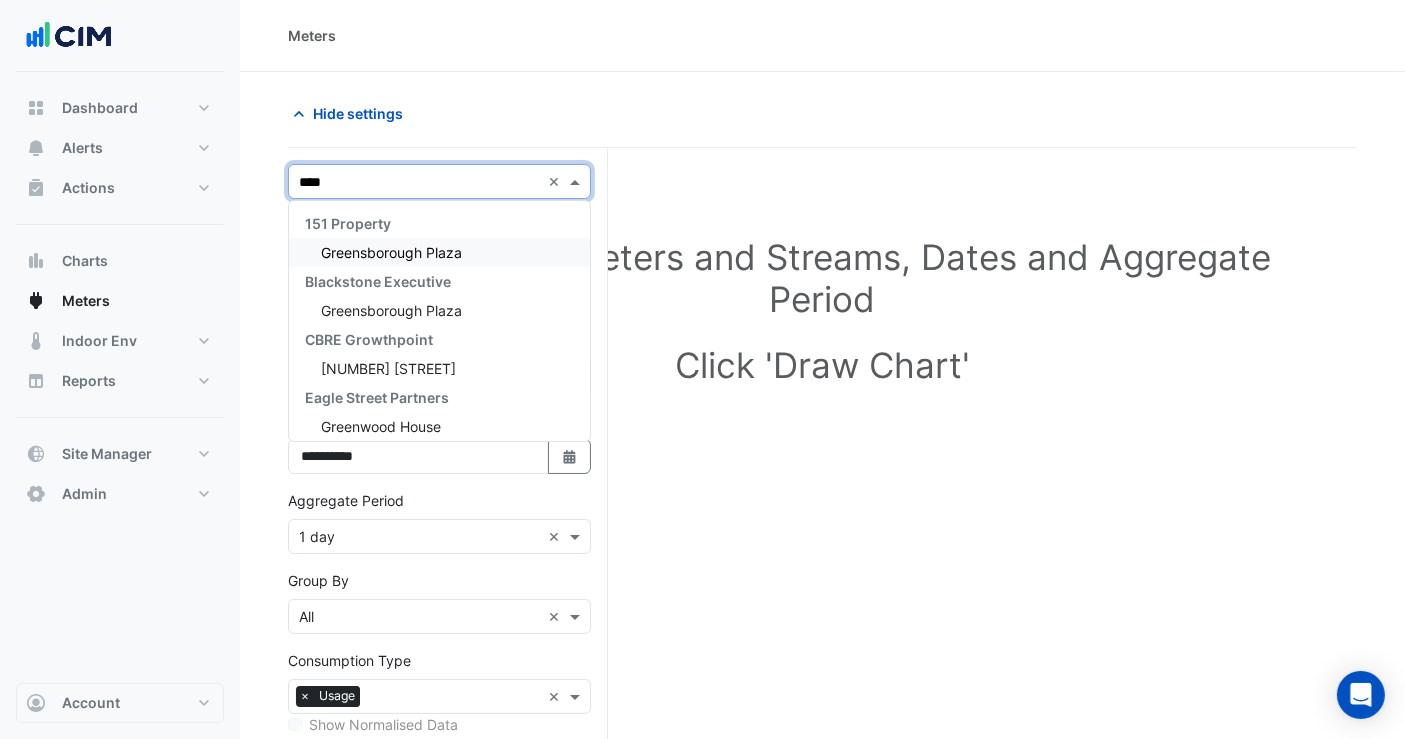 type on "*****" 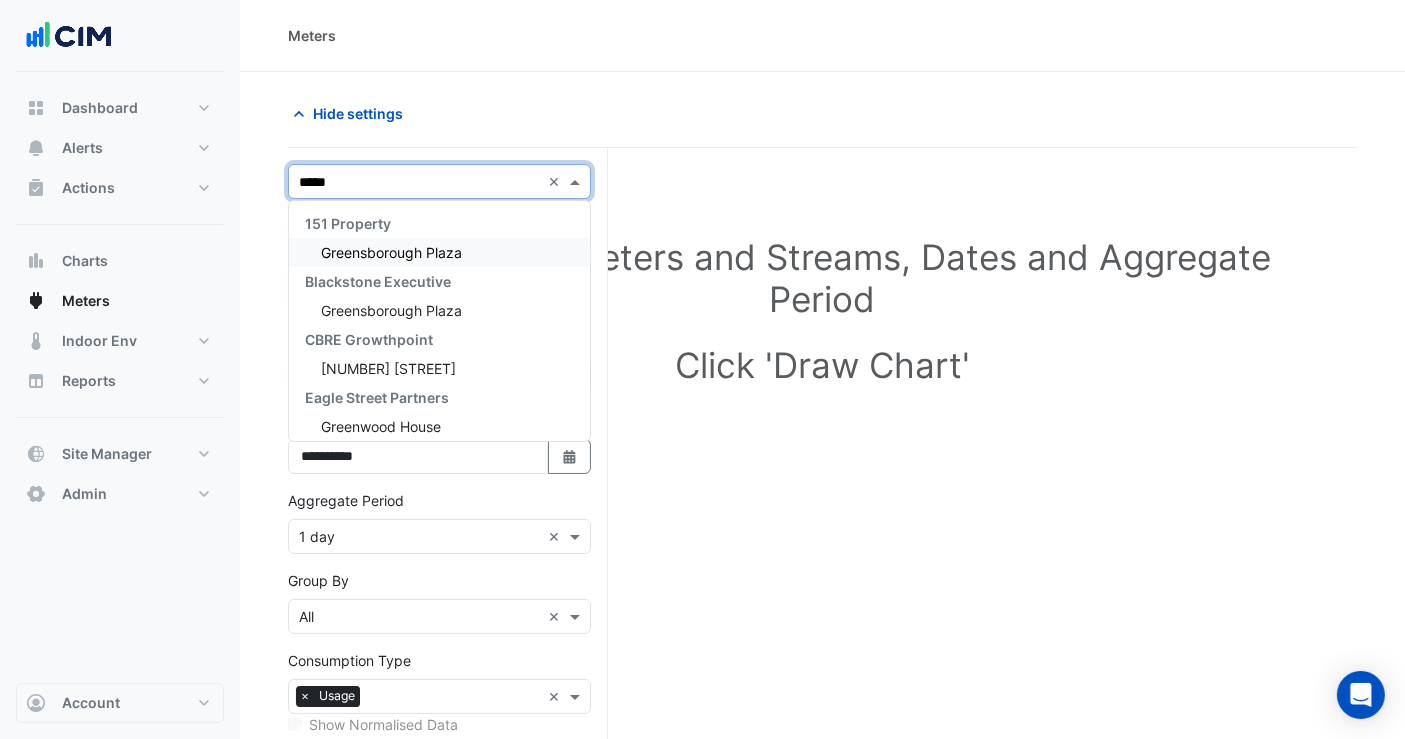 type 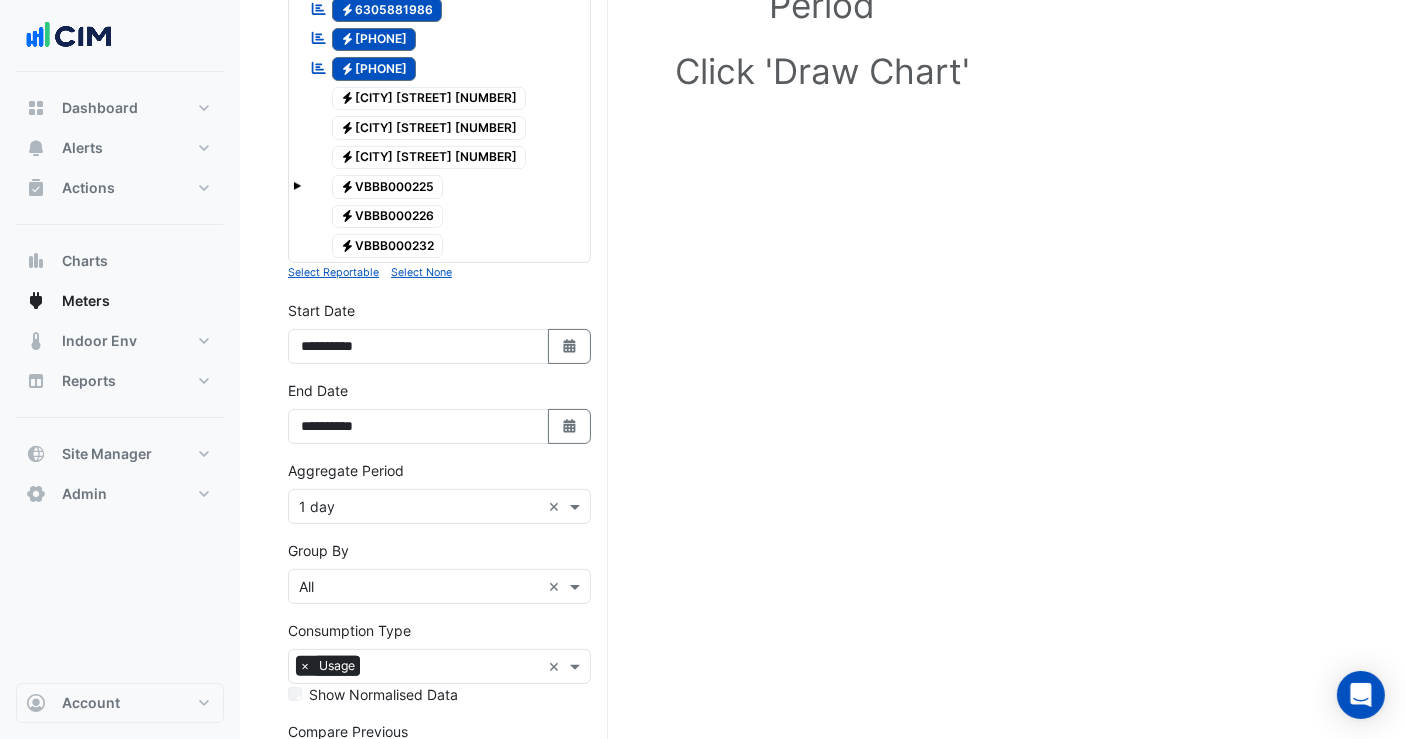 scroll, scrollTop: 333, scrollLeft: 0, axis: vertical 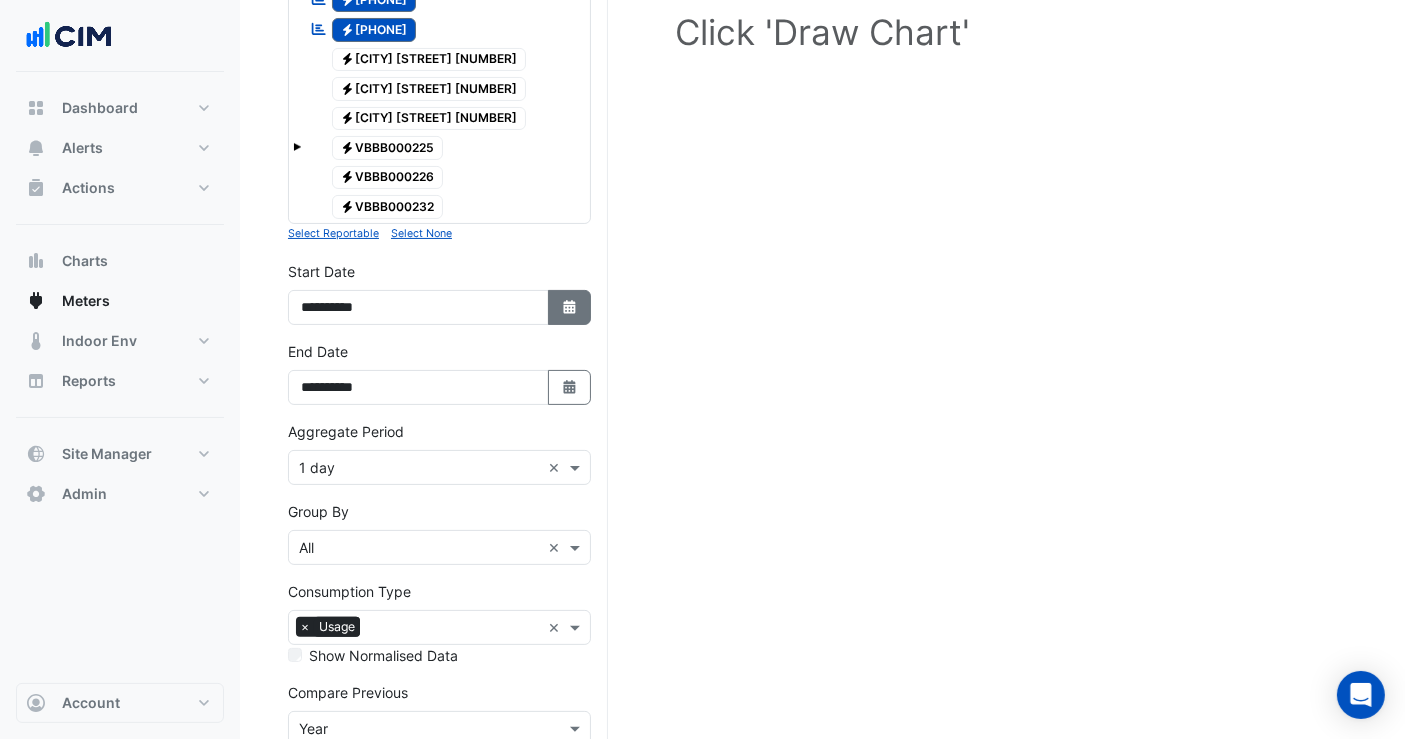 click 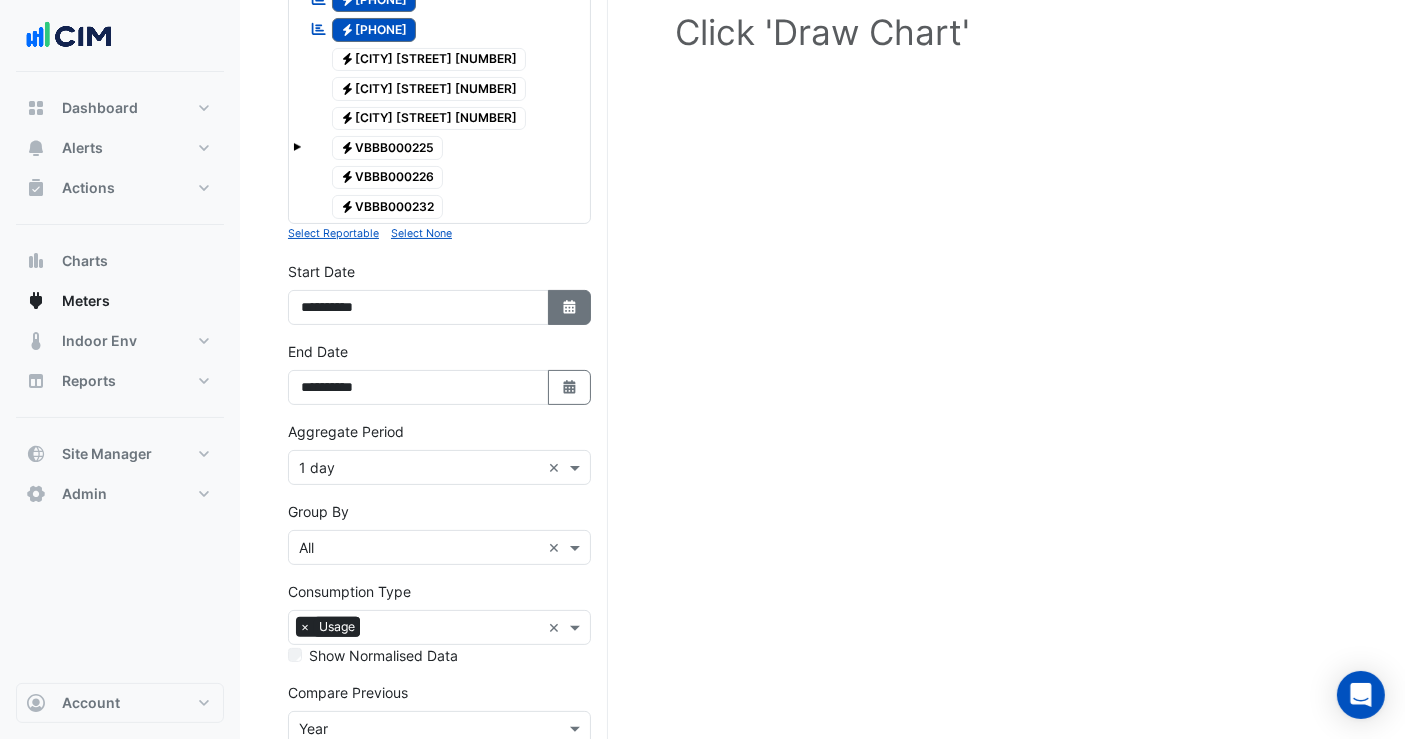 select on "*" 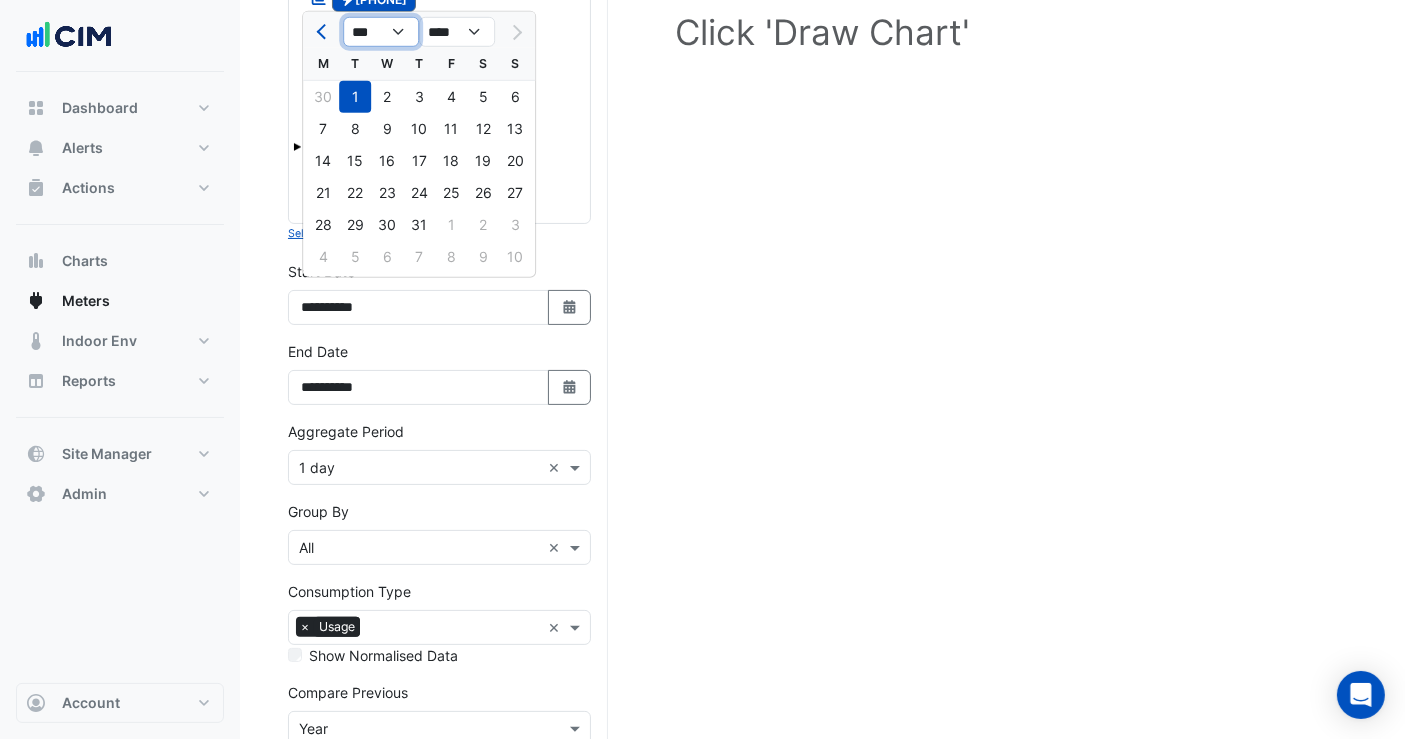 click on "*** *** *** *** *** *** ***" 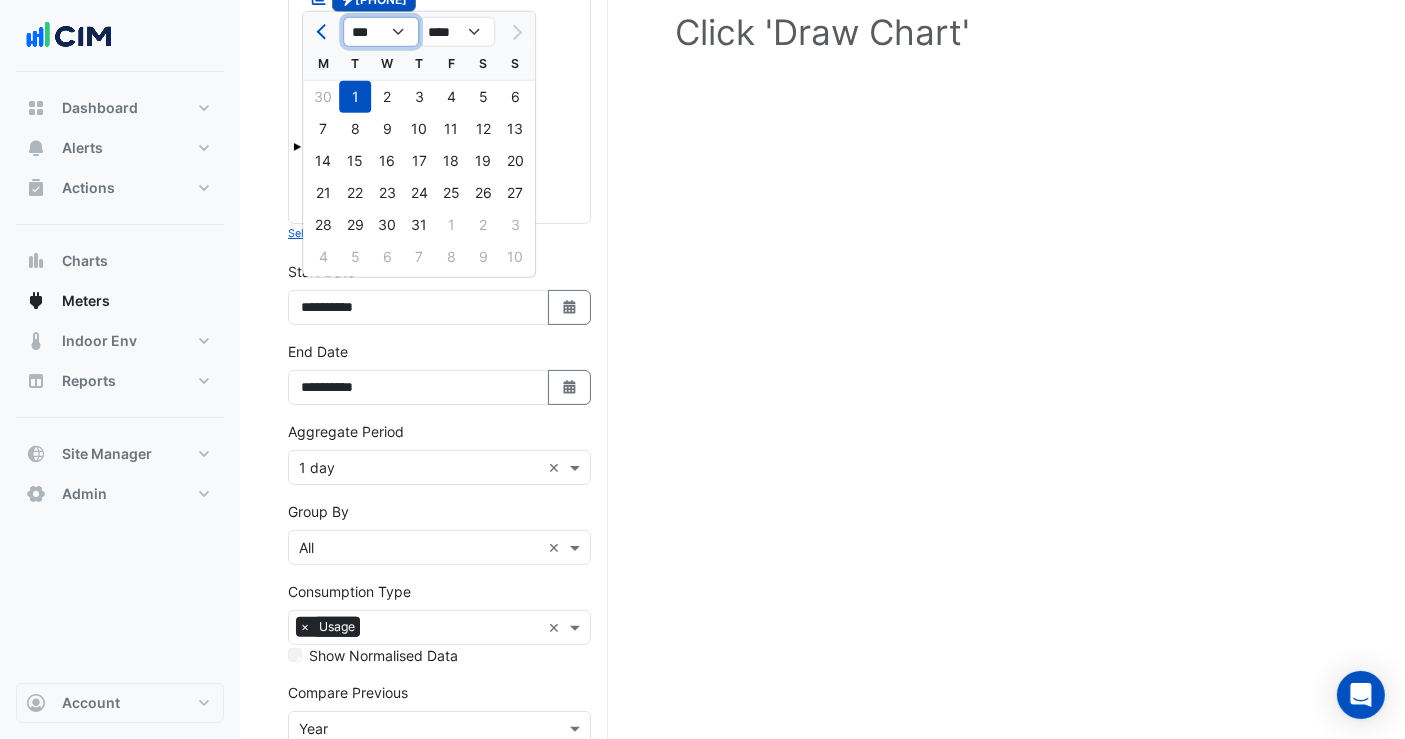select on "*" 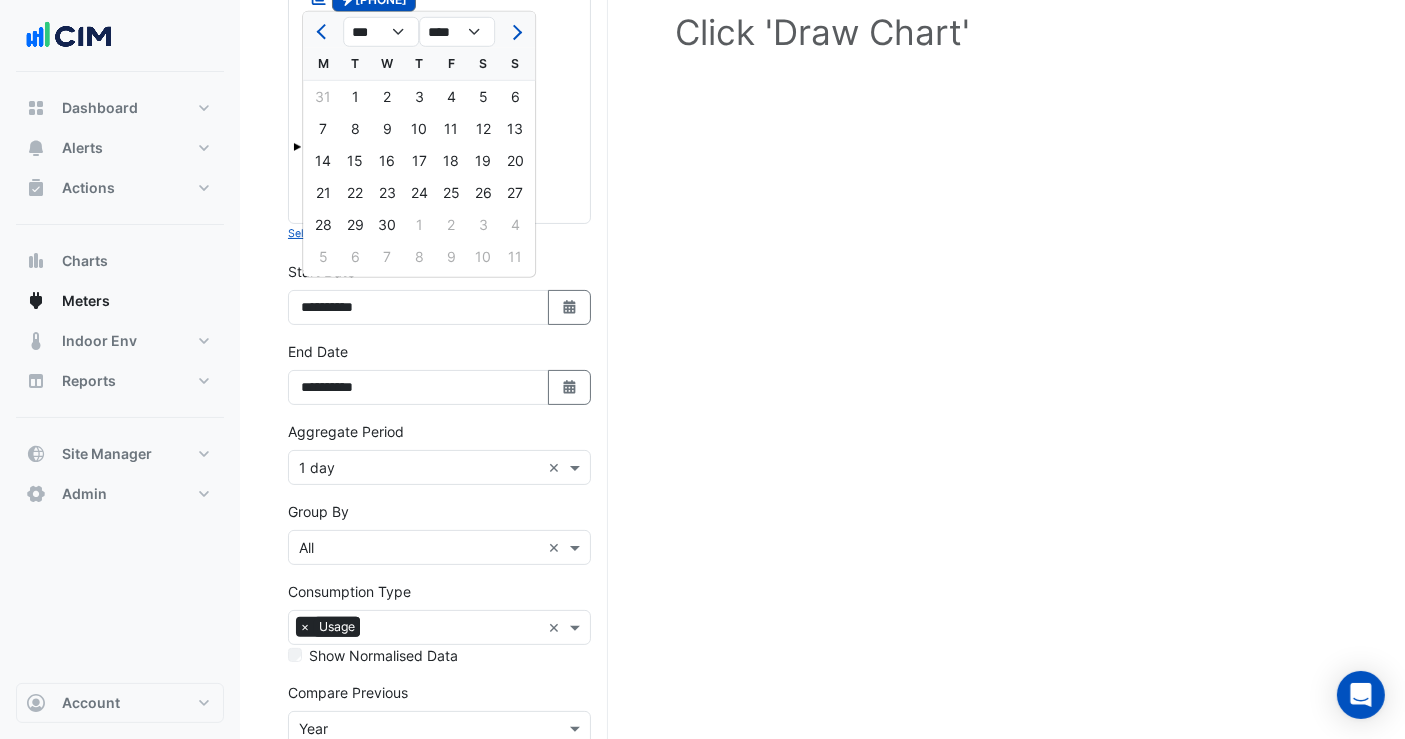 drag, startPoint x: 348, startPoint y: 94, endPoint x: 362, endPoint y: 109, distance: 20.518284 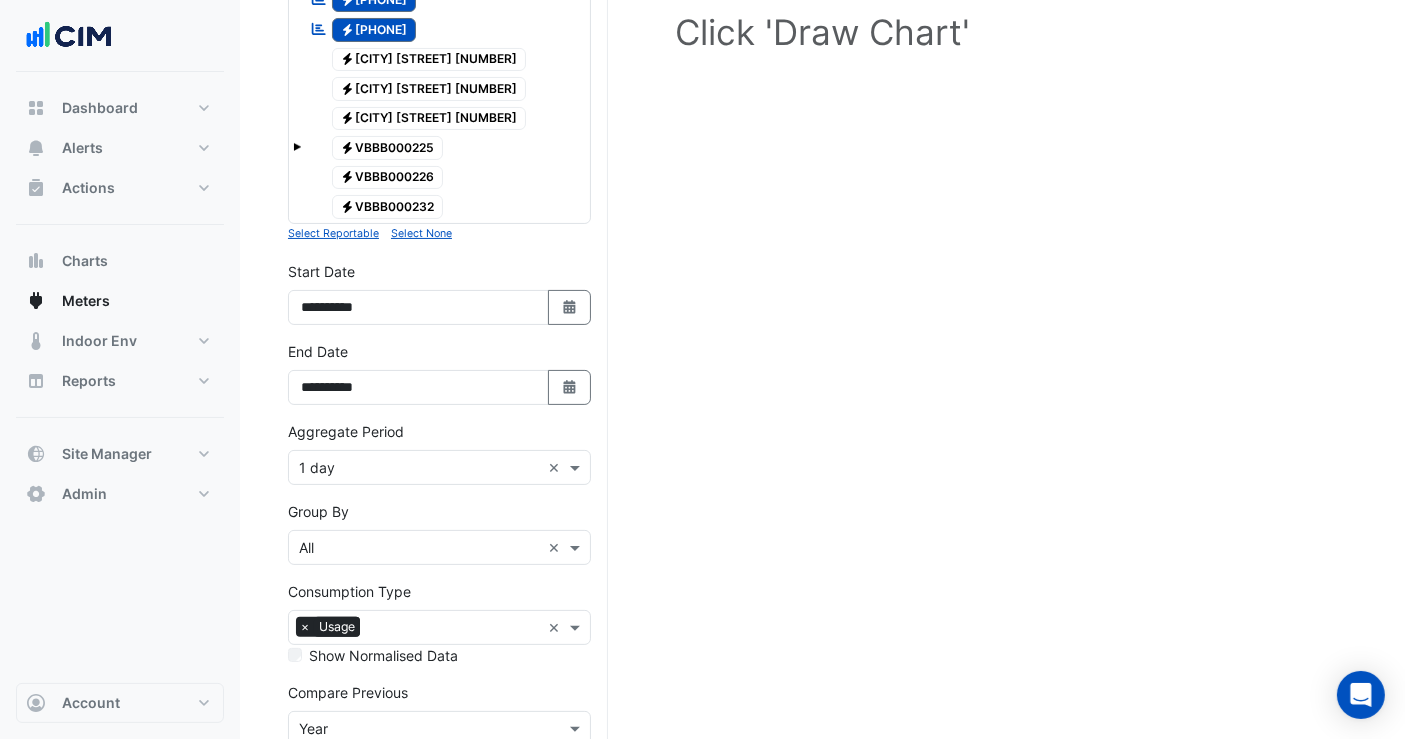 click on "**********" at bounding box center (439, 301) 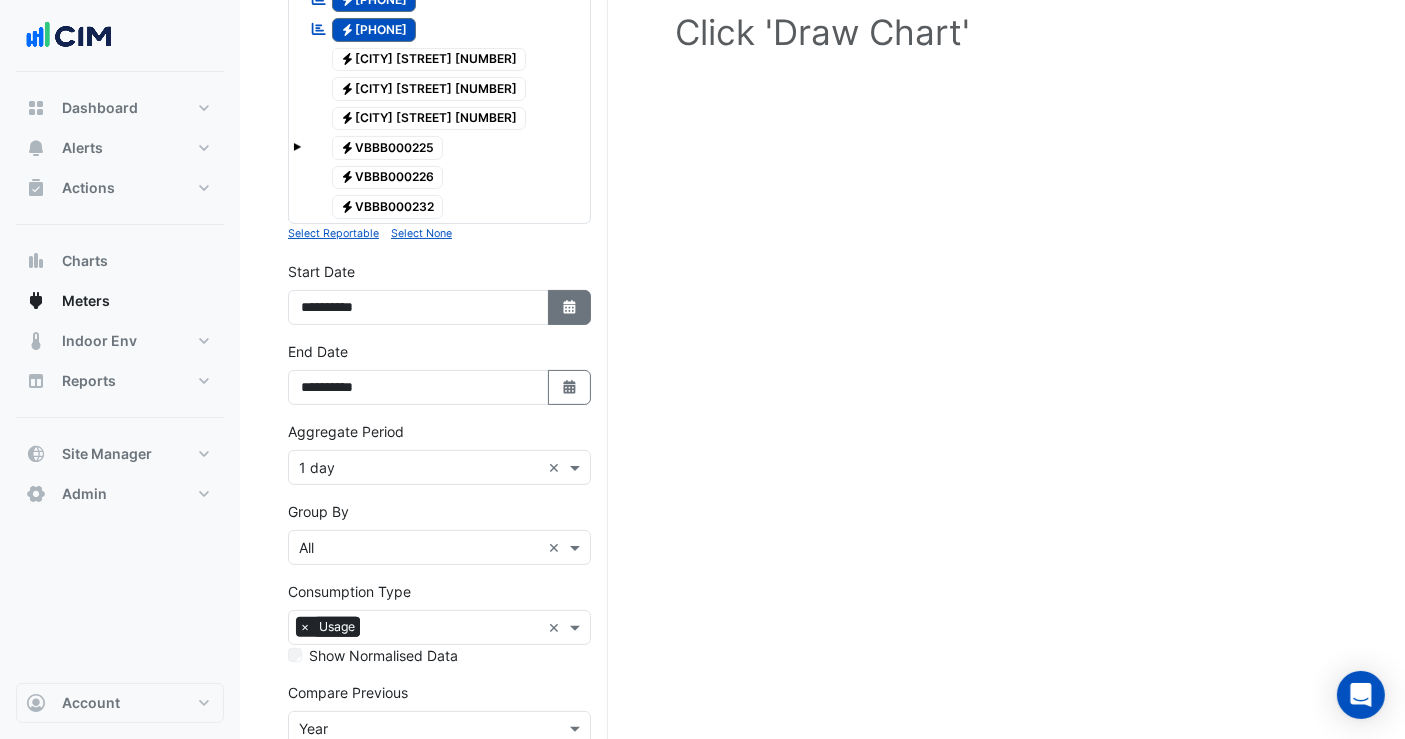click 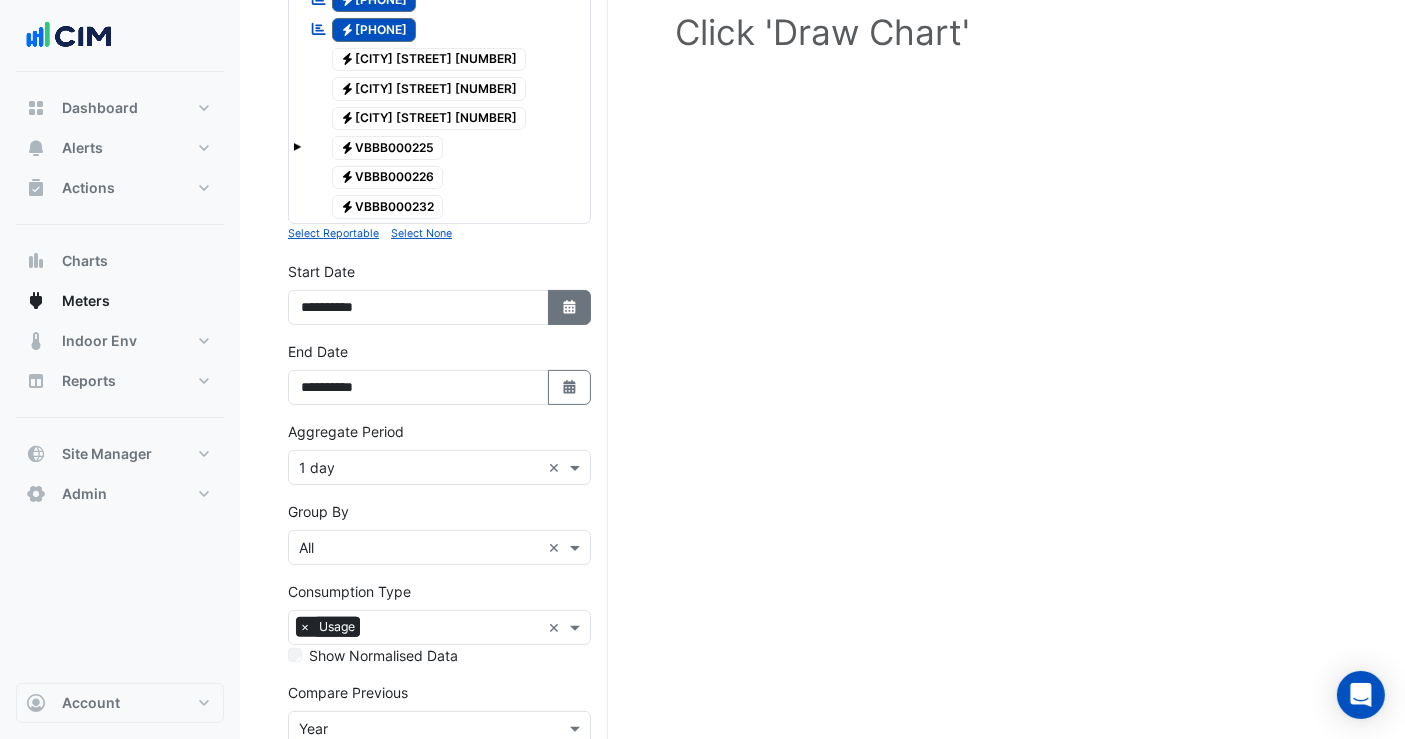 select on "*" 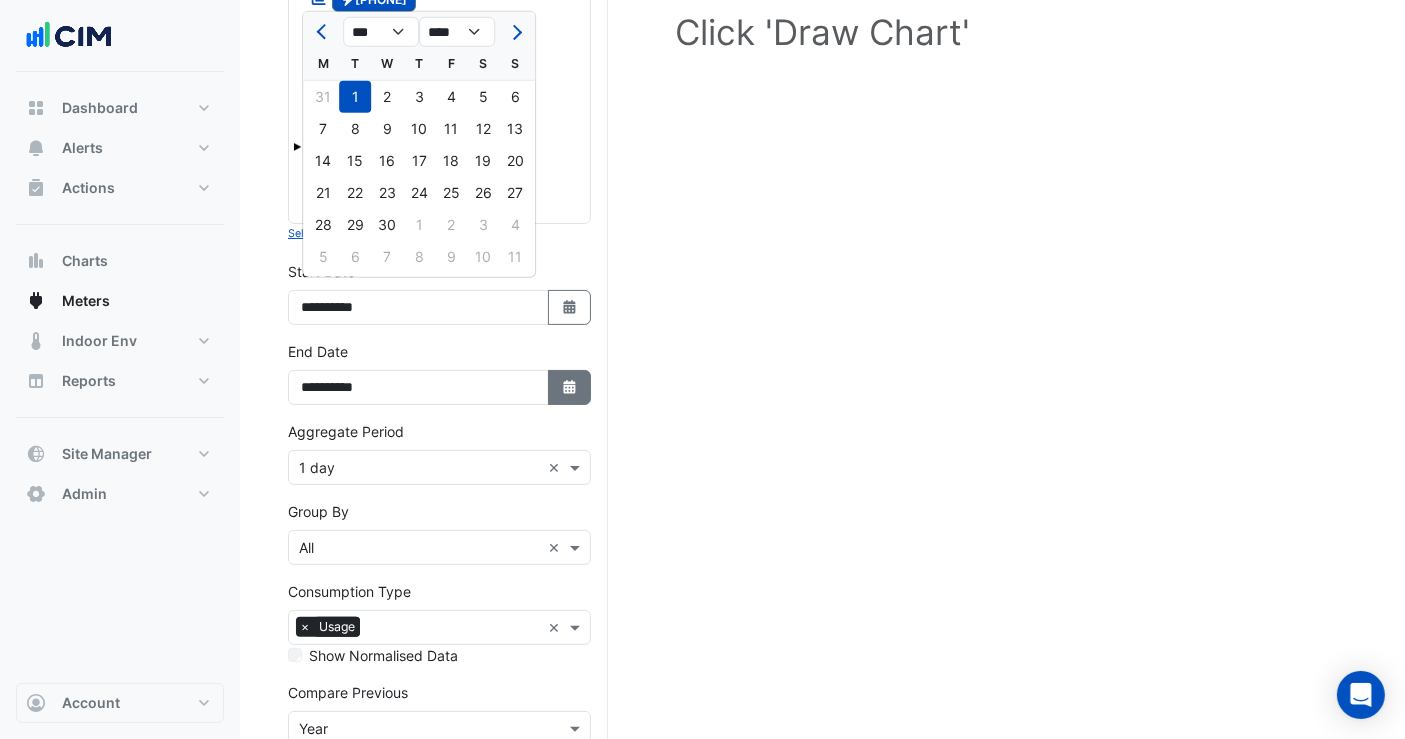 click on "Select Date" at bounding box center [570, 387] 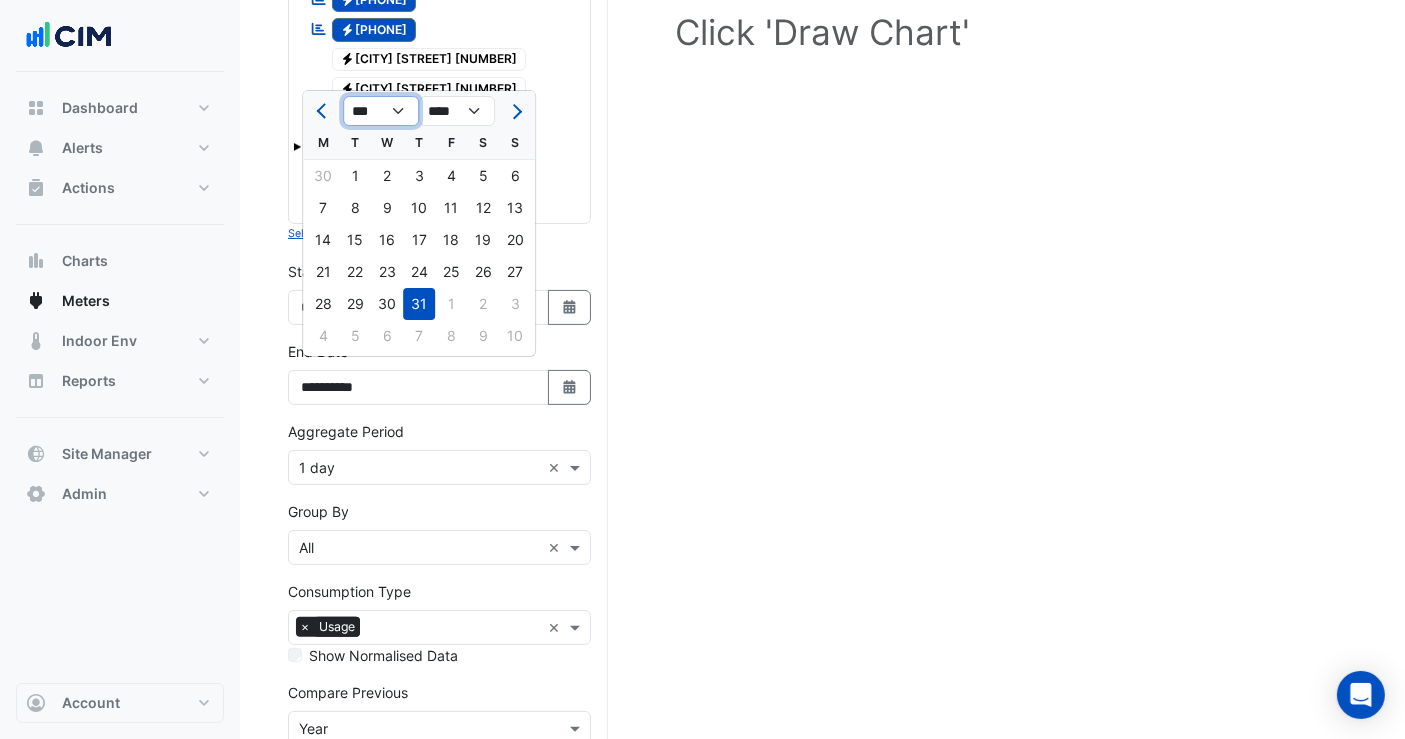 click on "*** *** *** *** *** *** *** *** ***" 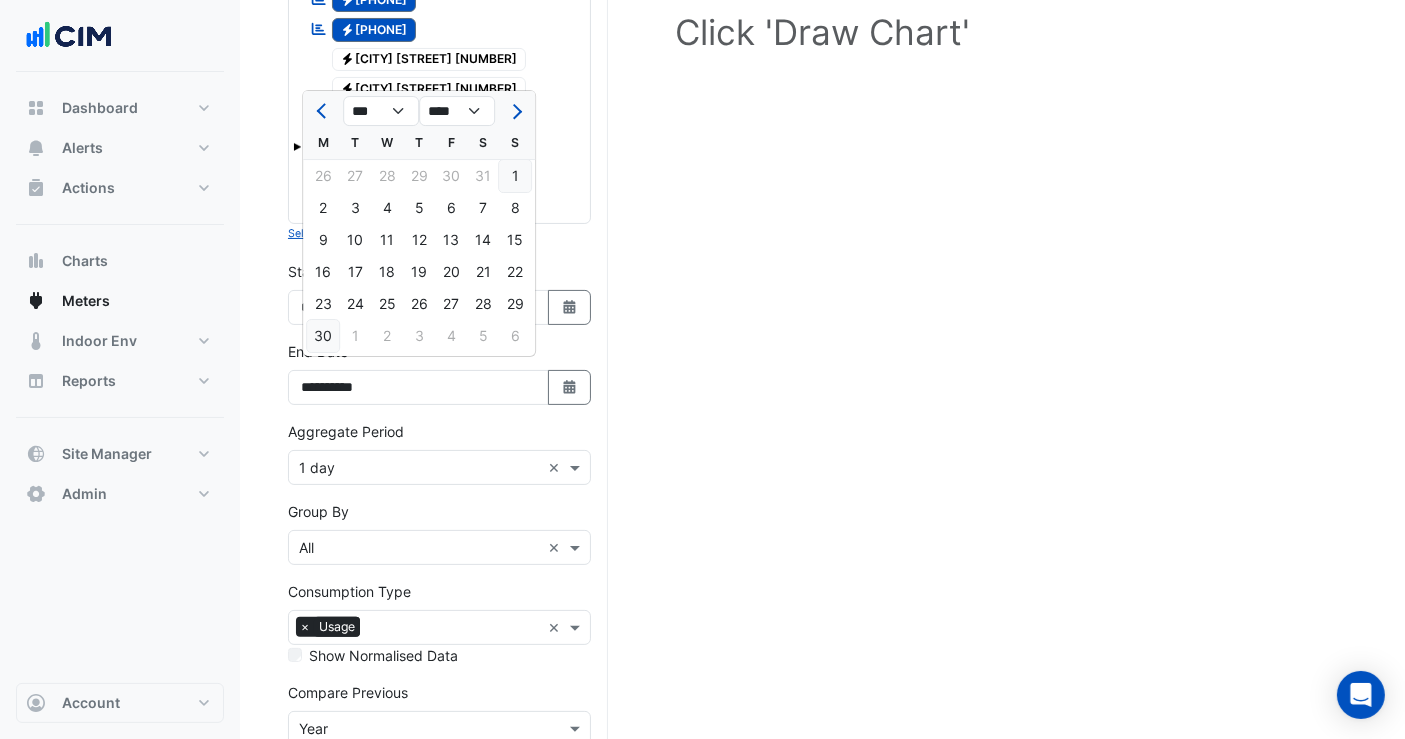 click on "30" 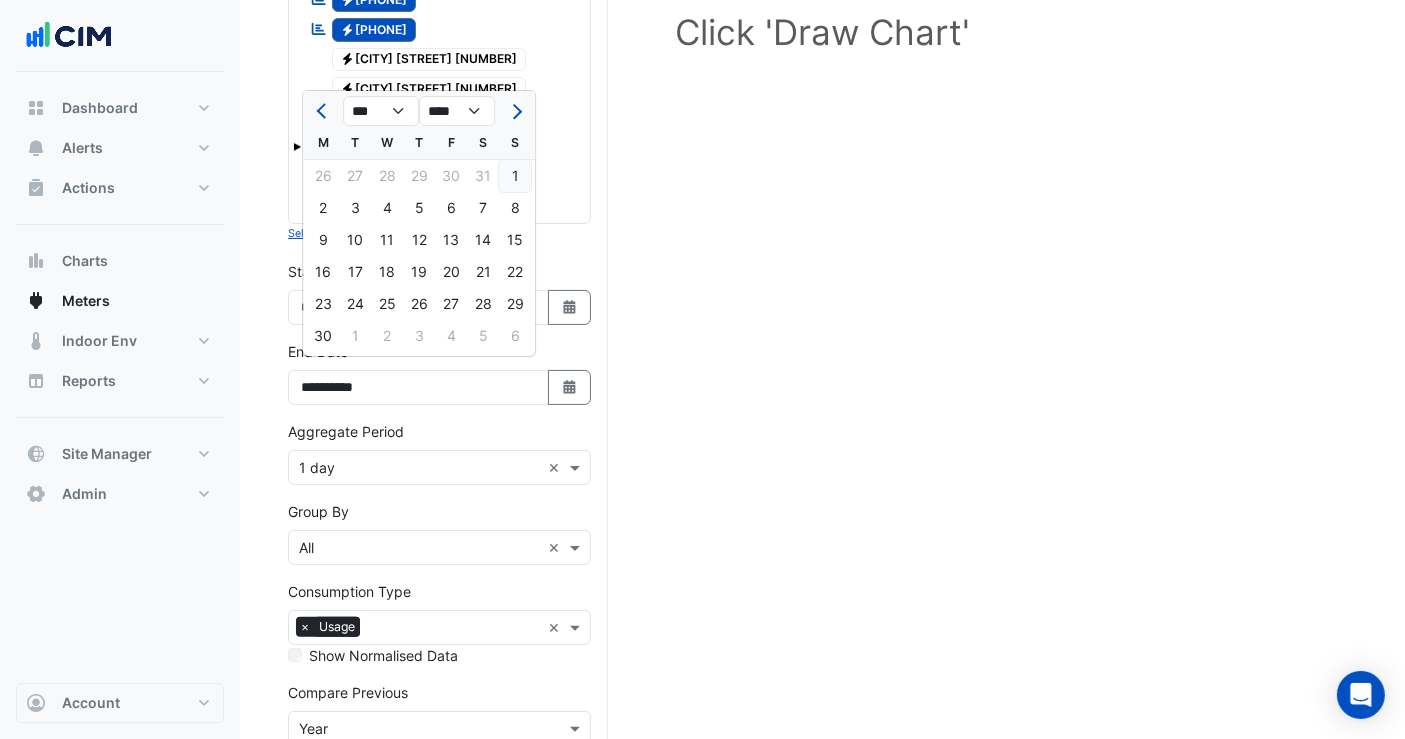 type on "**********" 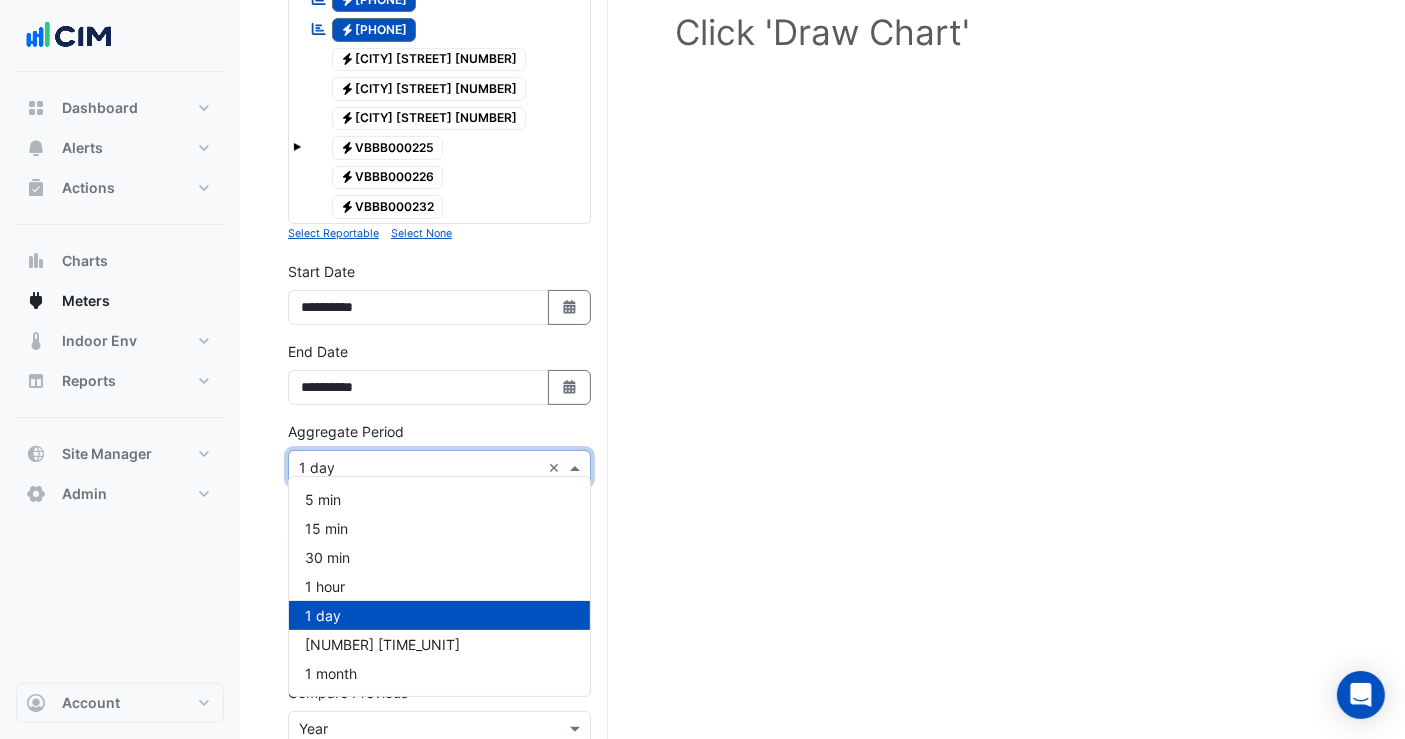 click on "Aggregate Period × 1 day ×" at bounding box center (439, 467) 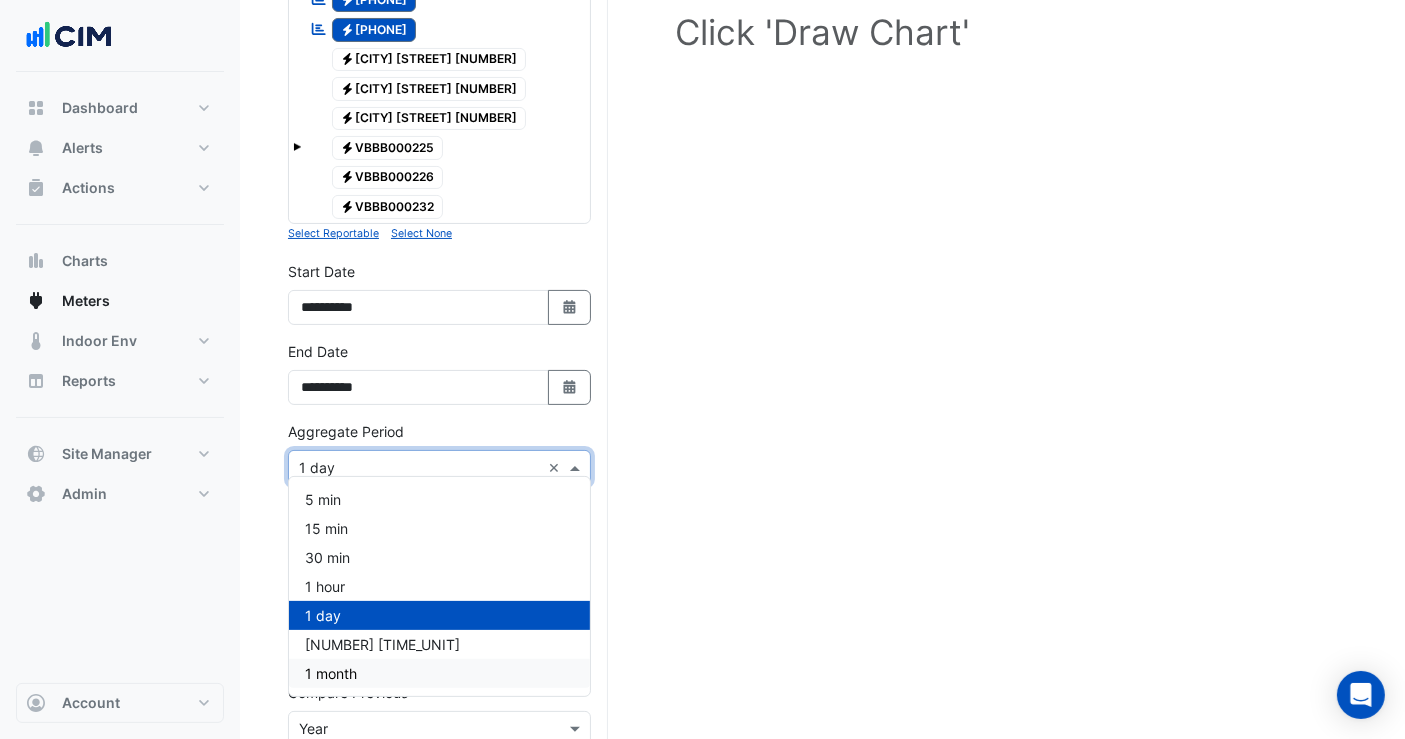 click on "1 month" at bounding box center [331, 673] 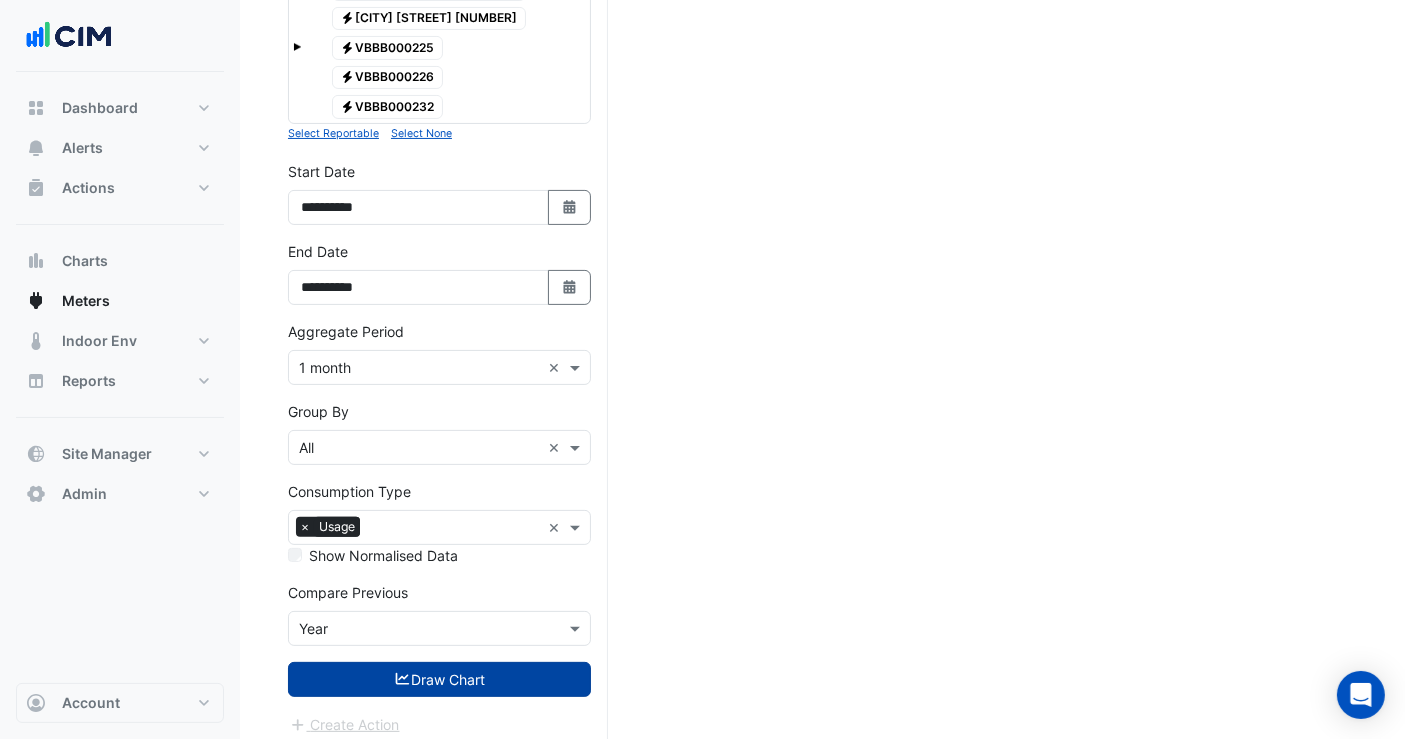 click on "Draw Chart" at bounding box center [439, 679] 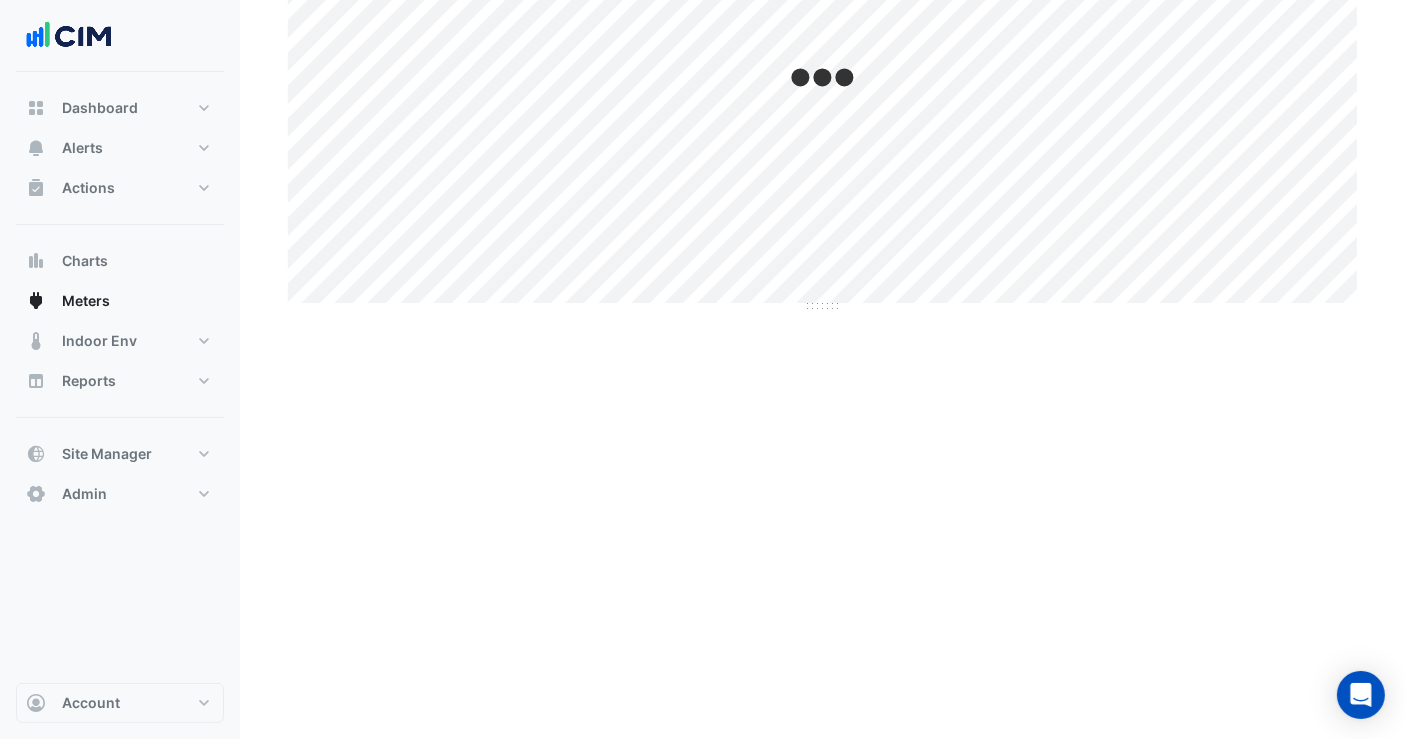 scroll, scrollTop: 0, scrollLeft: 0, axis: both 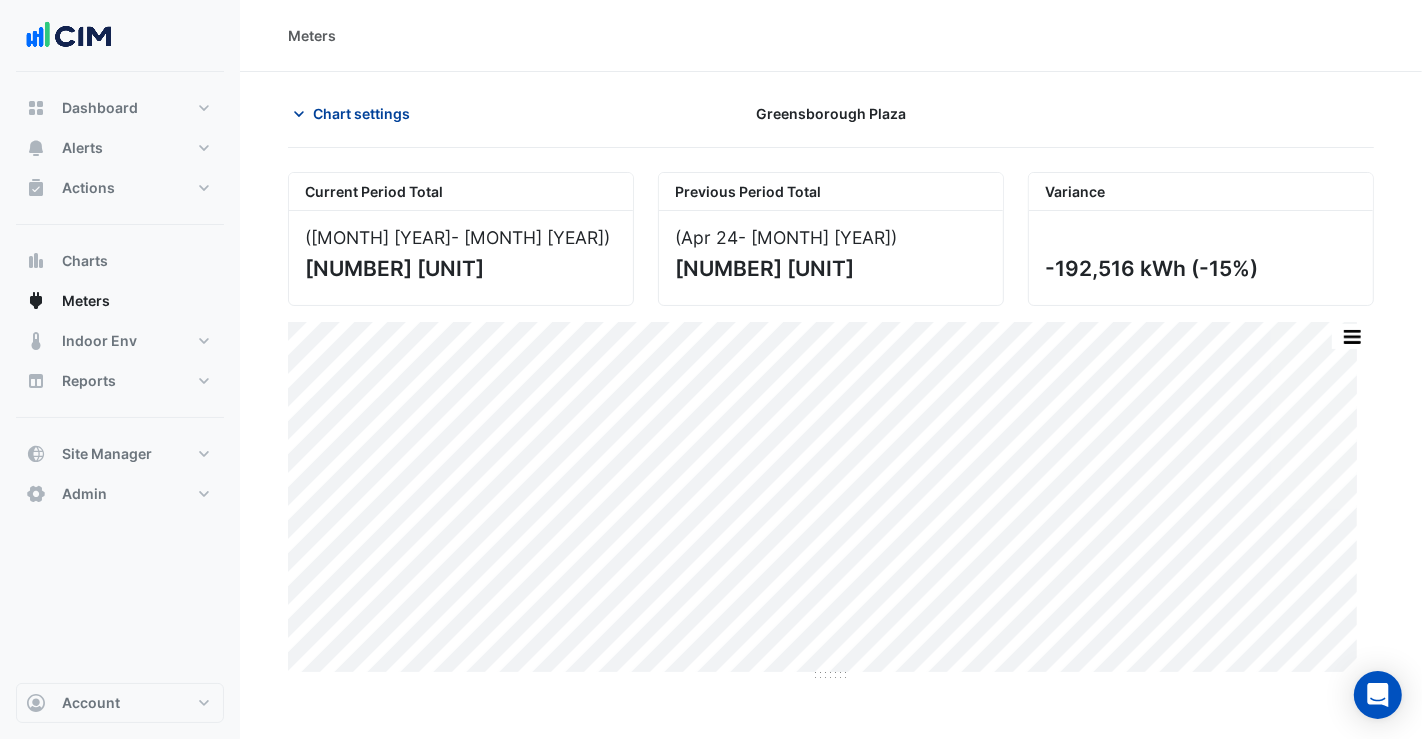 click on "Chart settings" 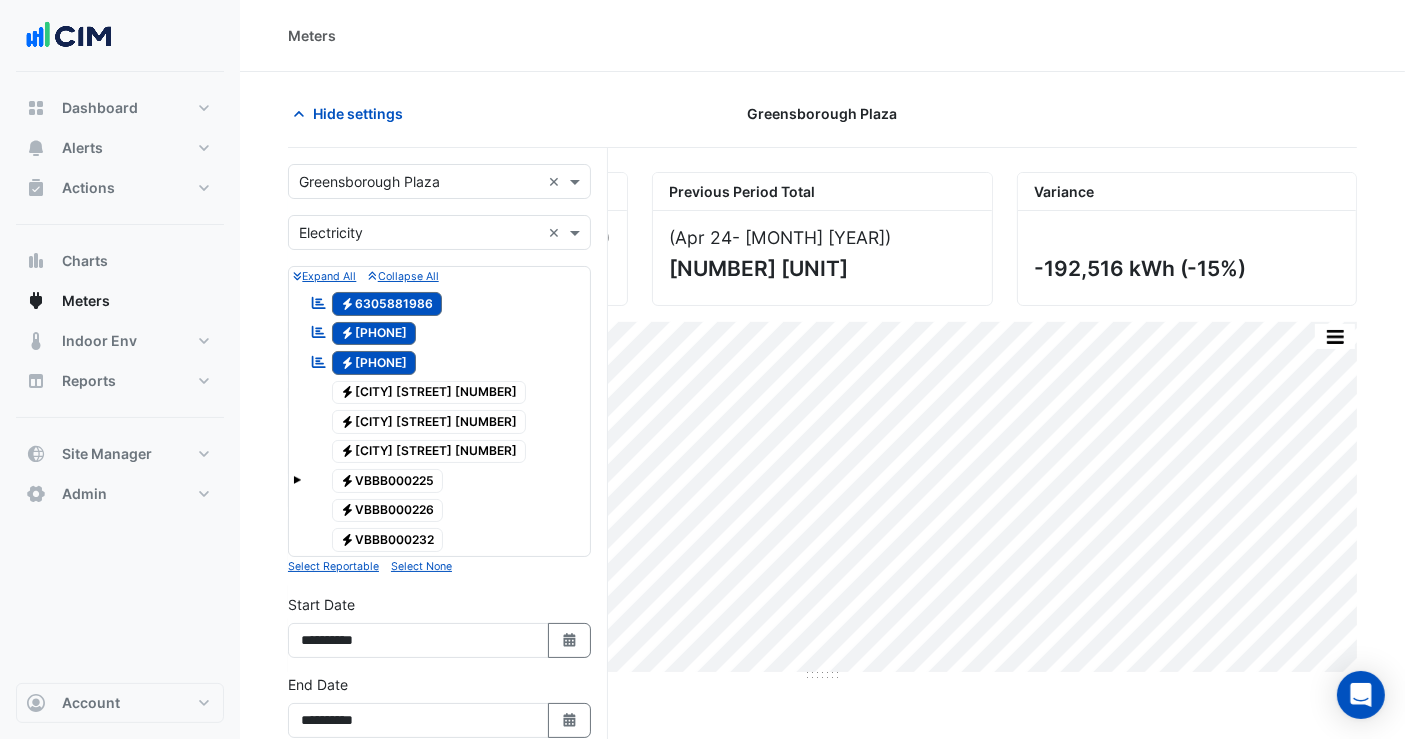 click at bounding box center (419, 233) 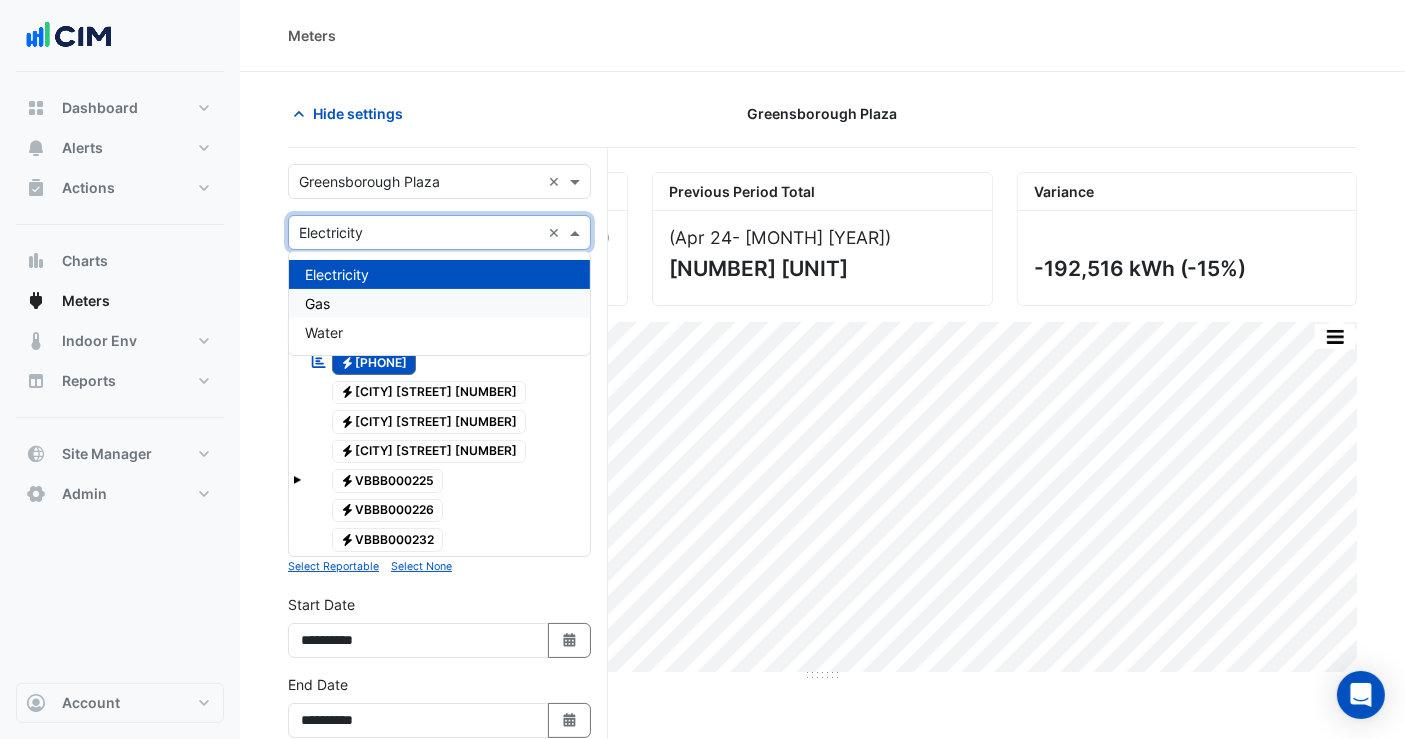 click on "Gas" at bounding box center [439, 303] 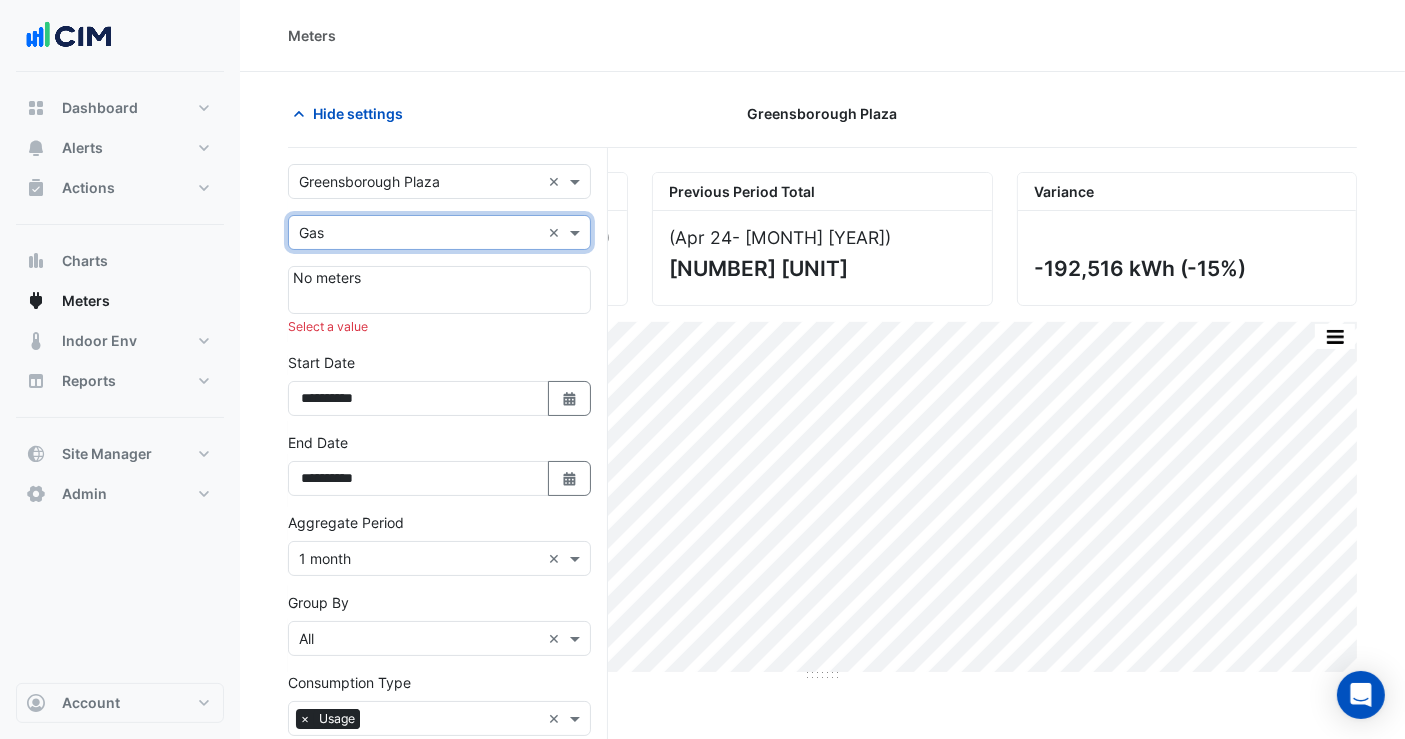 click on "Hide settings" 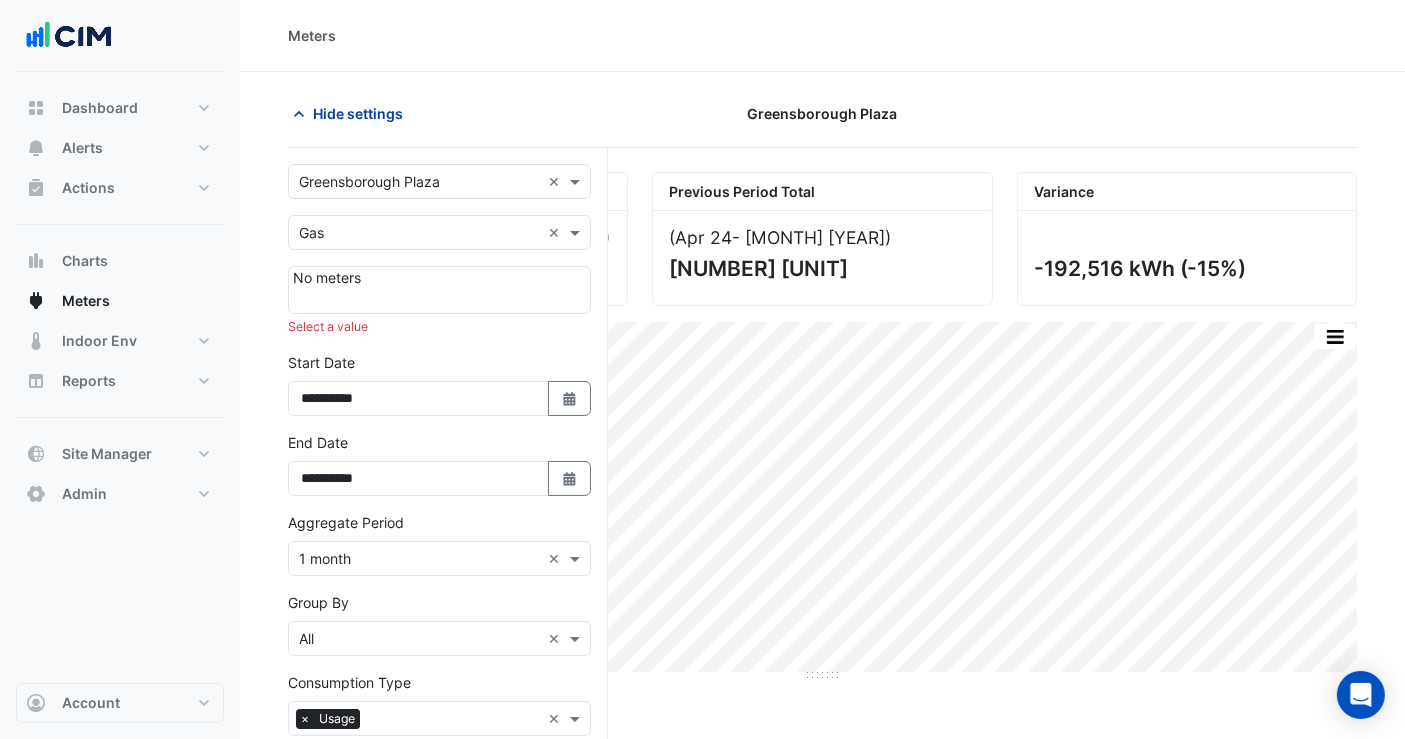 click 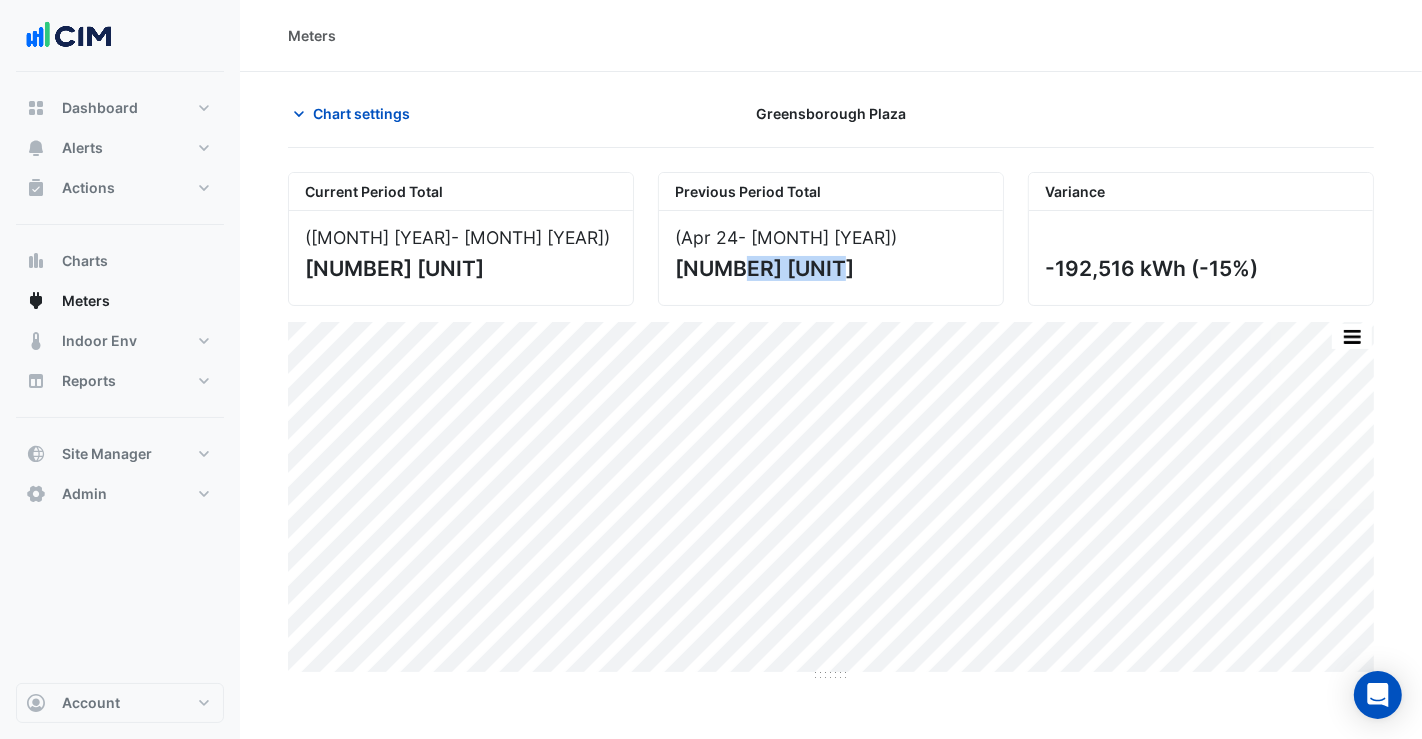 drag, startPoint x: 675, startPoint y: 267, endPoint x: 772, endPoint y: 275, distance: 97.32934 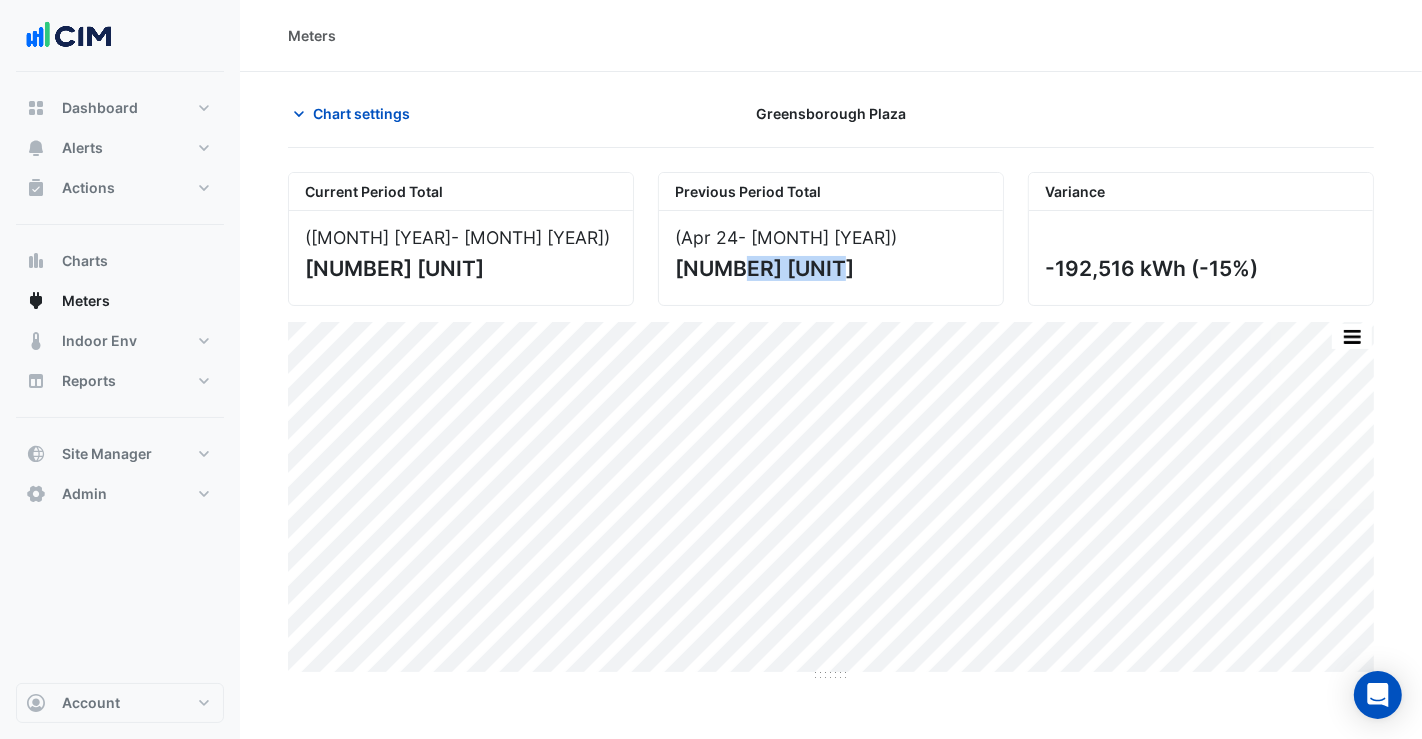 copy on "1,247,842" 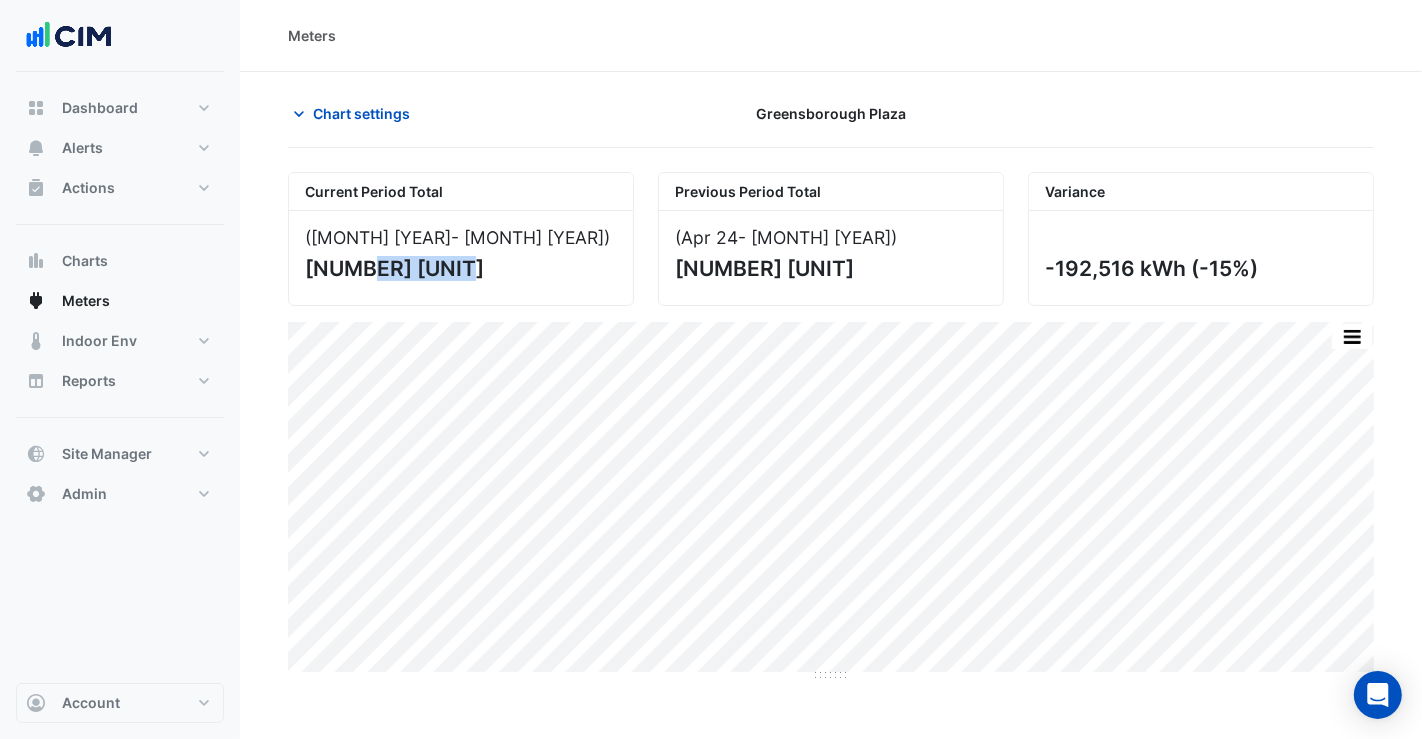 drag, startPoint x: 303, startPoint y: 262, endPoint x: 394, endPoint y: 262, distance: 91 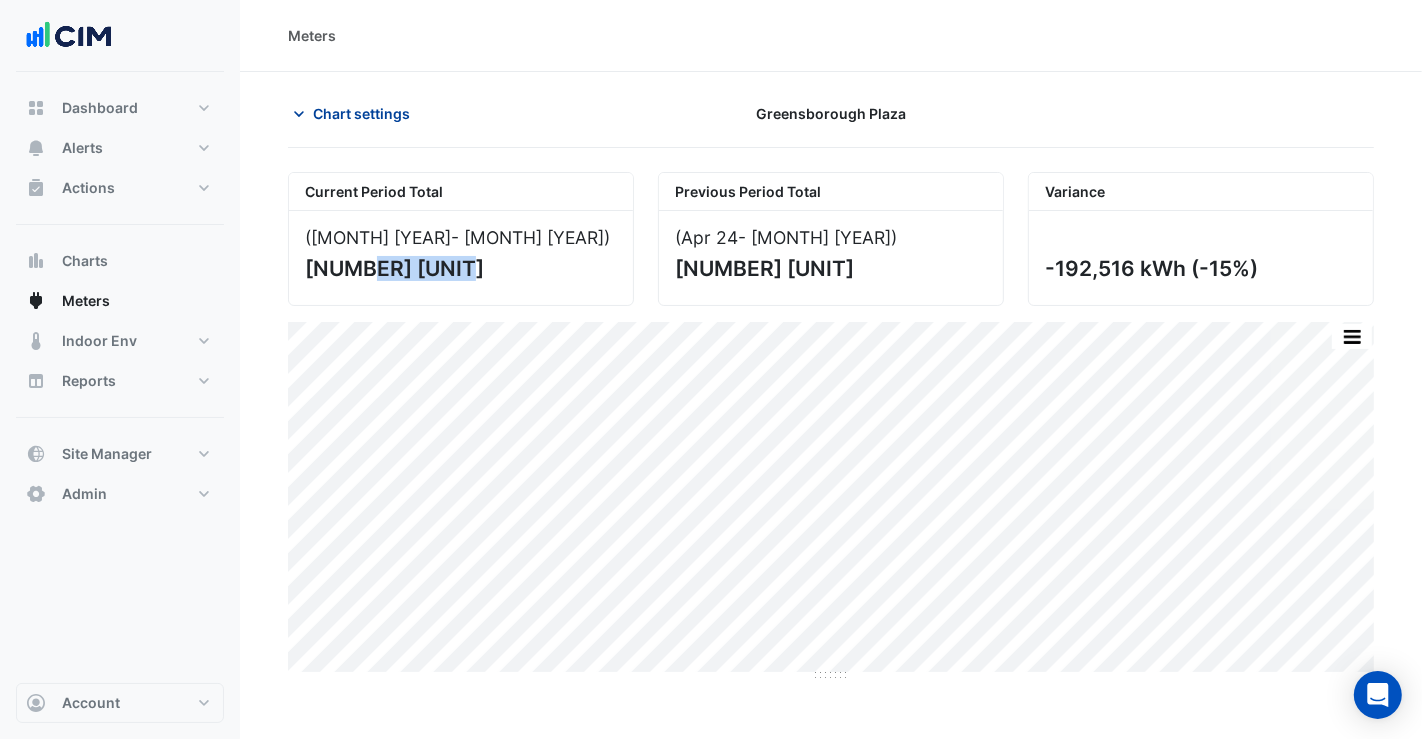 click on "Chart settings" 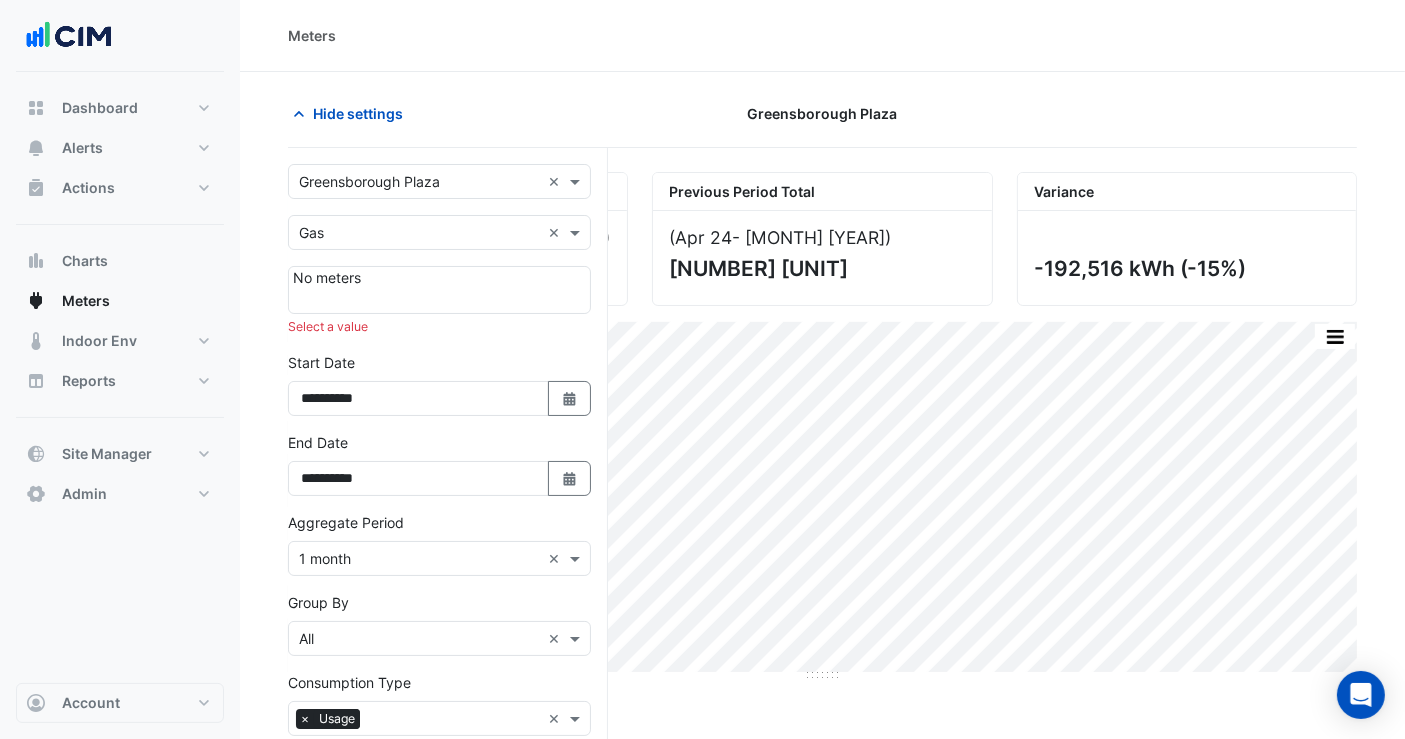 click on "Select a Site × Greensborough Plaza ×" at bounding box center [439, 181] 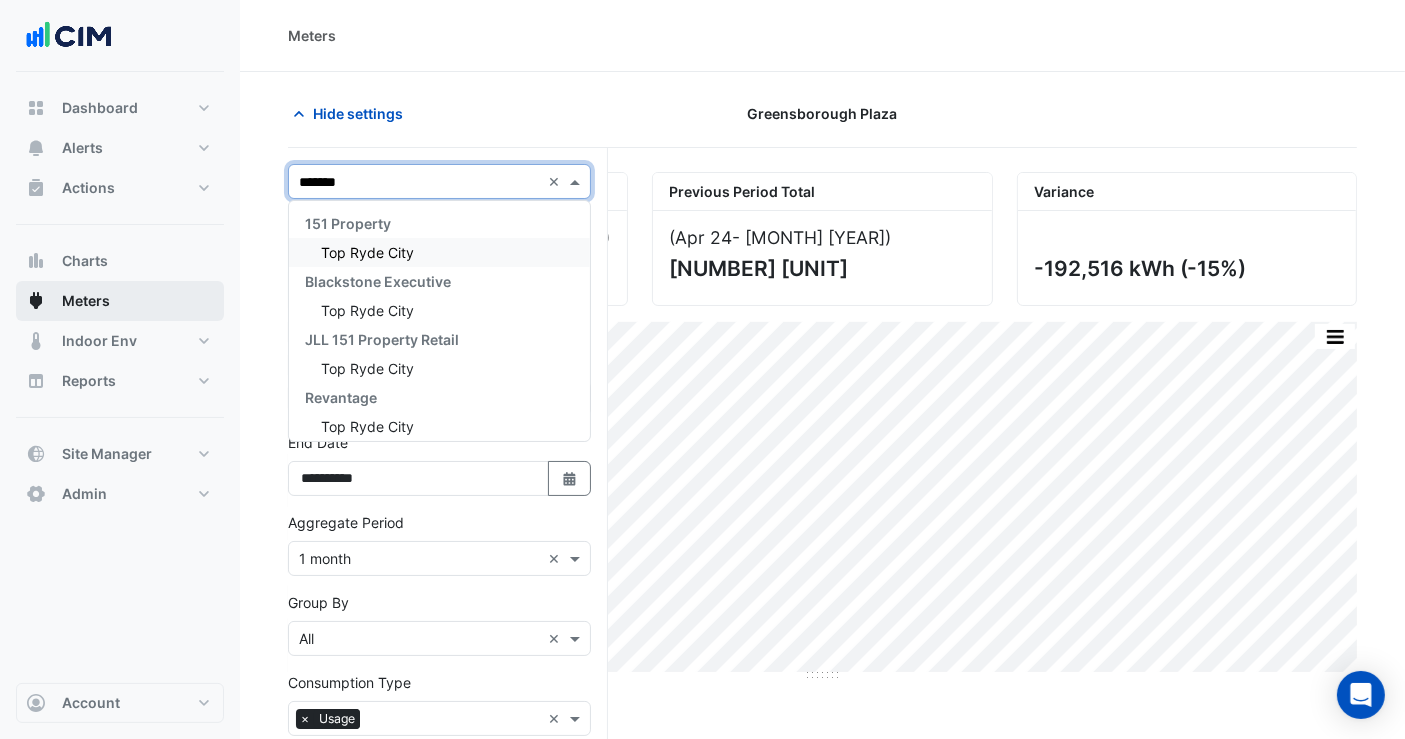 type on "********" 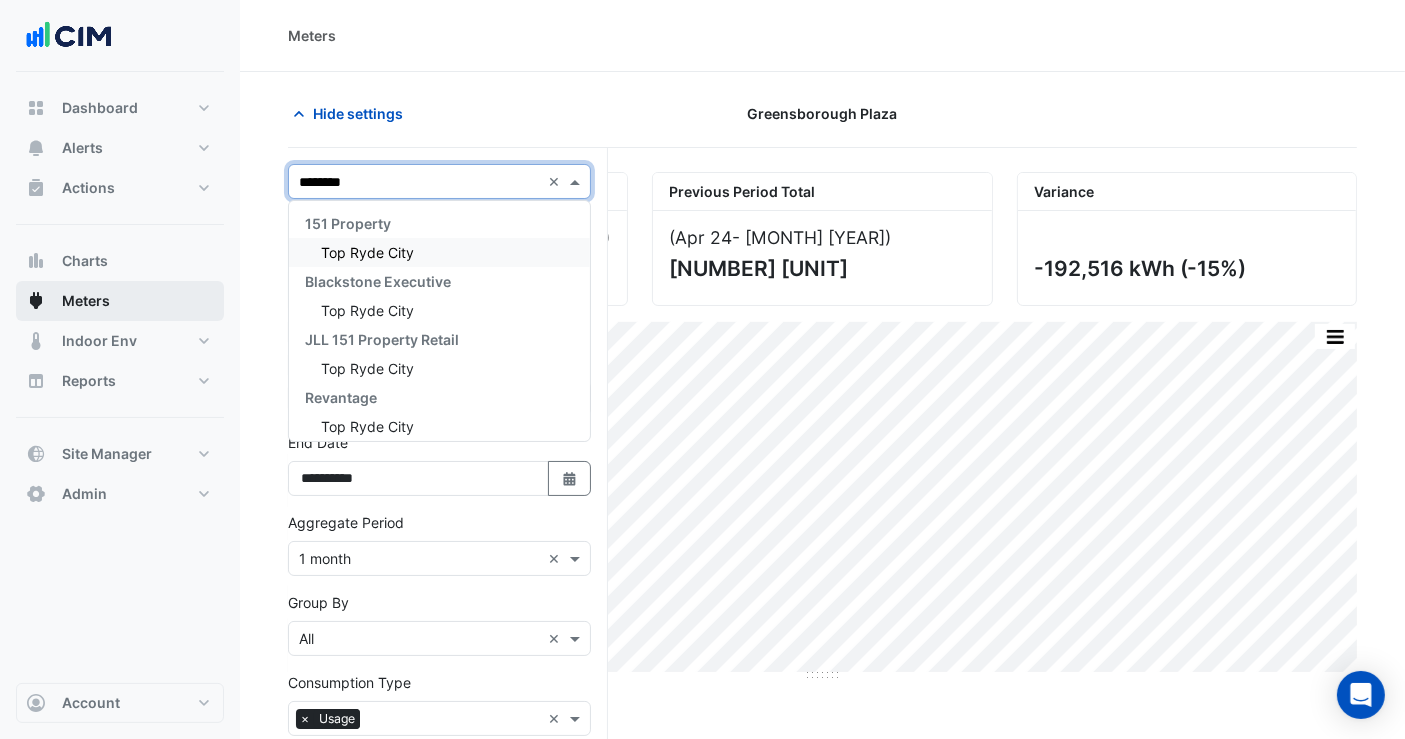 type 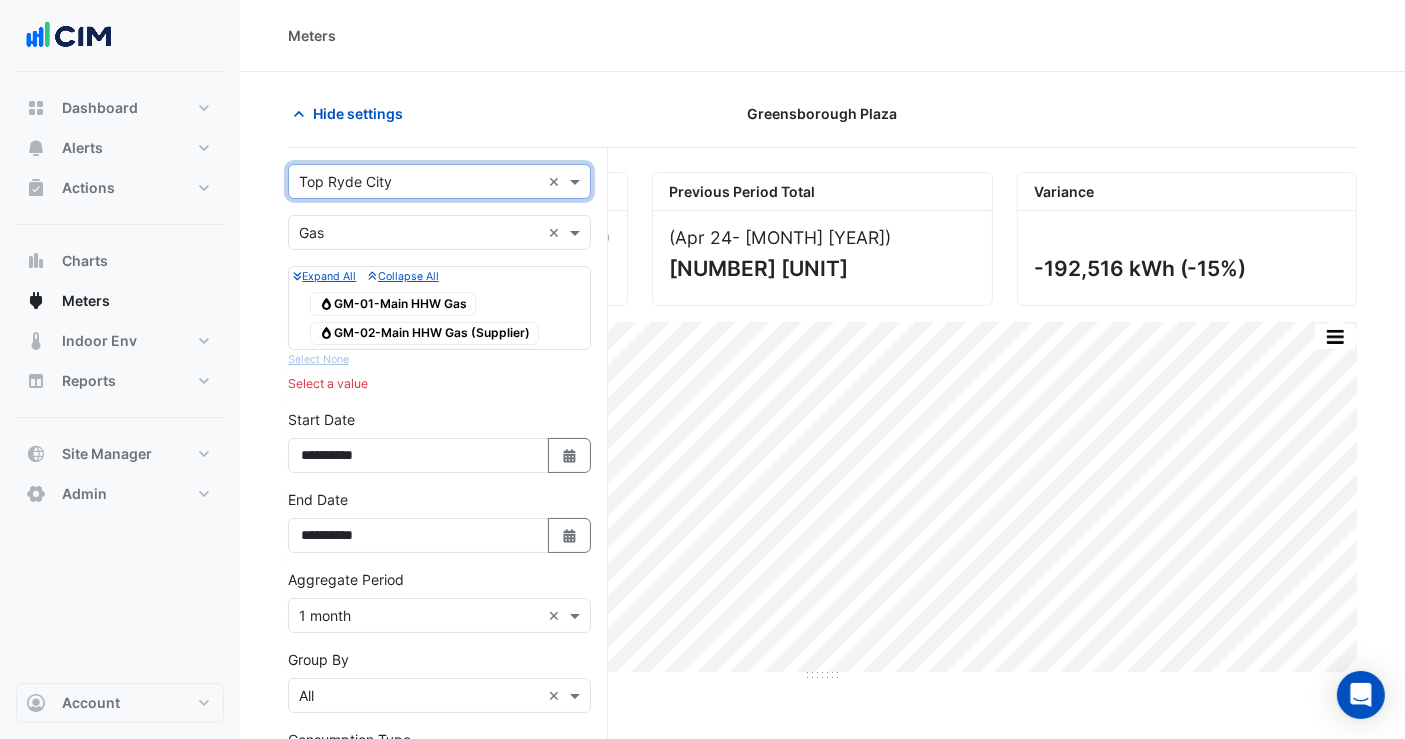 click on "Gas
GM-01-Main HHW Gas" 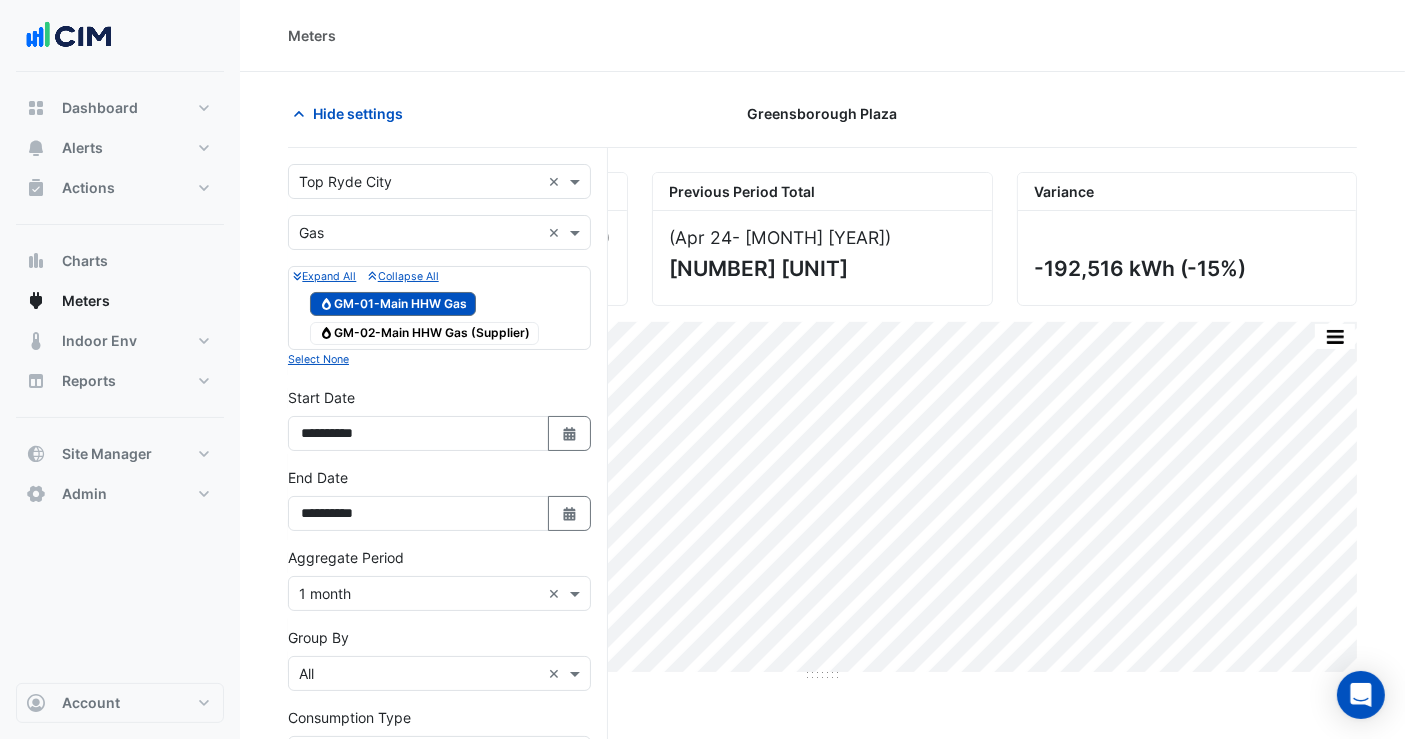 click on "Gas
GM-02-Main HHW Gas (Supplier)" at bounding box center [424, 334] 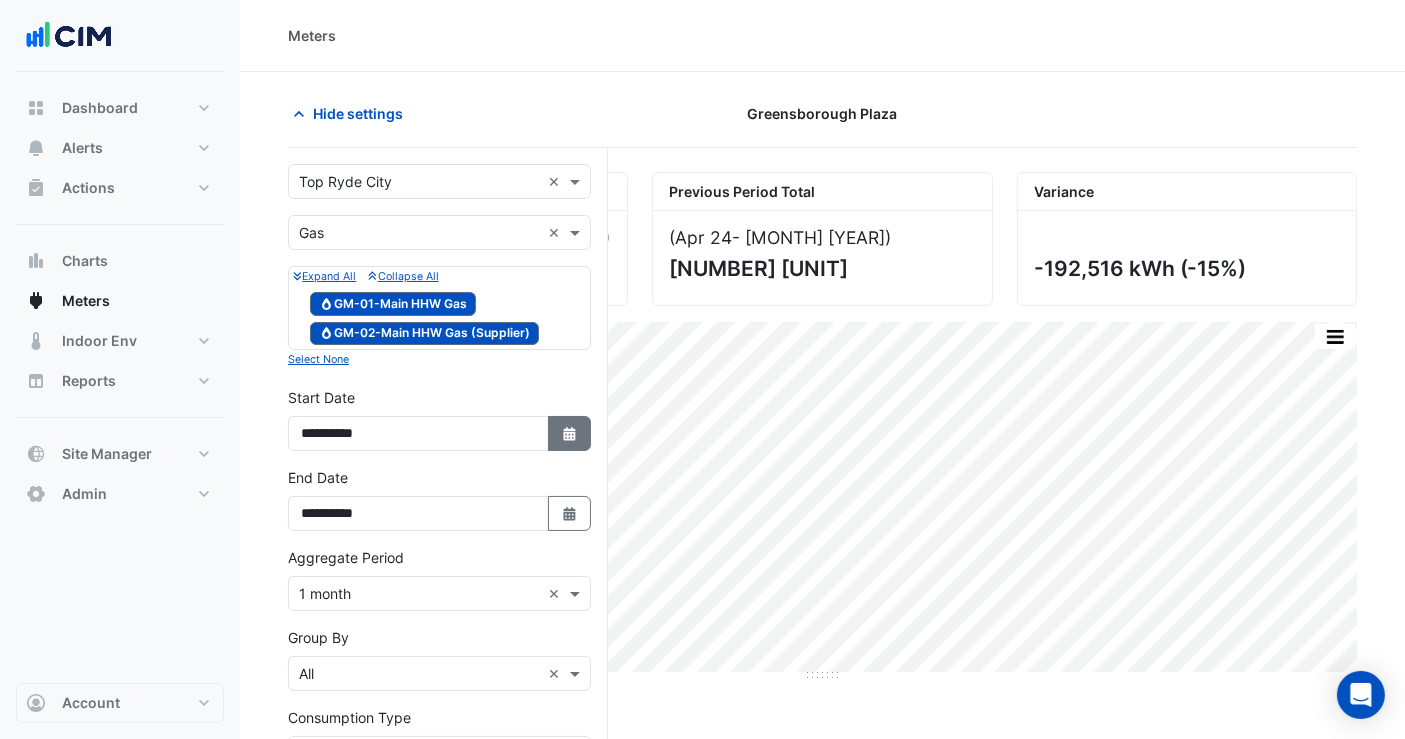 click 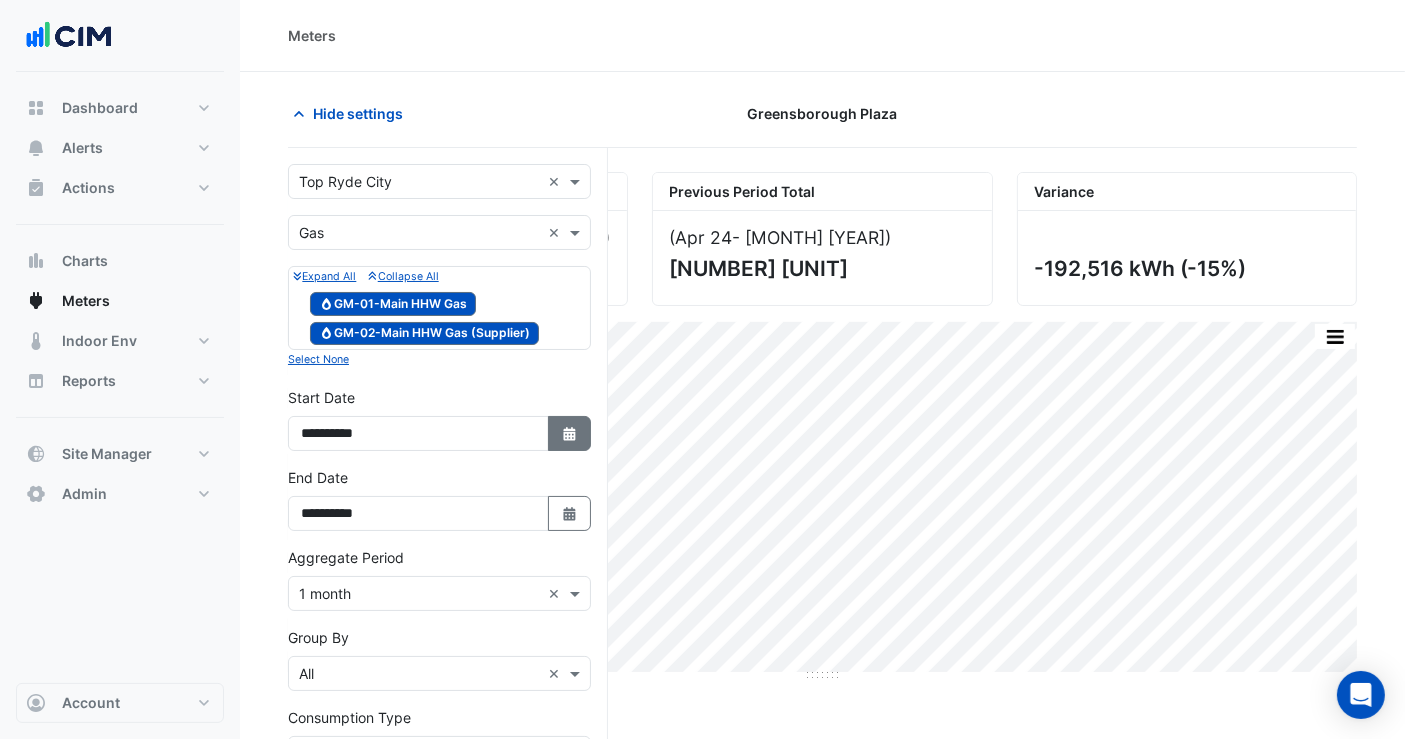 select on "*" 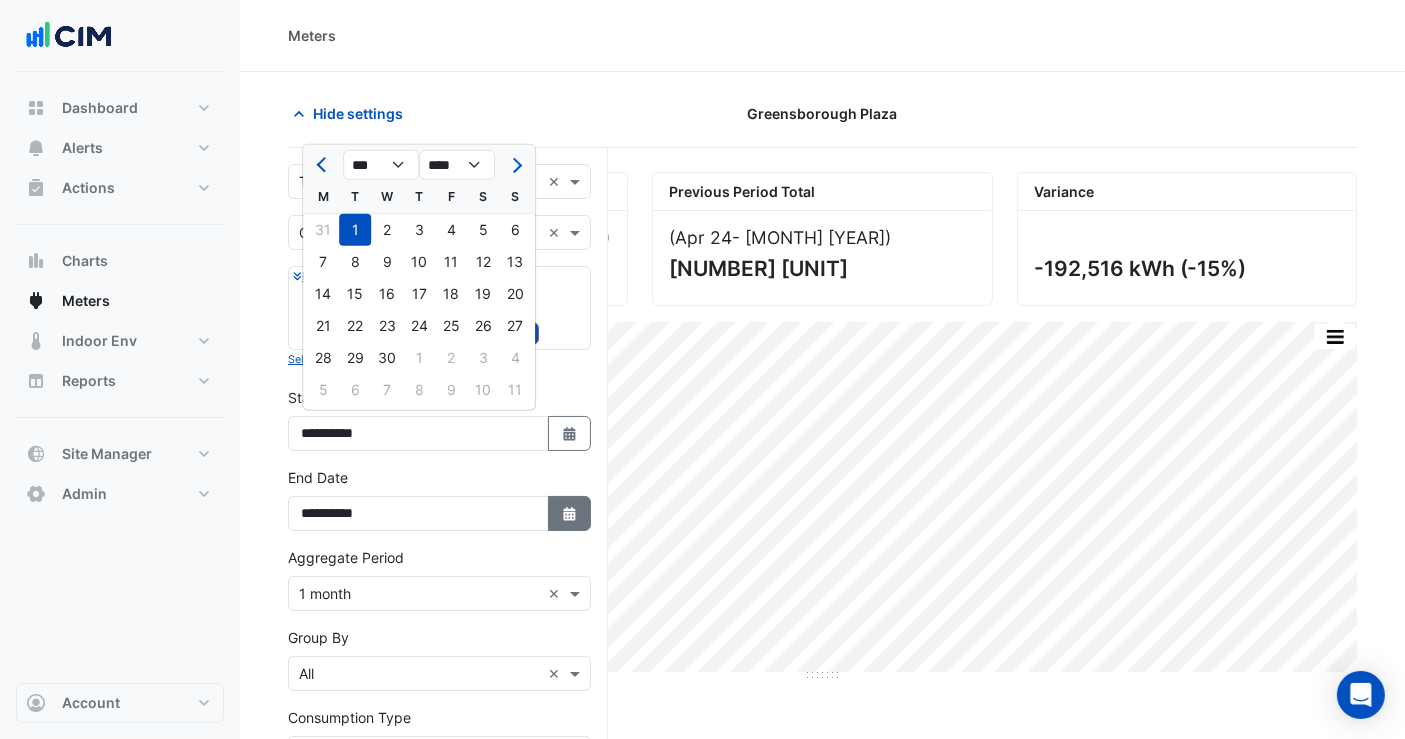 click on "**********" at bounding box center [439, 507] 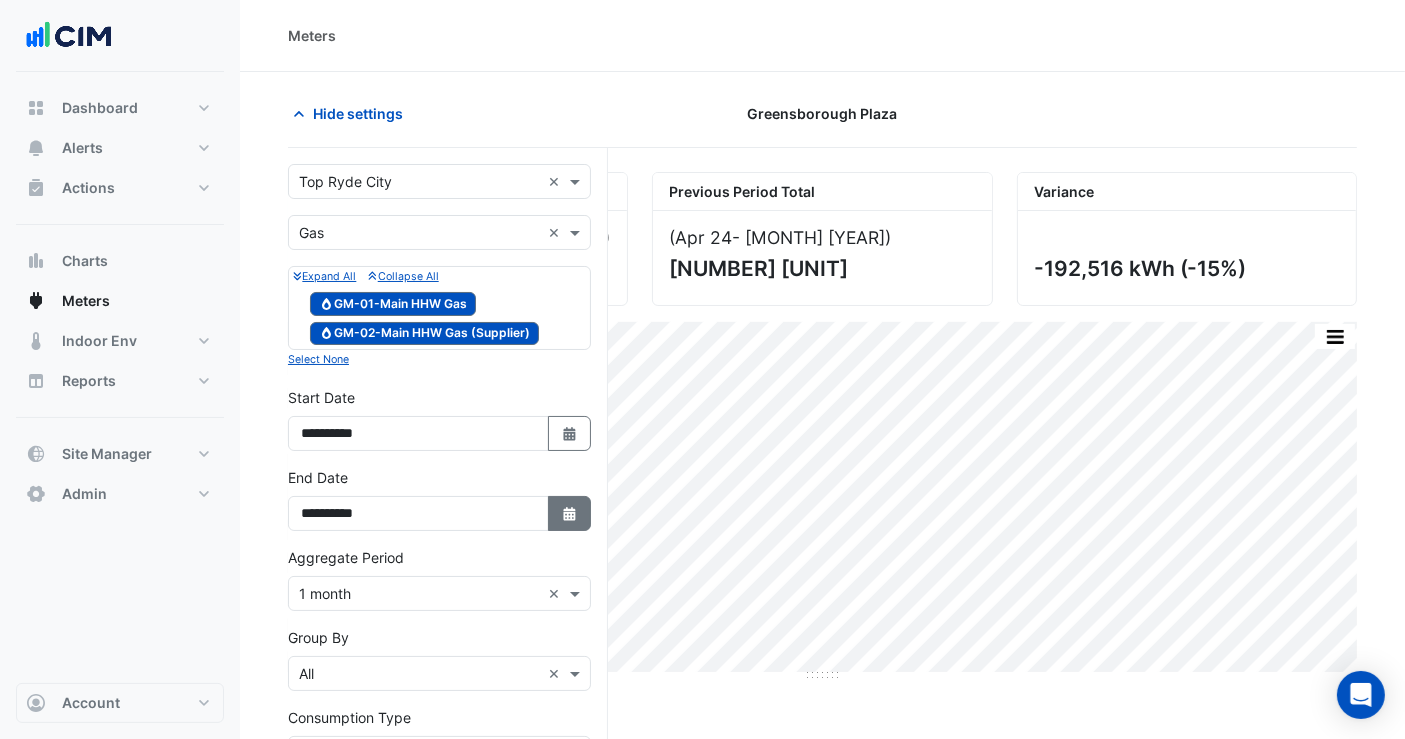 click on "Select Date" 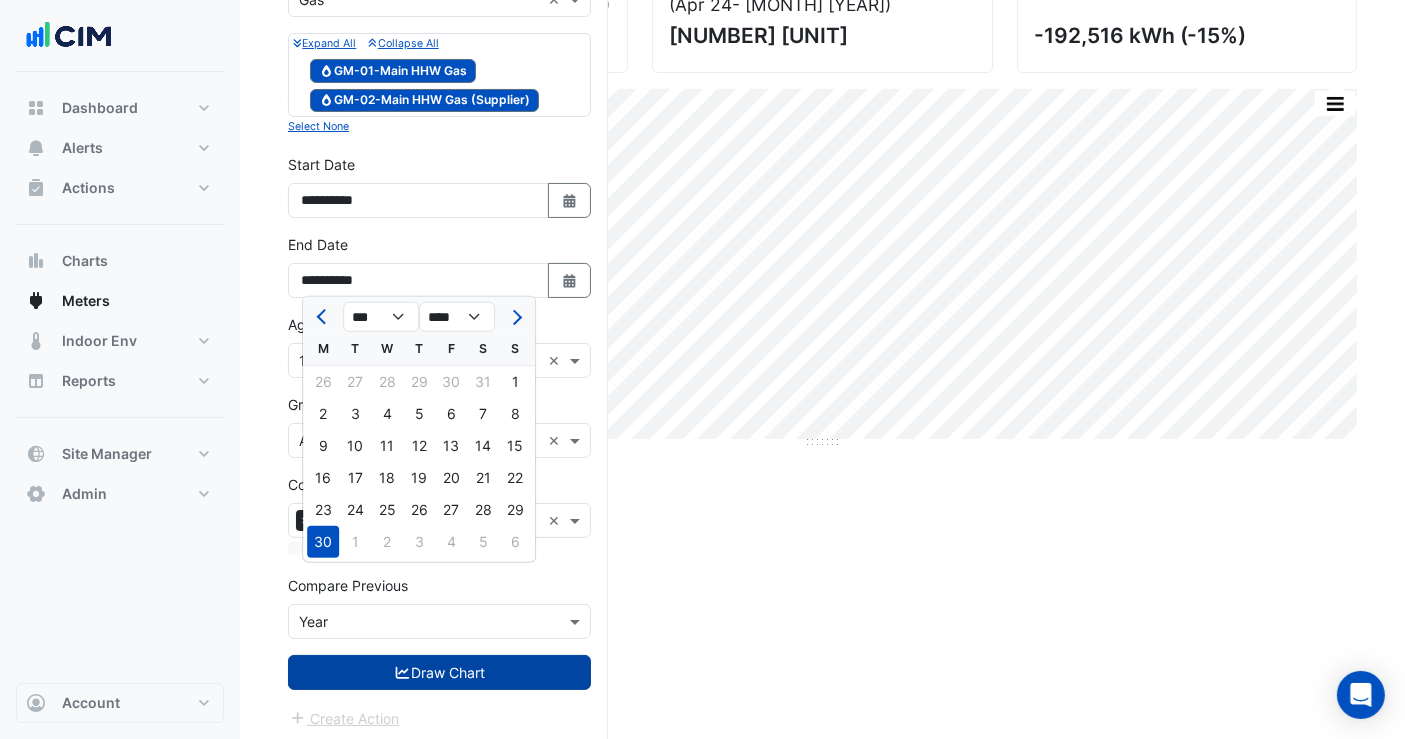click on "Draw Chart" at bounding box center [439, 672] 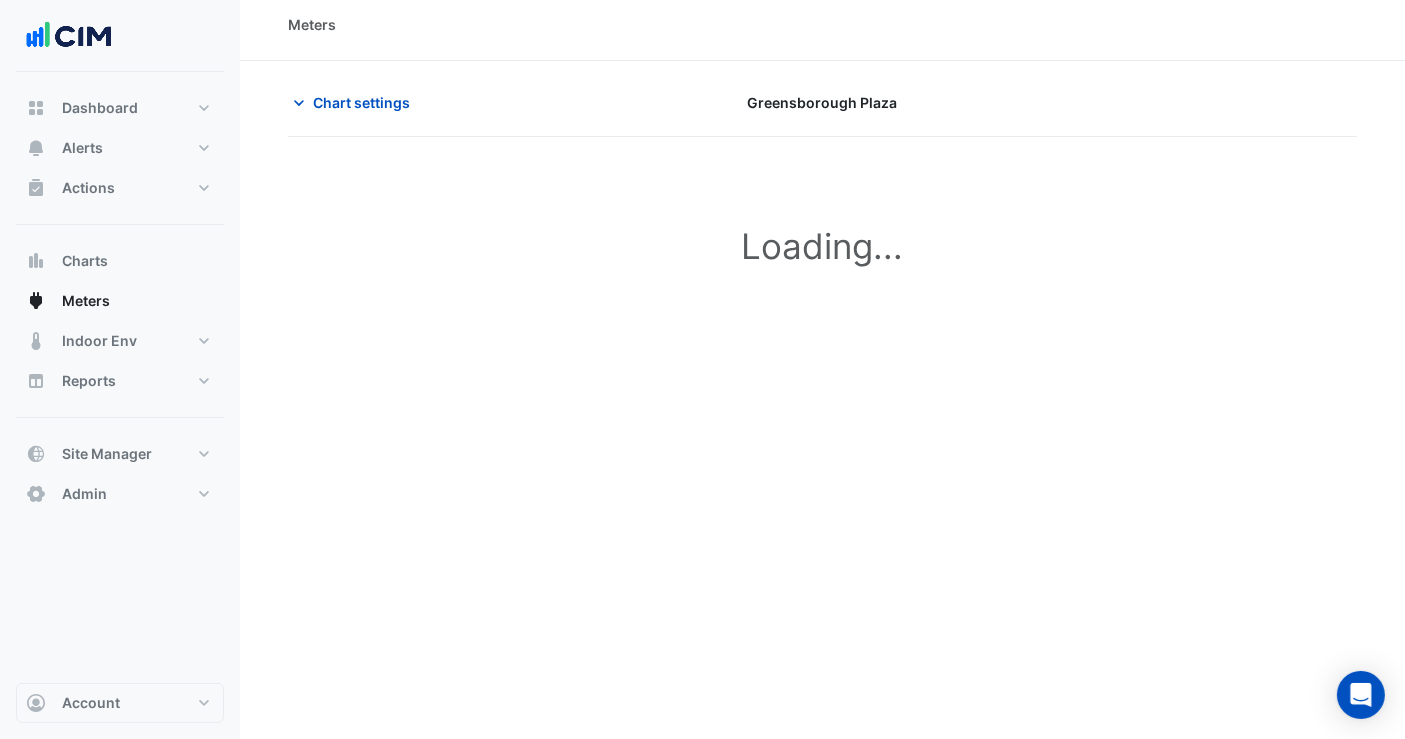 scroll, scrollTop: 0, scrollLeft: 0, axis: both 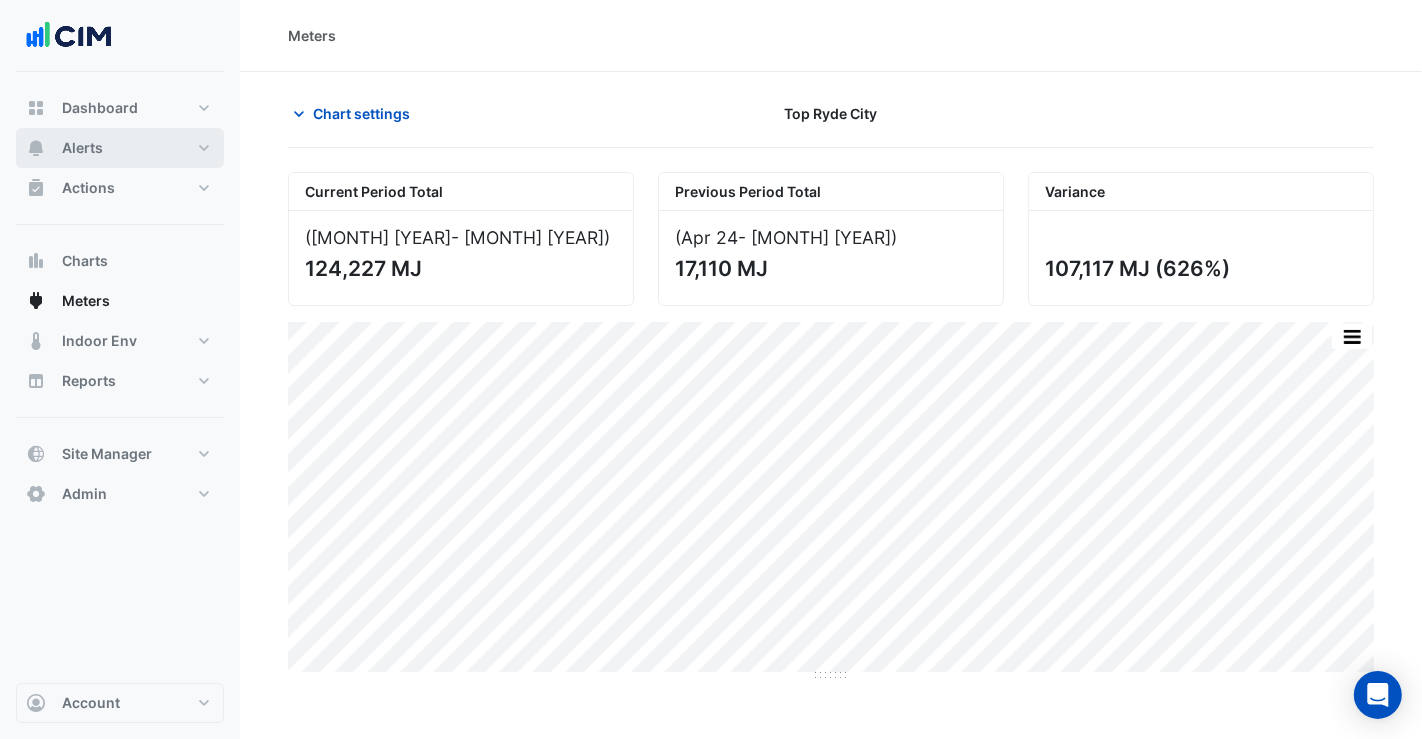 click on "Alerts" at bounding box center (120, 148) 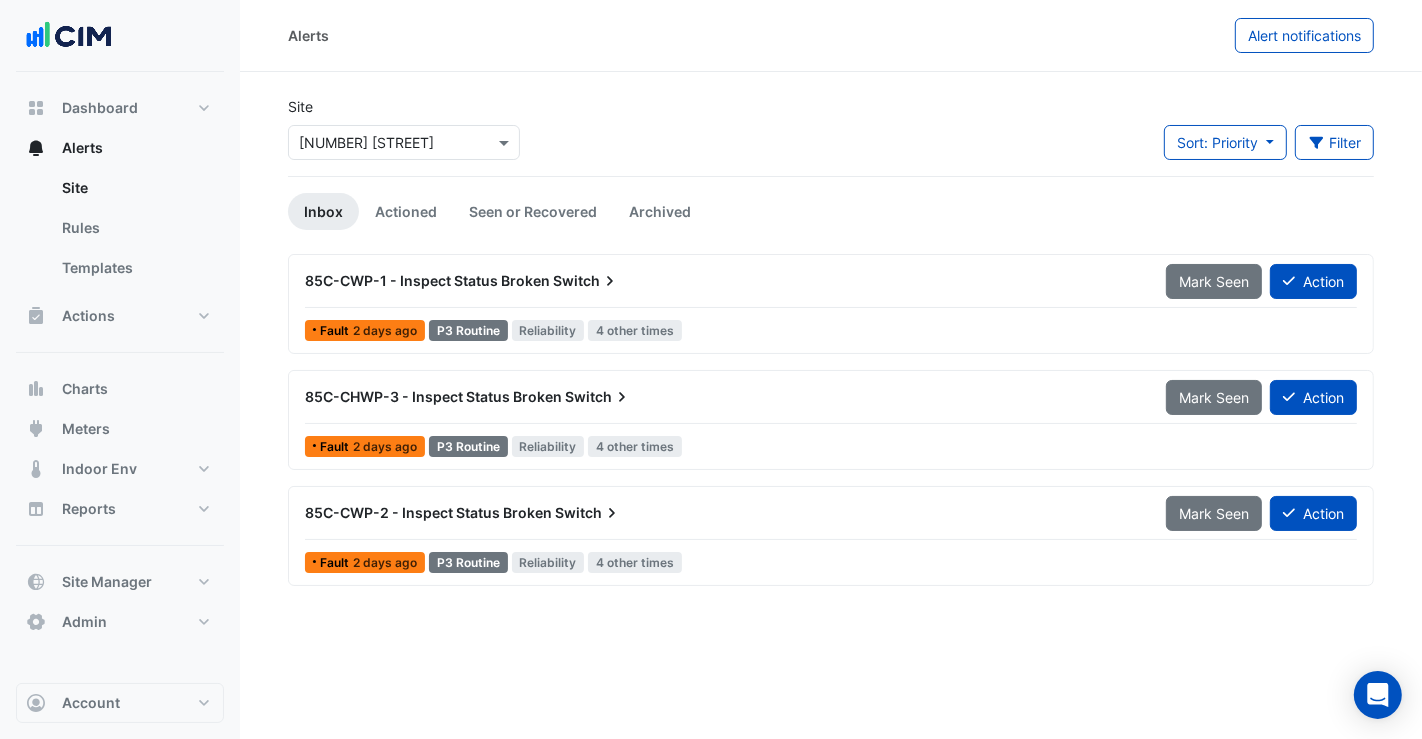 click at bounding box center (384, 143) 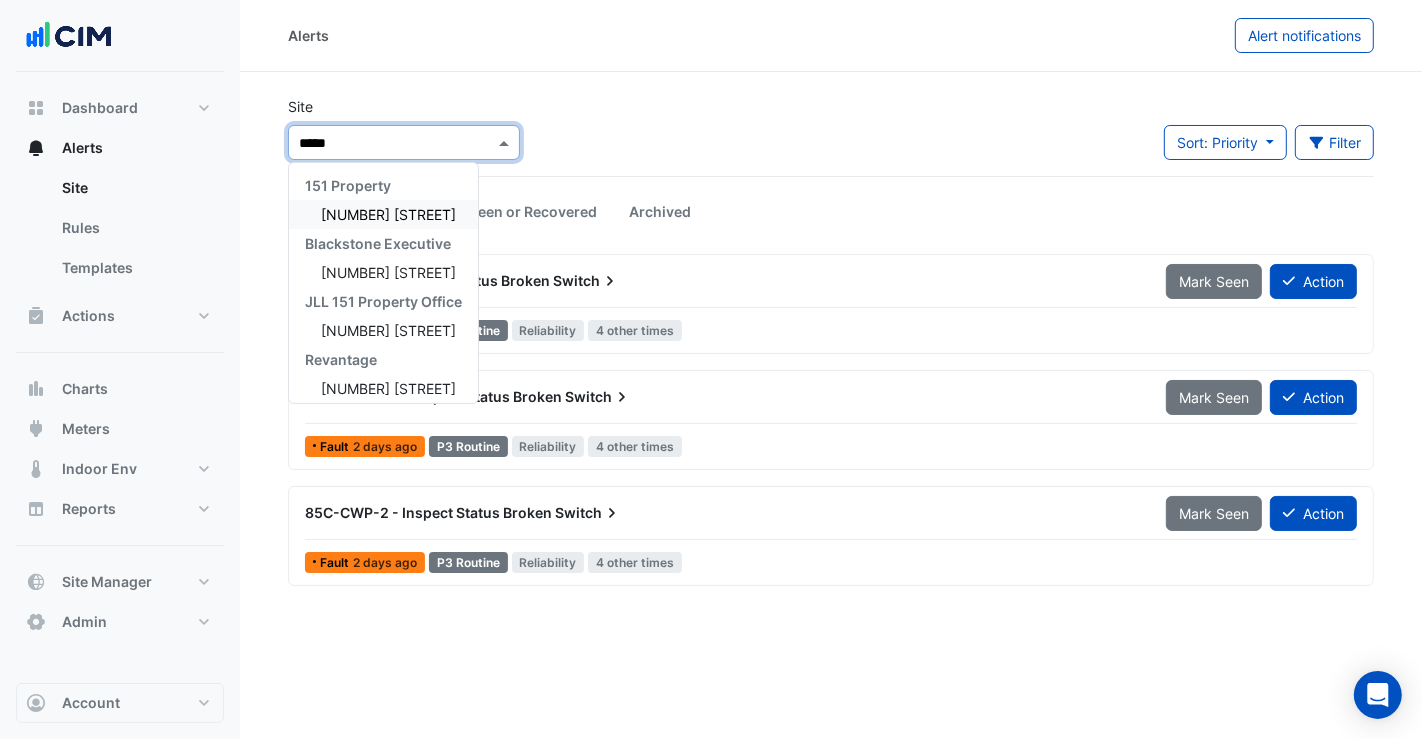 type on "******" 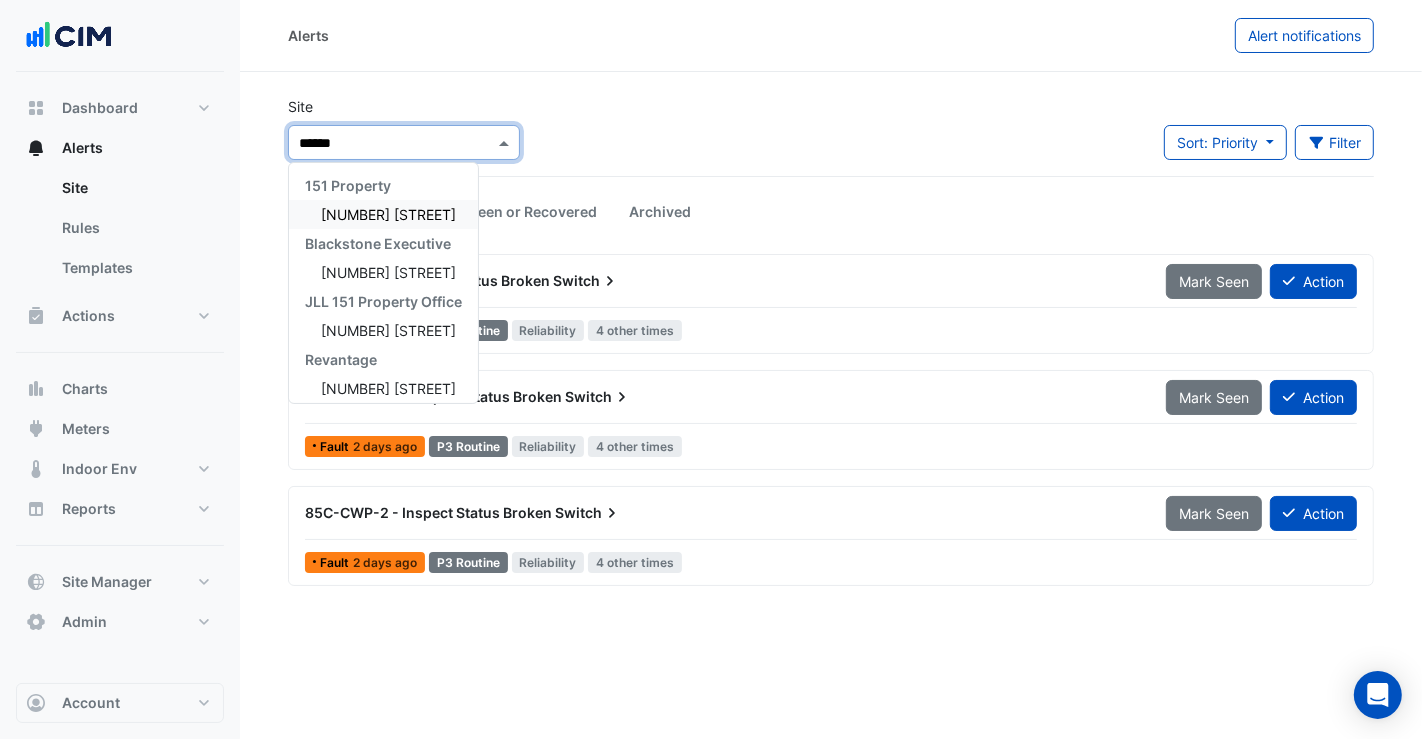 type 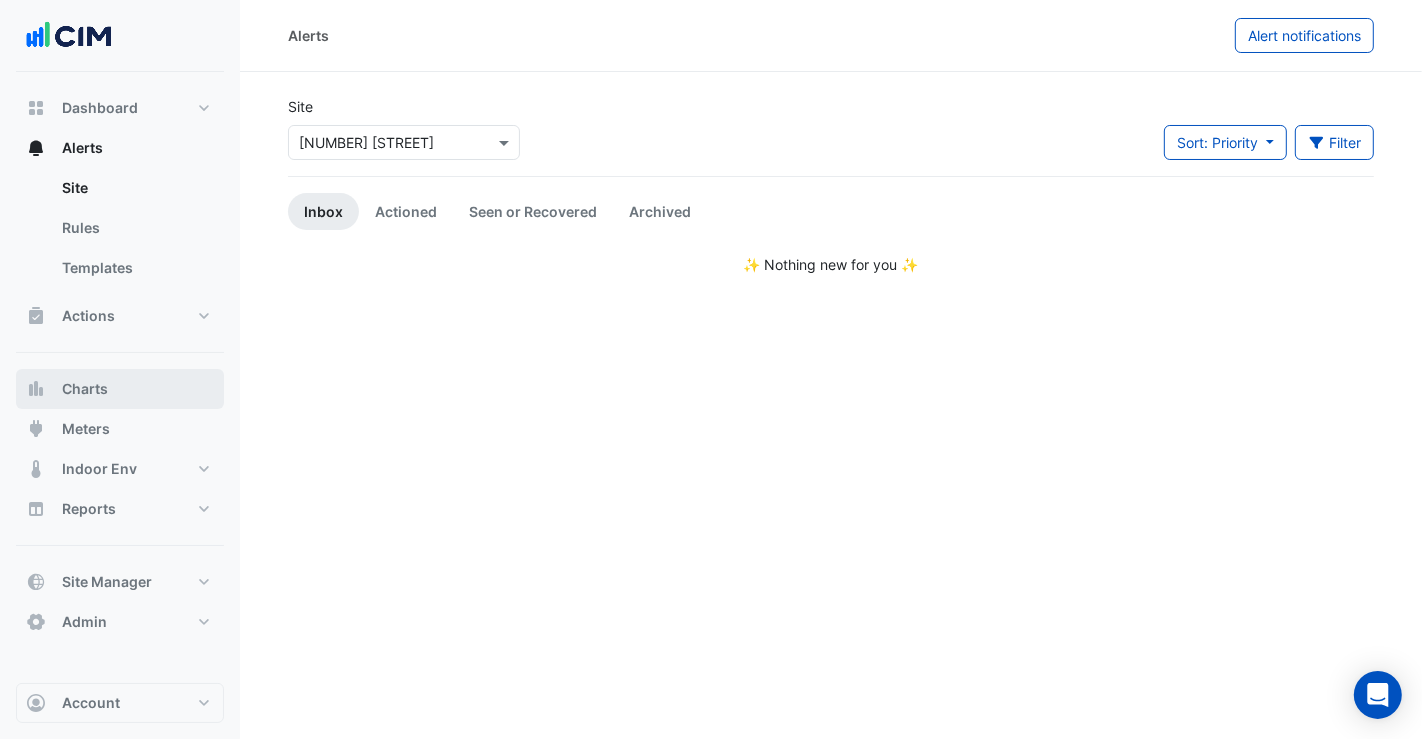 drag, startPoint x: 133, startPoint y: 367, endPoint x: 133, endPoint y: 391, distance: 24 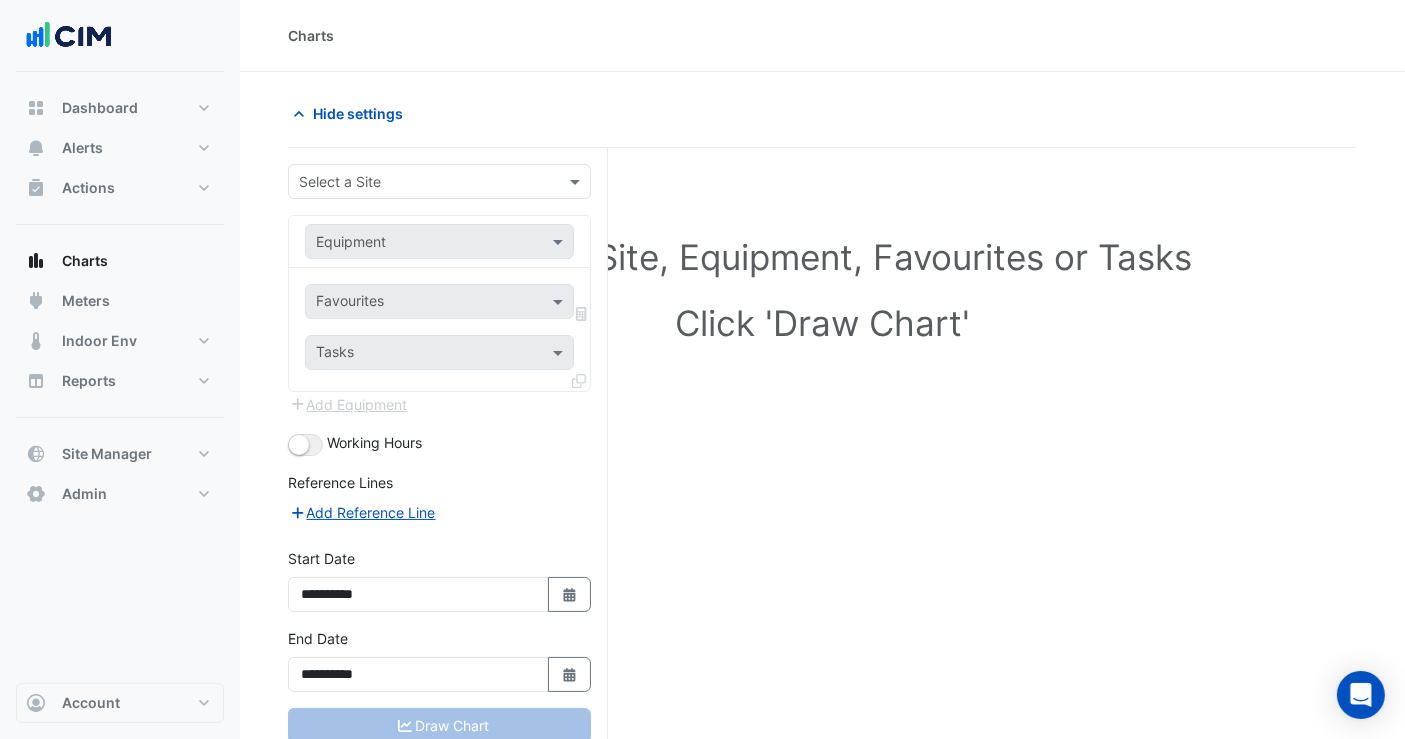 click at bounding box center [419, 182] 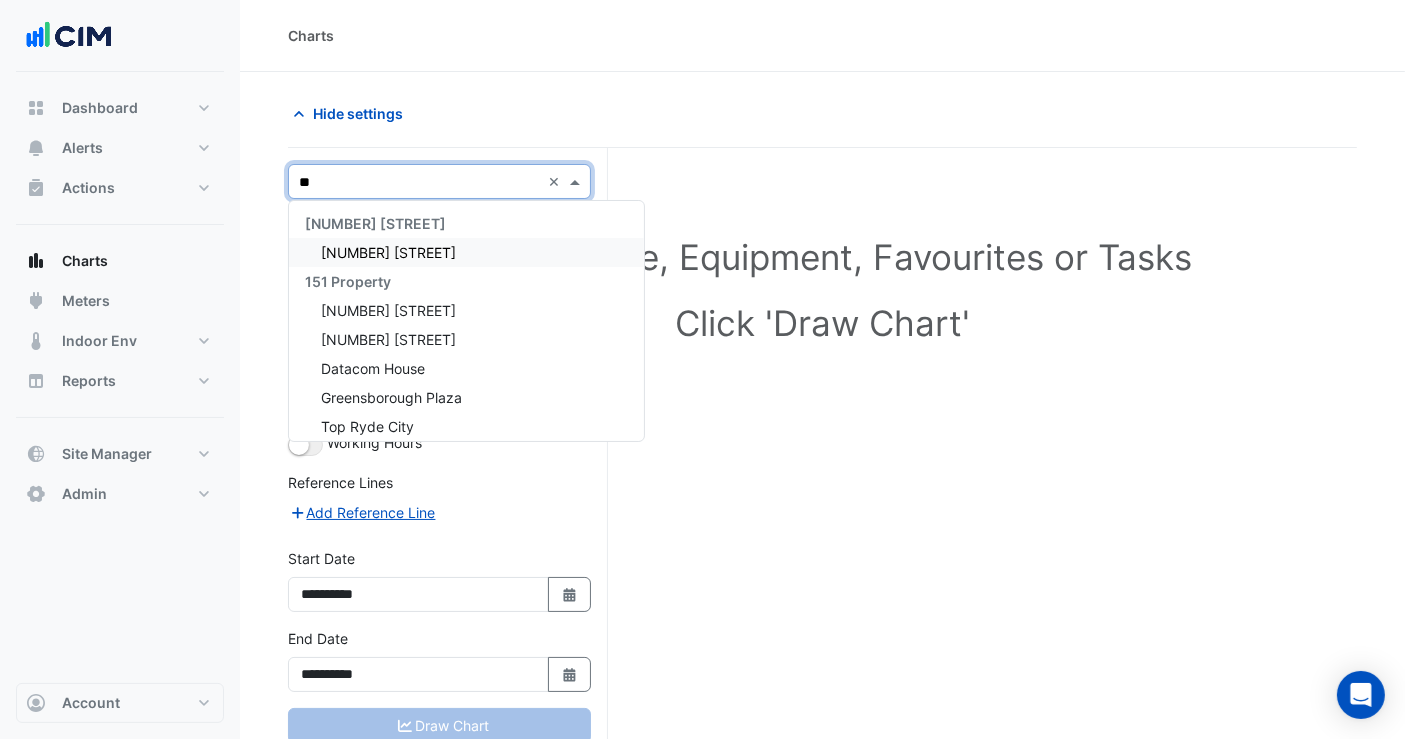 type on "***" 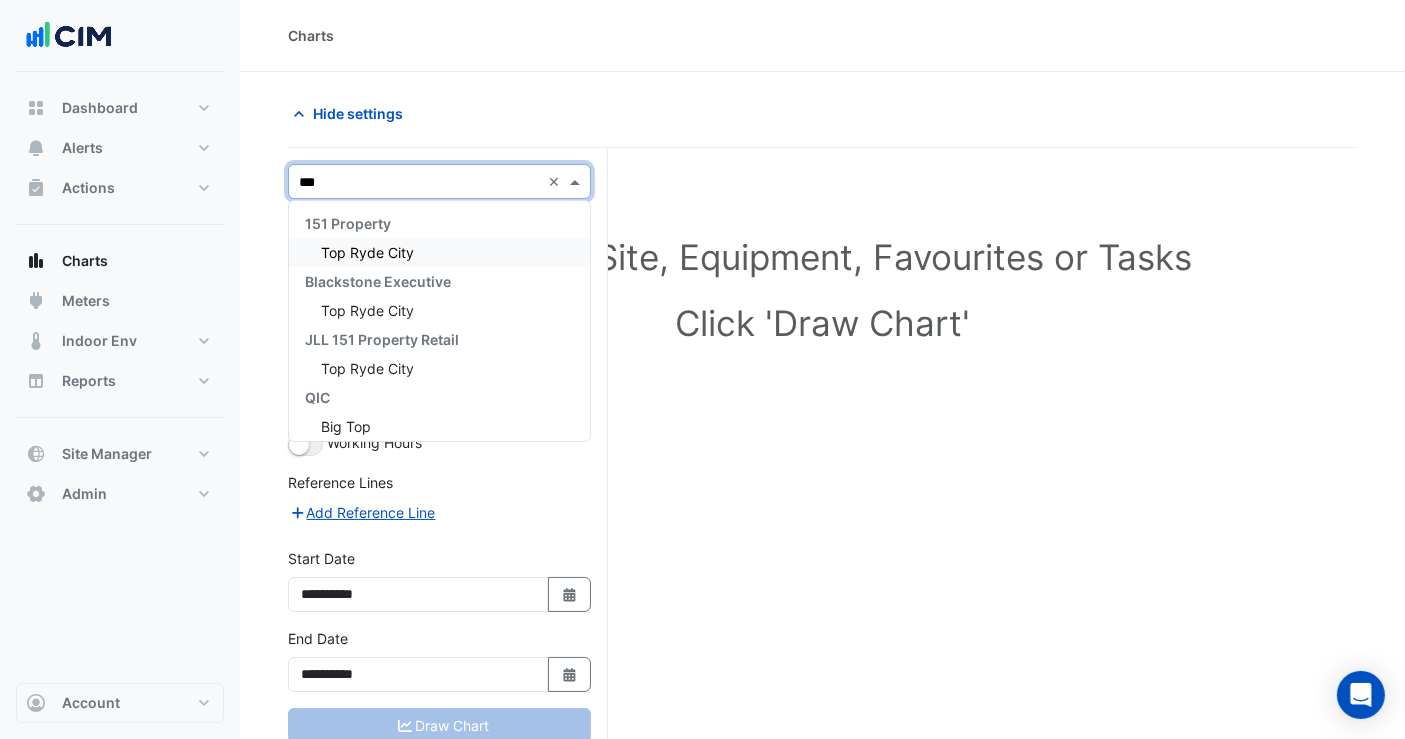 click on "Top Ryde City" at bounding box center [367, 252] 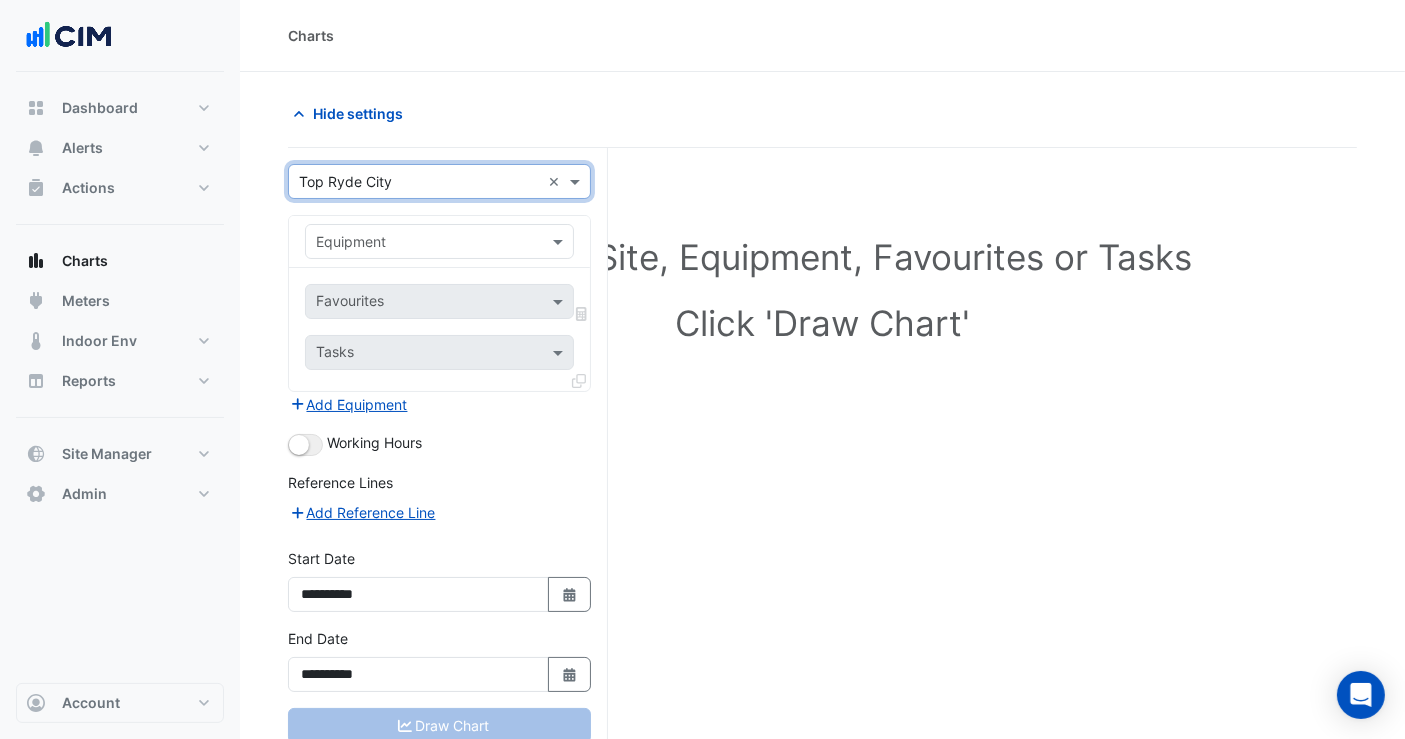 click at bounding box center (419, 242) 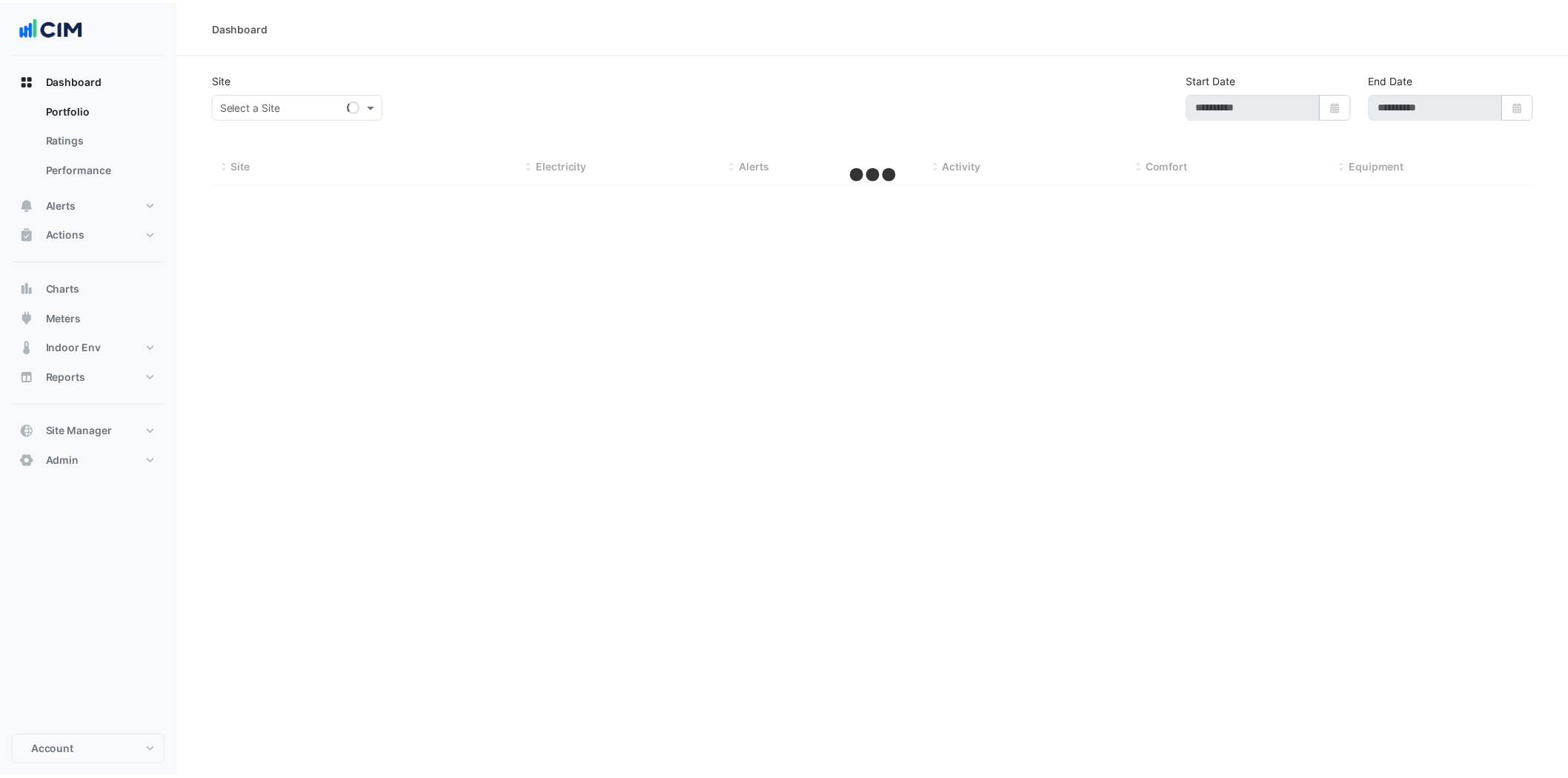 scroll, scrollTop: 0, scrollLeft: 0, axis: both 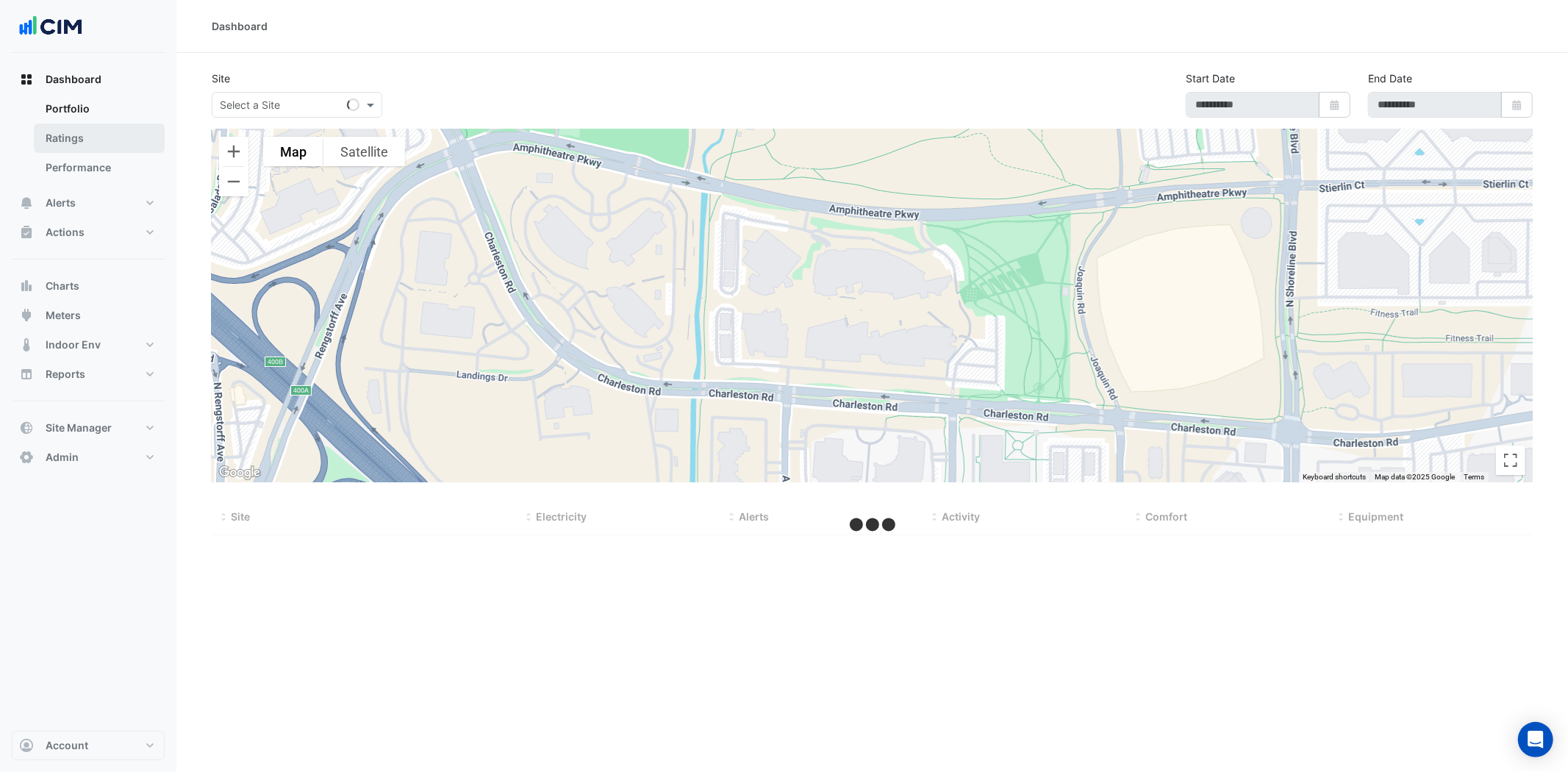 type on "**********" 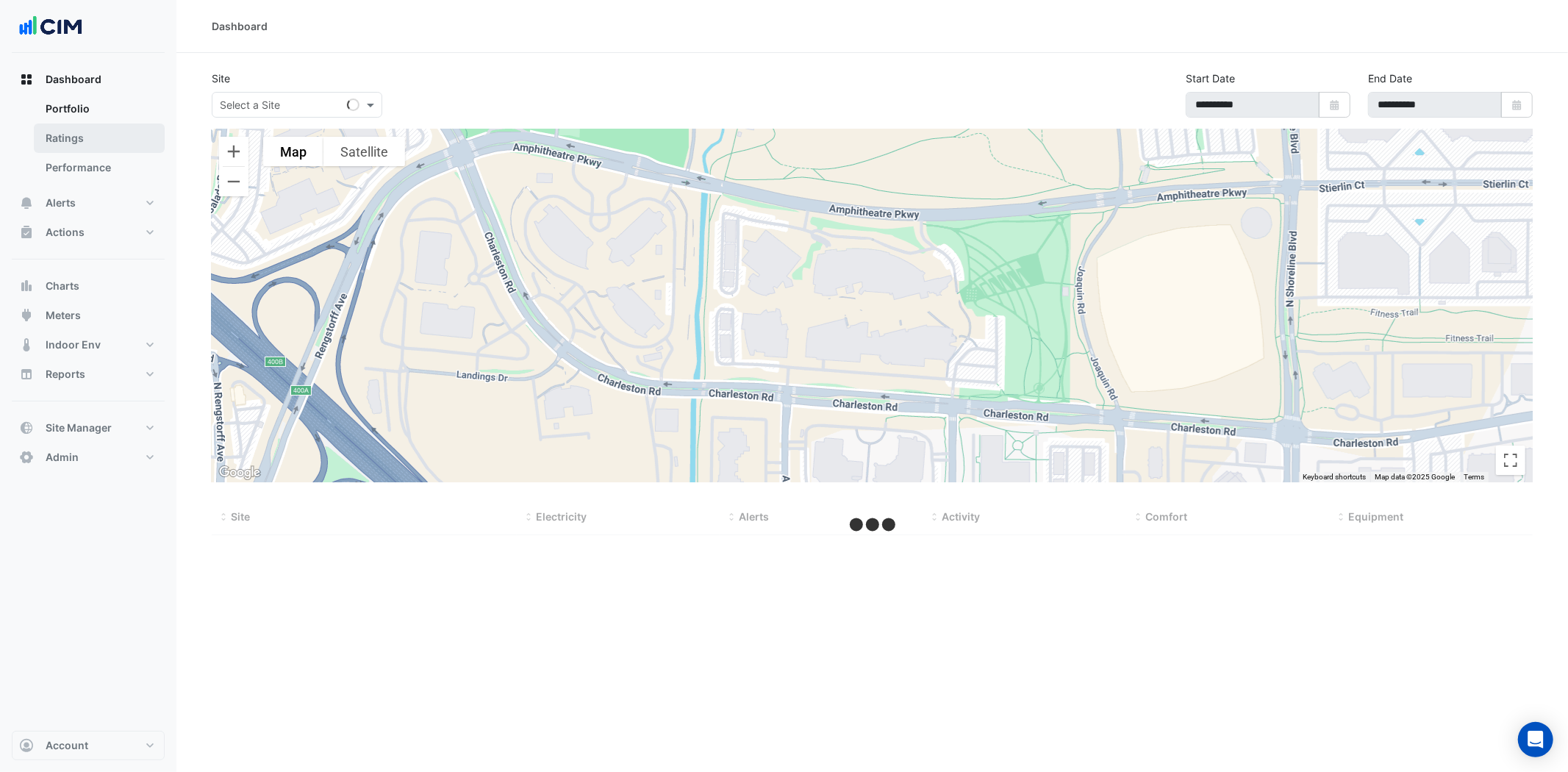 select on "**" 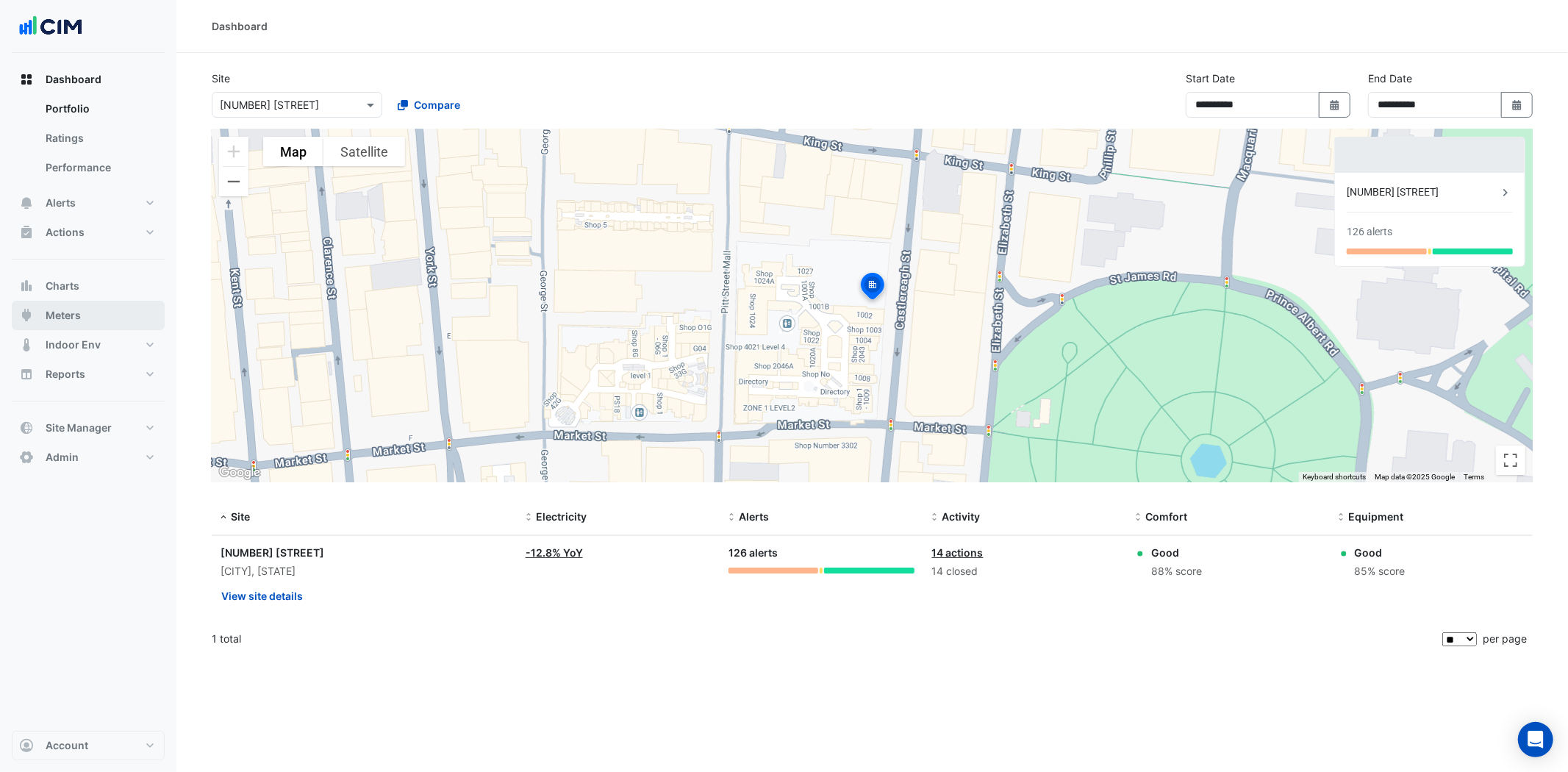 click on "Meters" at bounding box center (63, 315) 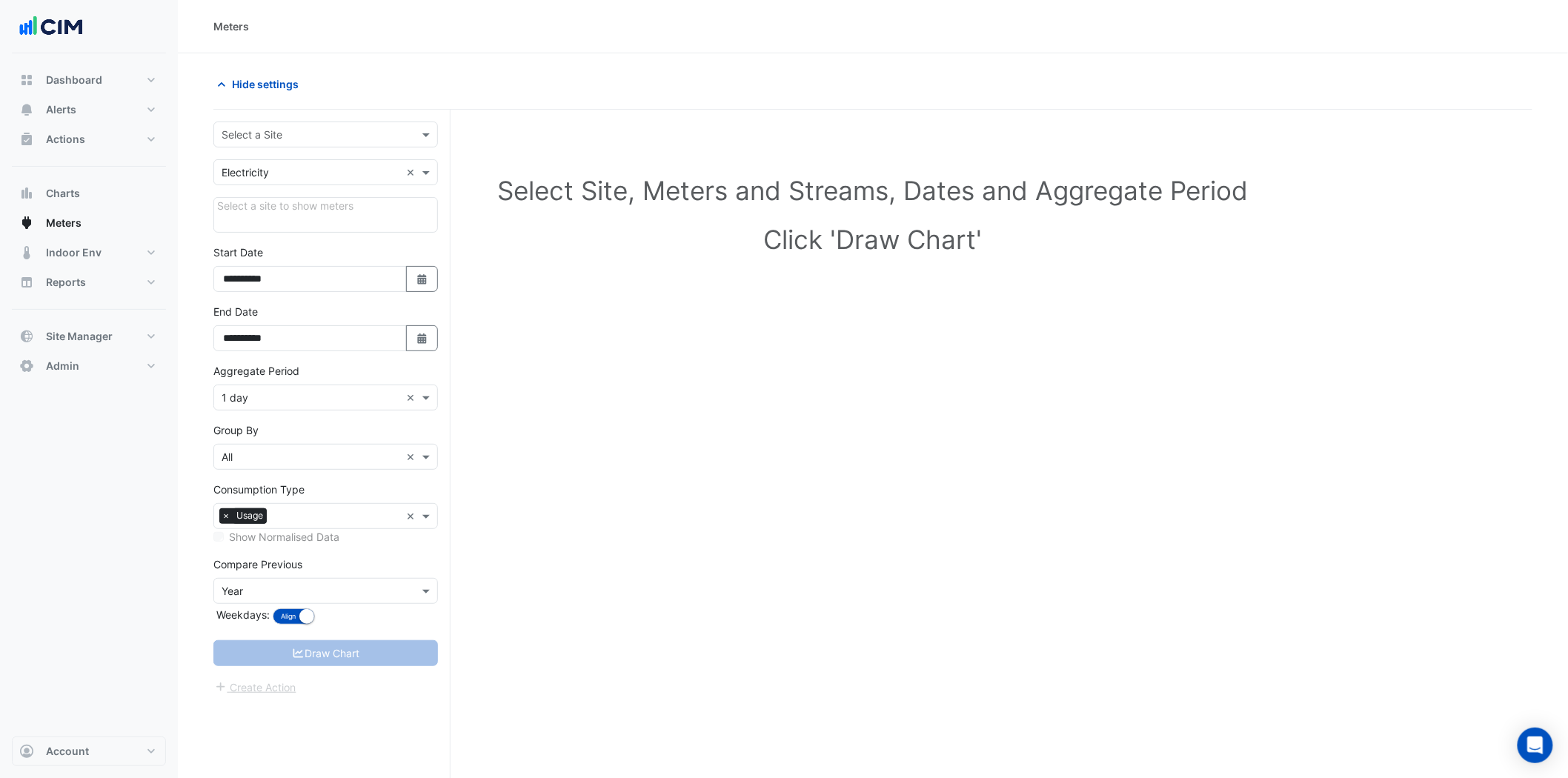 click at bounding box center (310, 135) 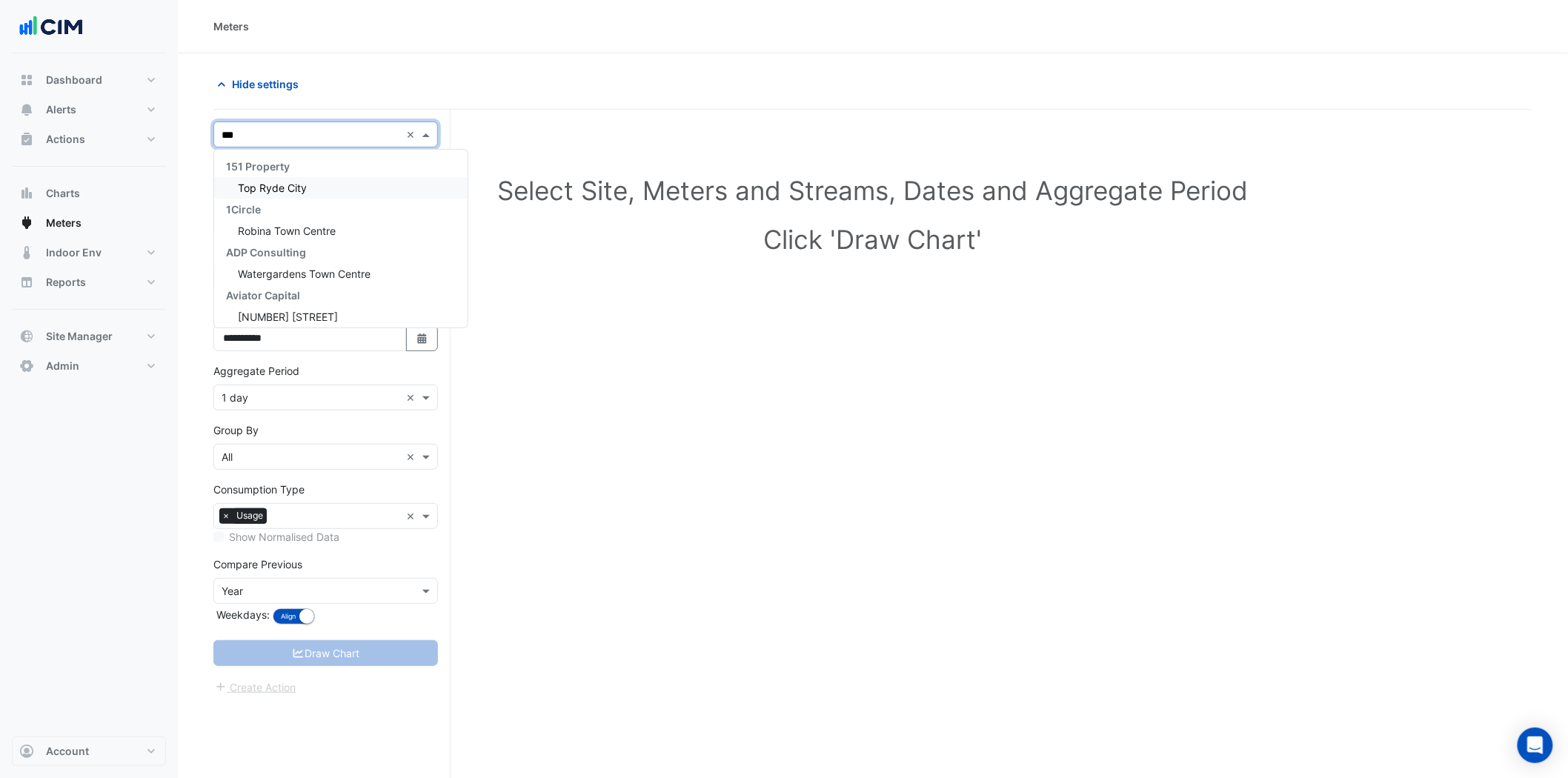 type on "***" 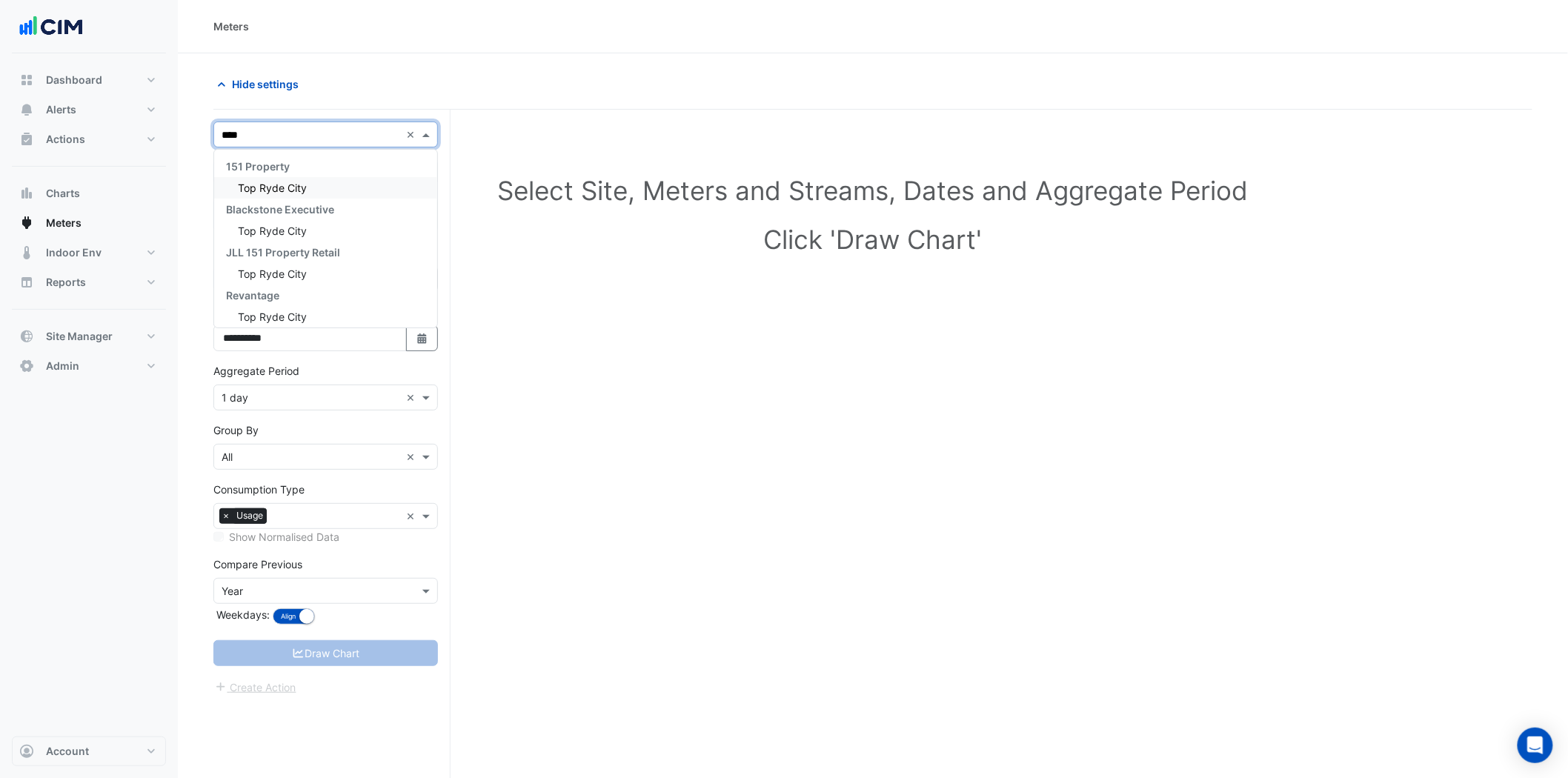 type 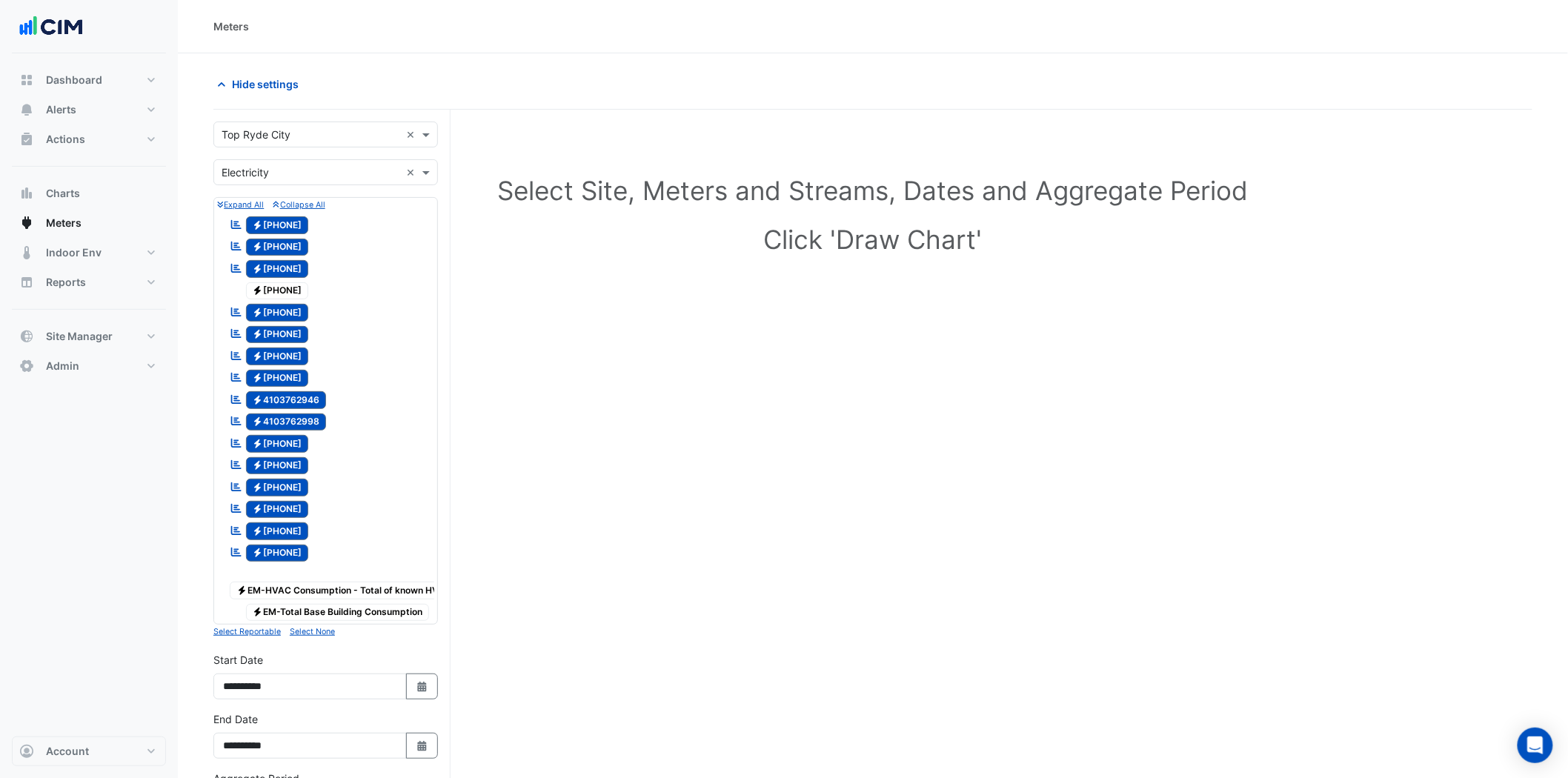 click on "Electricity
4103760226" at bounding box center [277, 291] 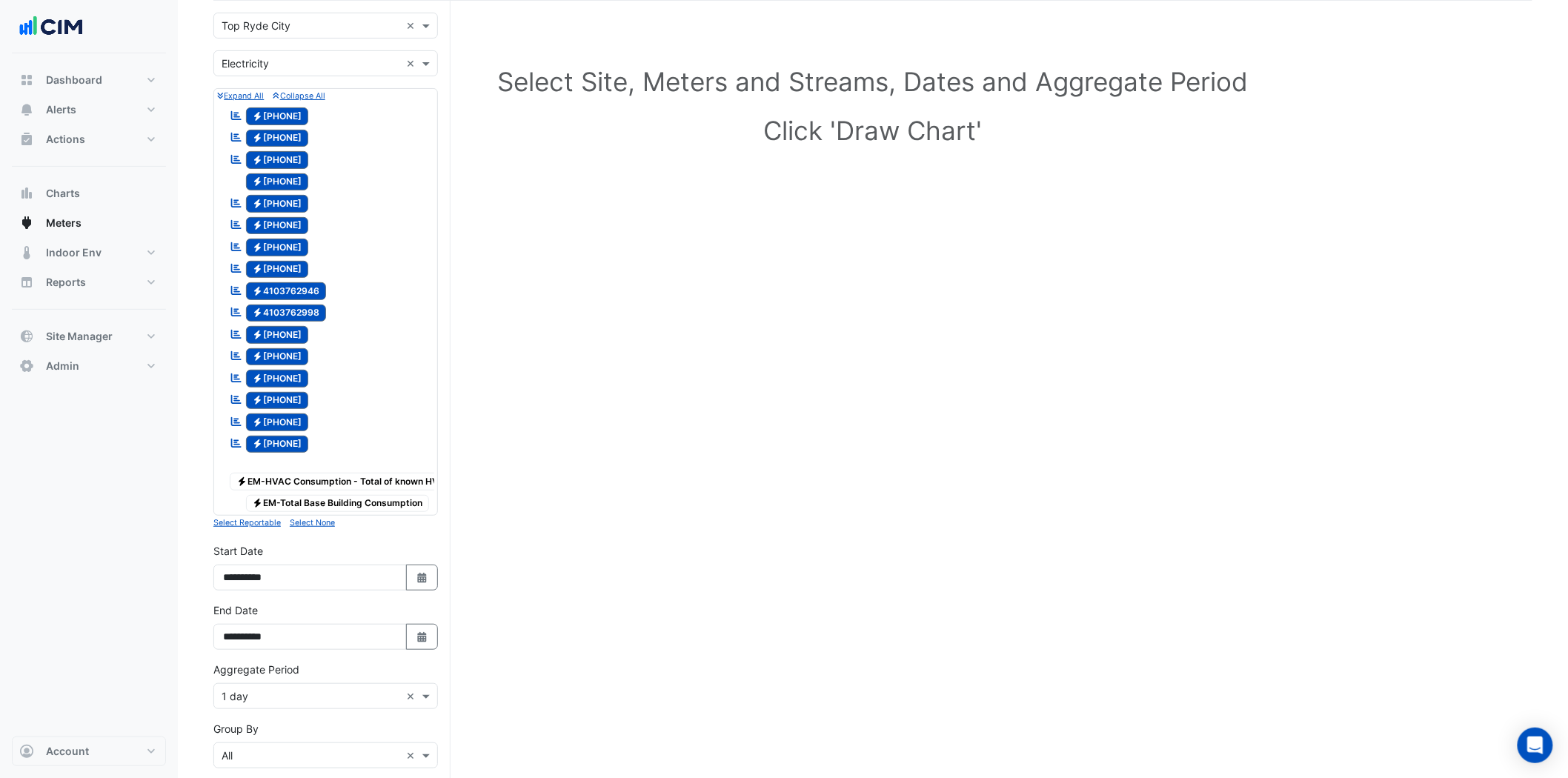 scroll, scrollTop: 247, scrollLeft: 0, axis: vertical 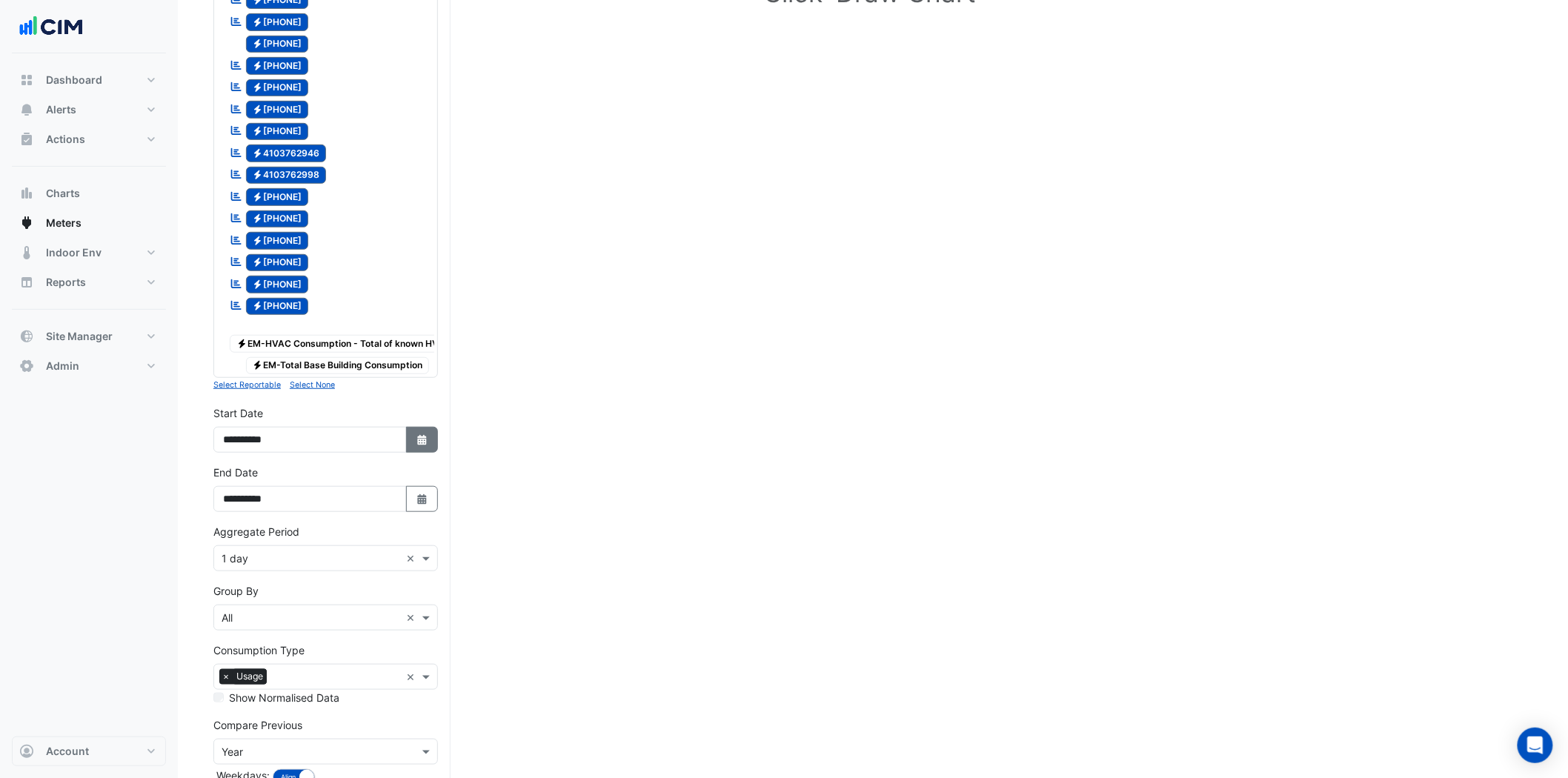 click on "Select Date" at bounding box center [422, 439] 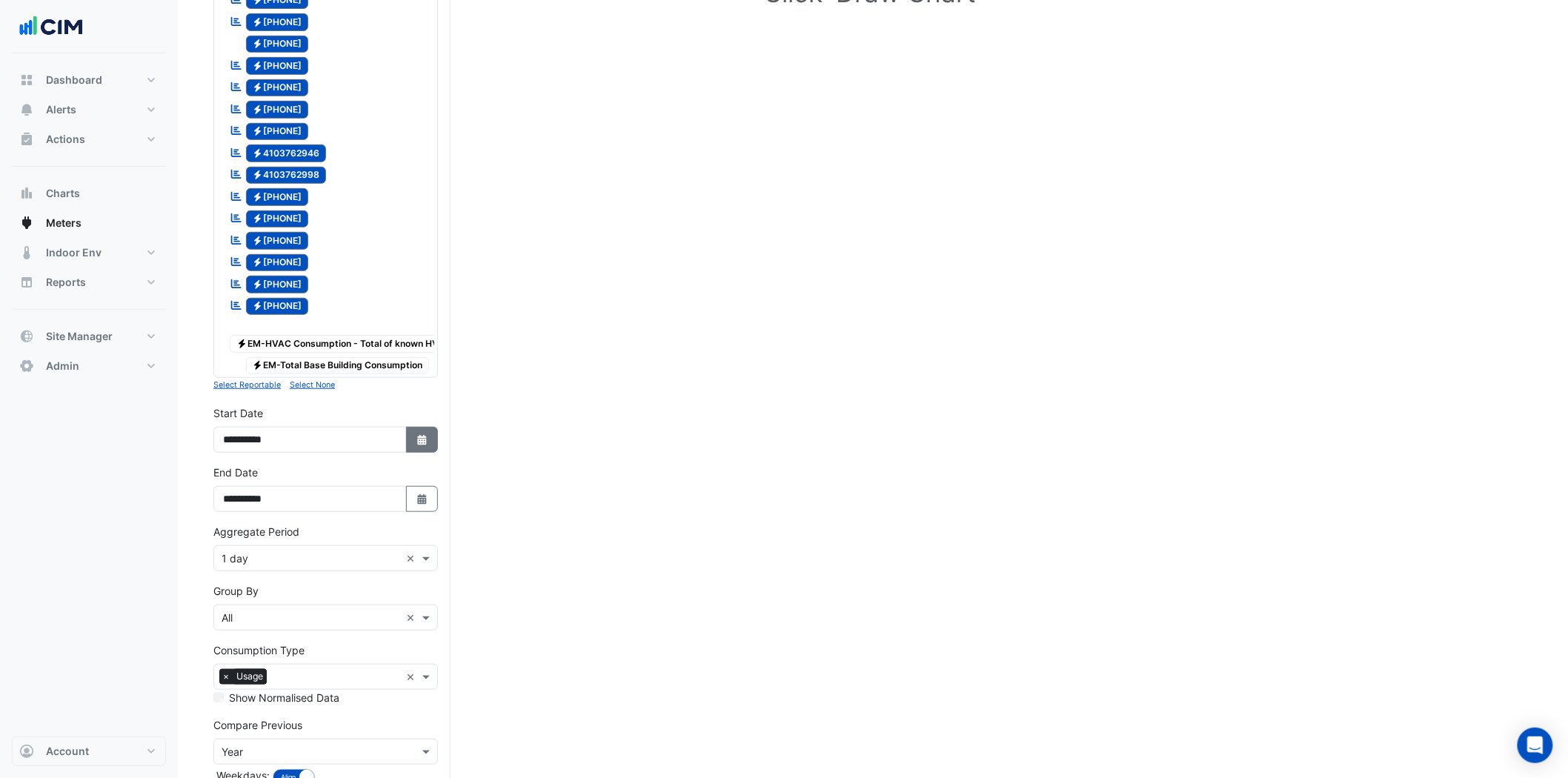 select on "*" 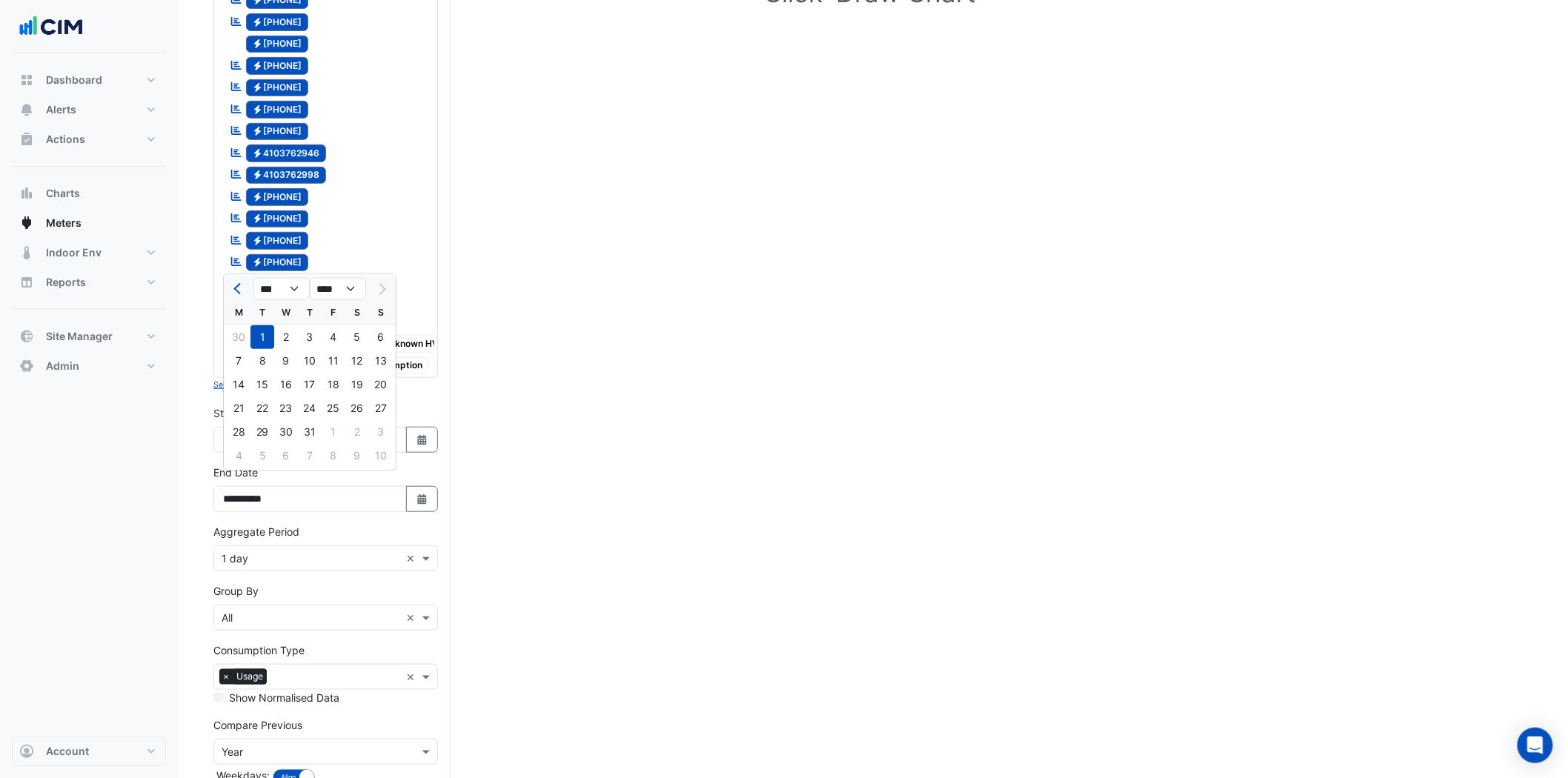 click on "W" 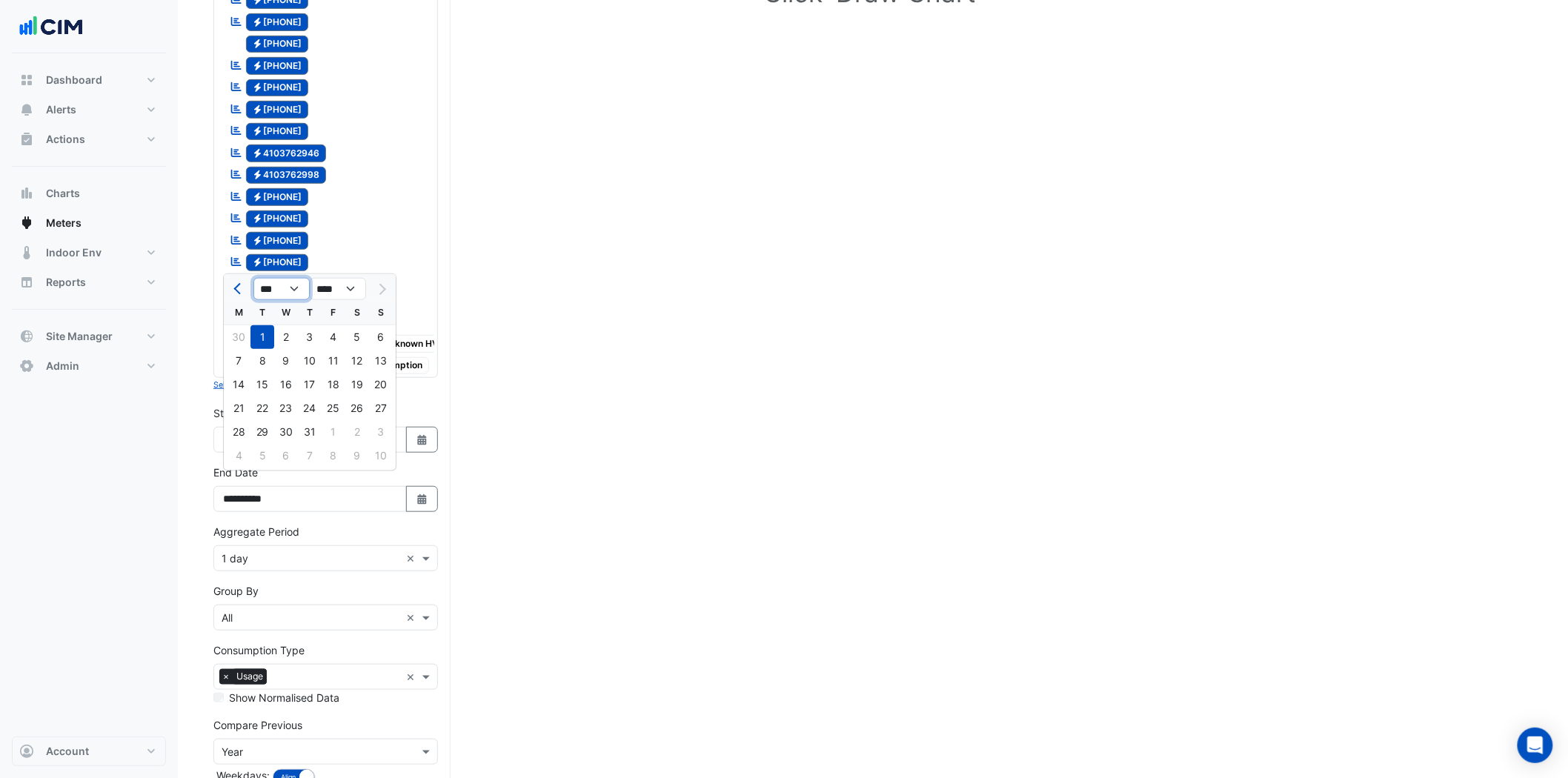 click on "*** *** *** *** *** *** ***" 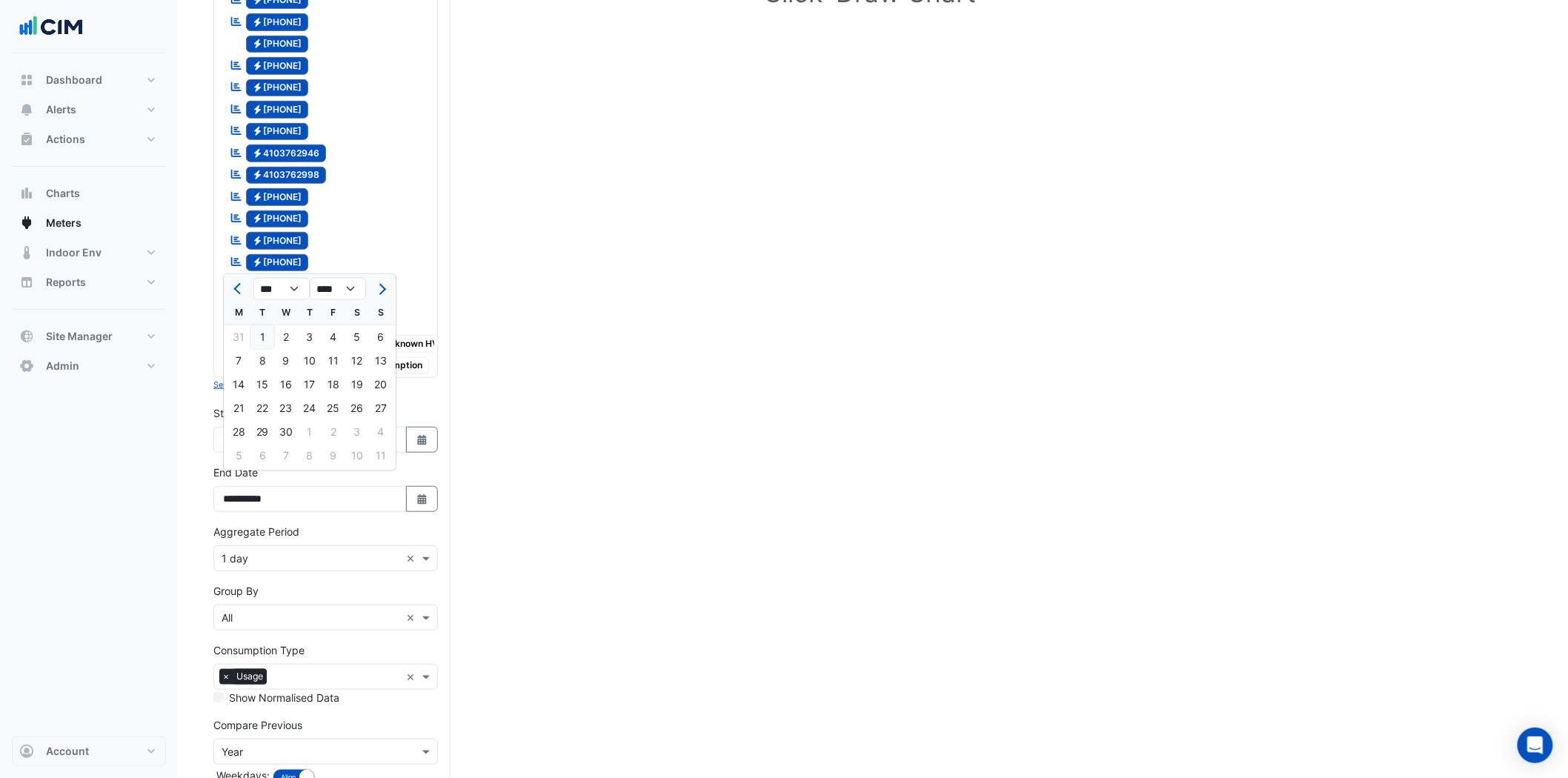 click on "1" 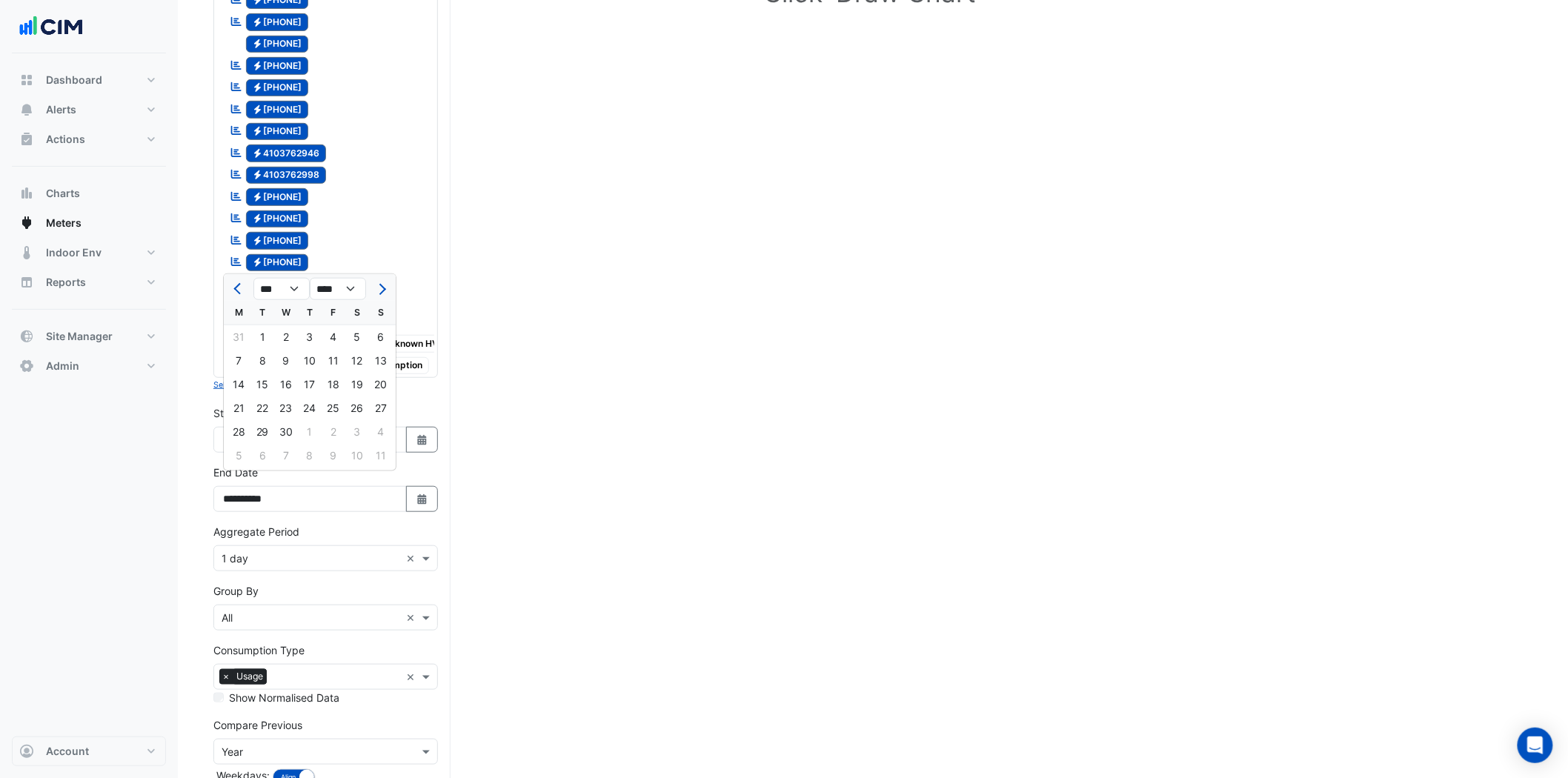 type on "**********" 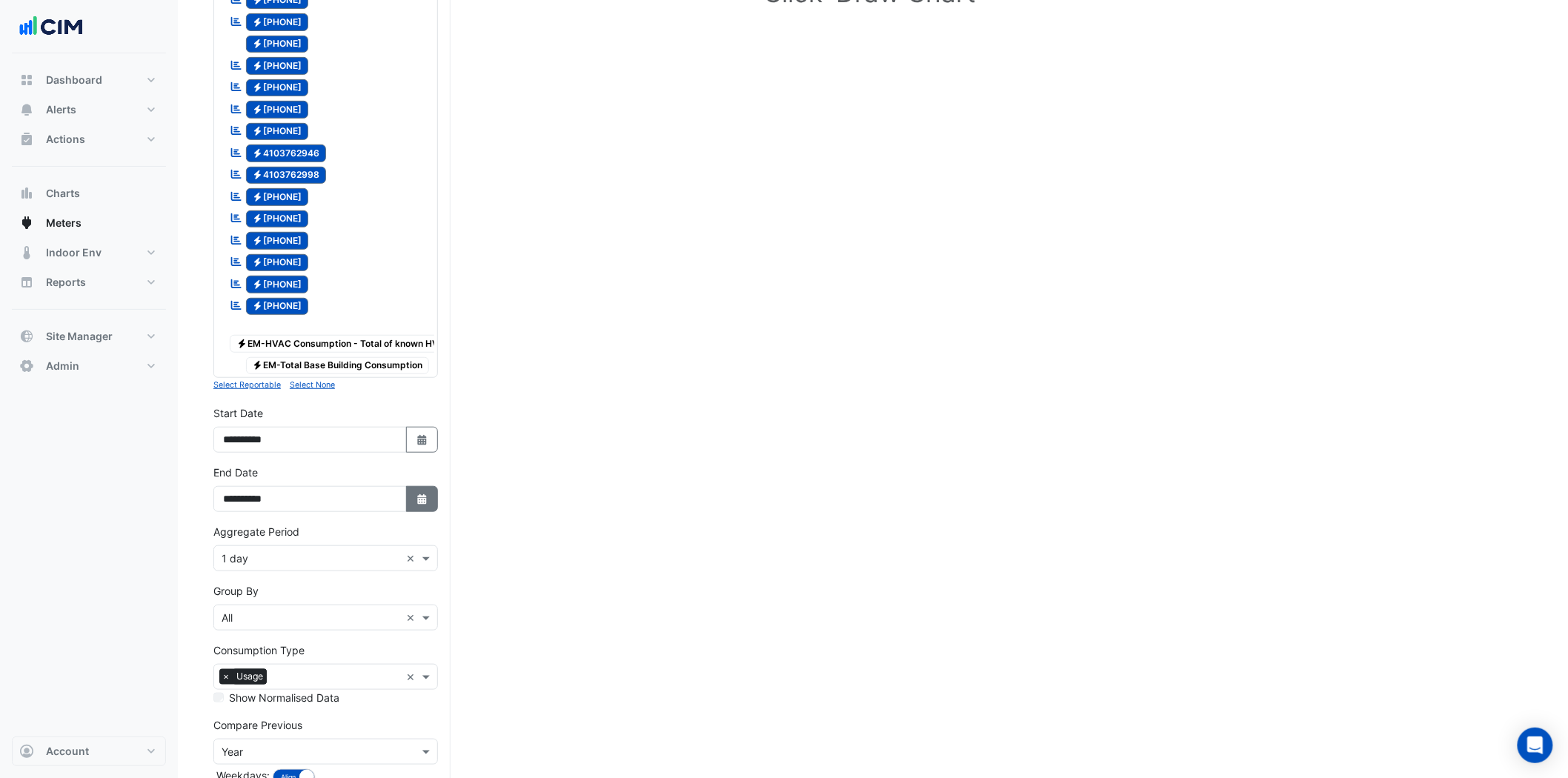 click on "Select Date" at bounding box center [422, 499] 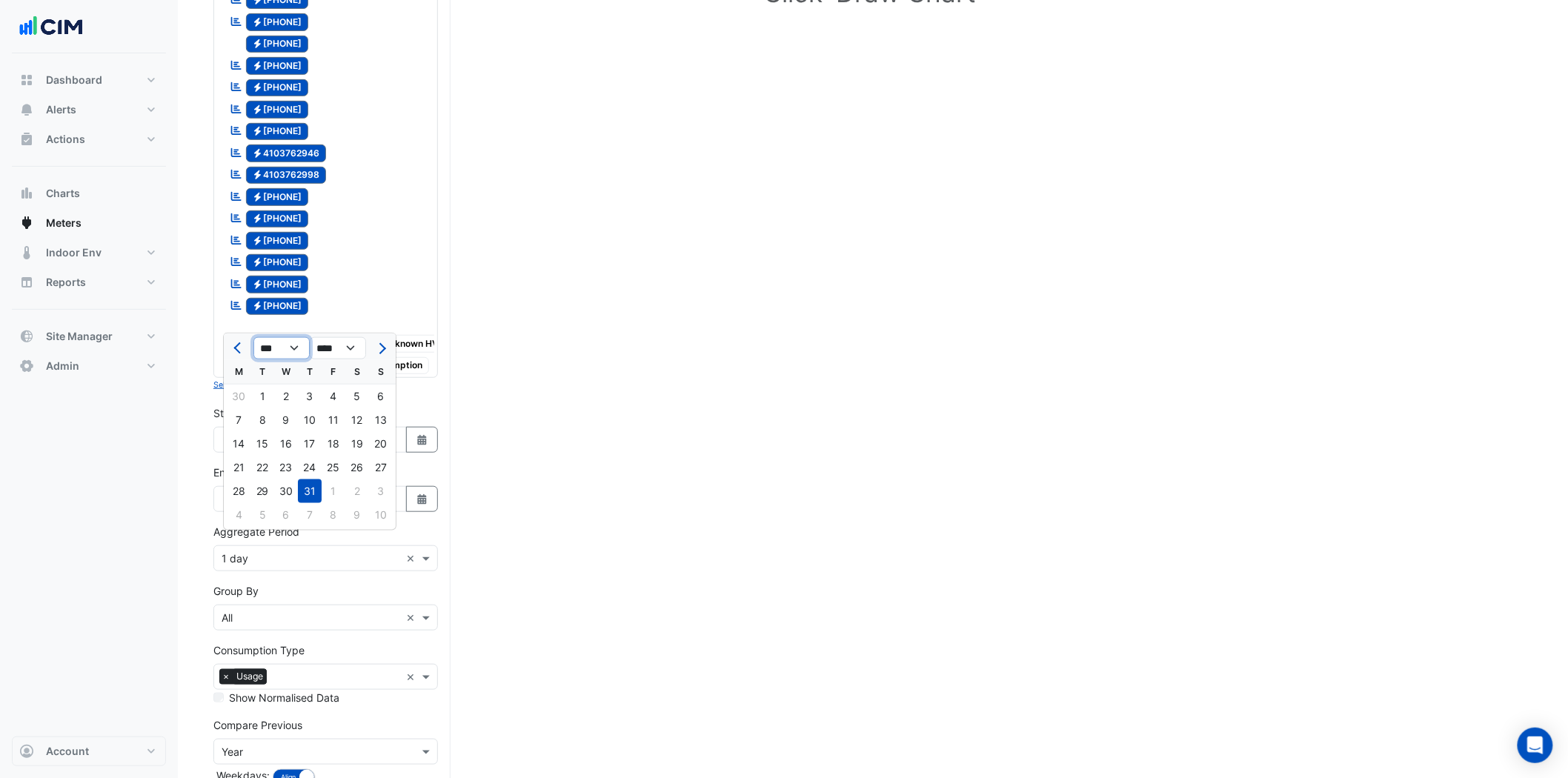 click on "*** *** *** *** *** *** *** *** ***" 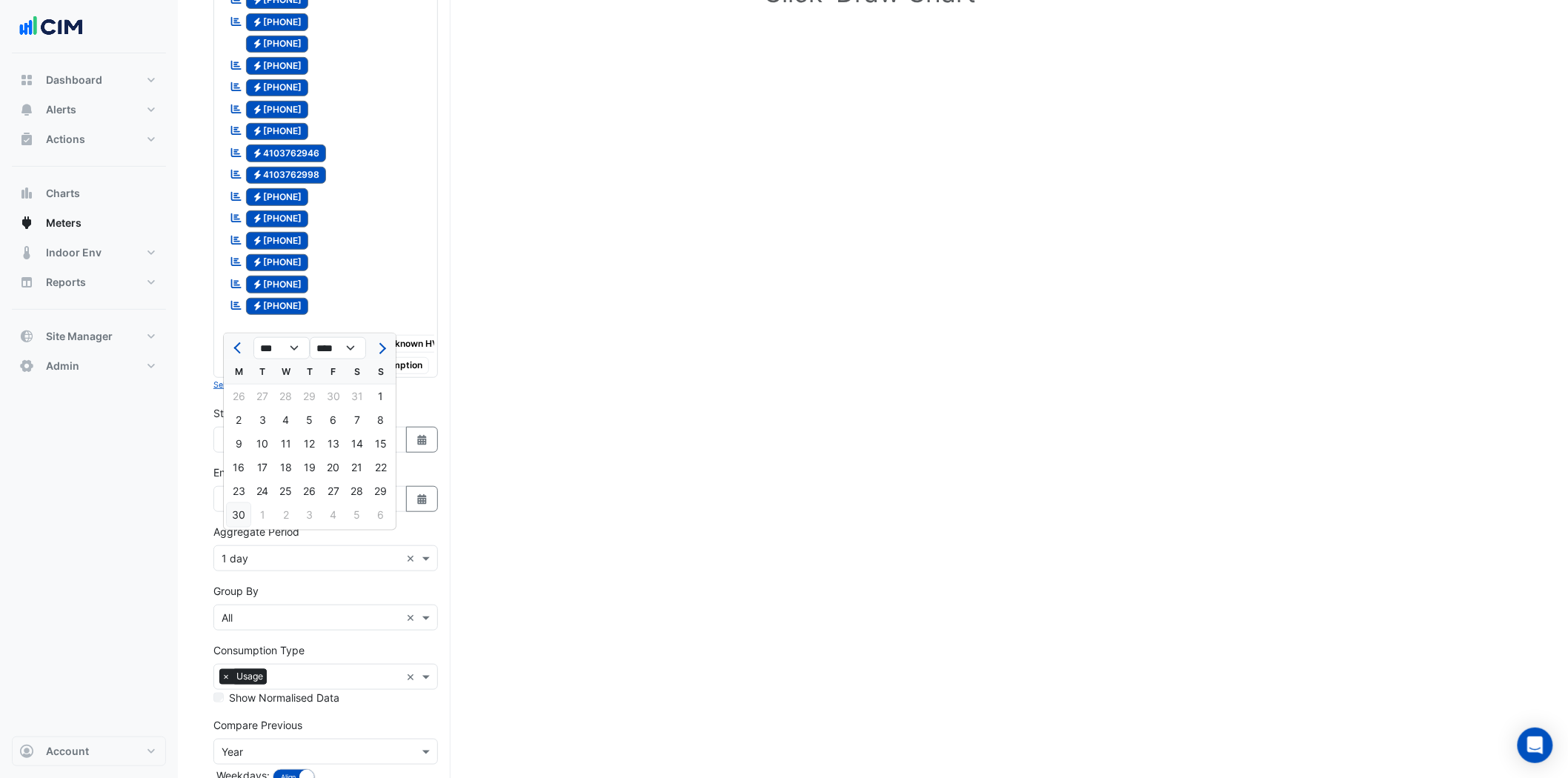 click on "30" 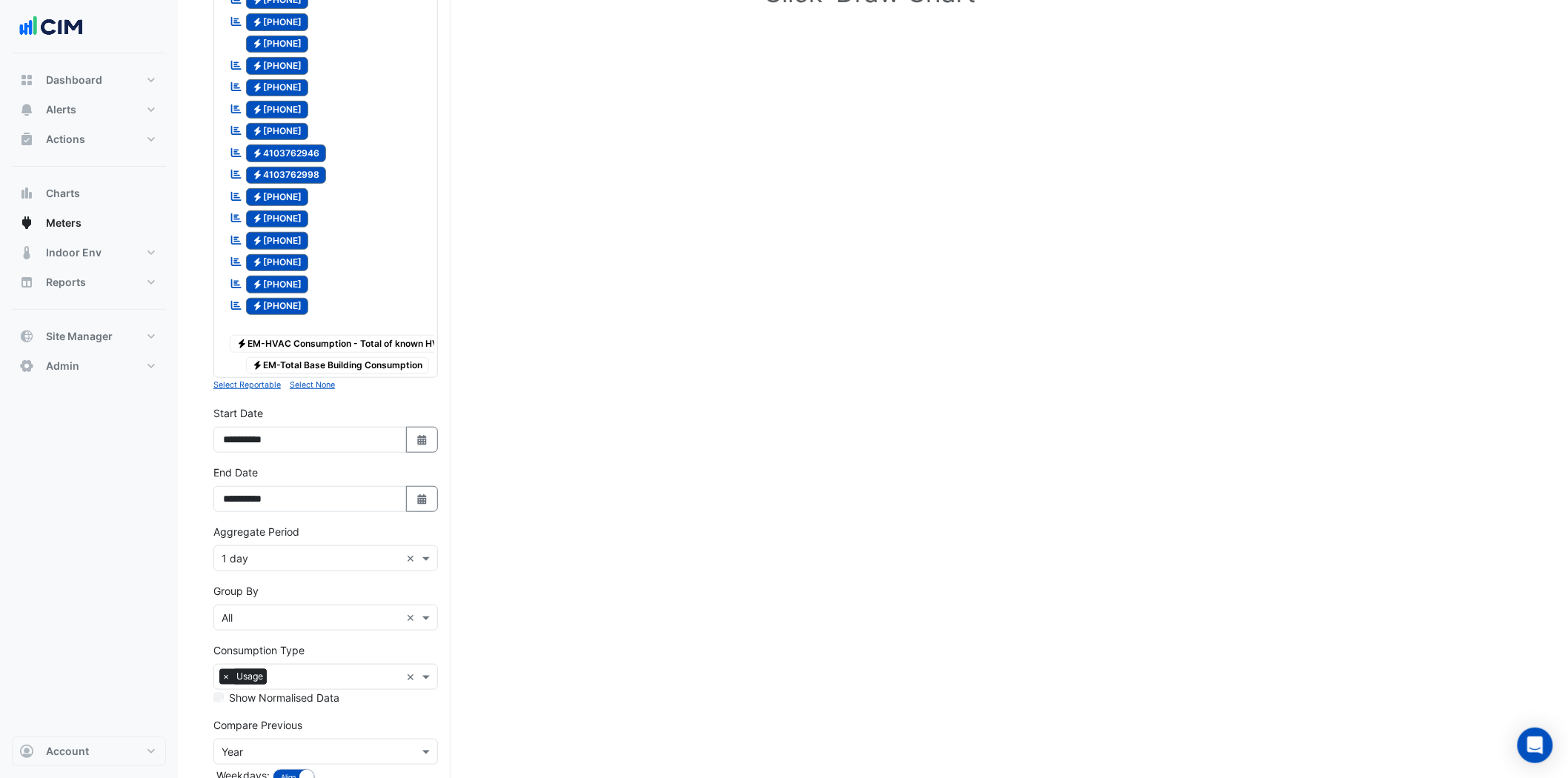 click at bounding box center [310, 559] 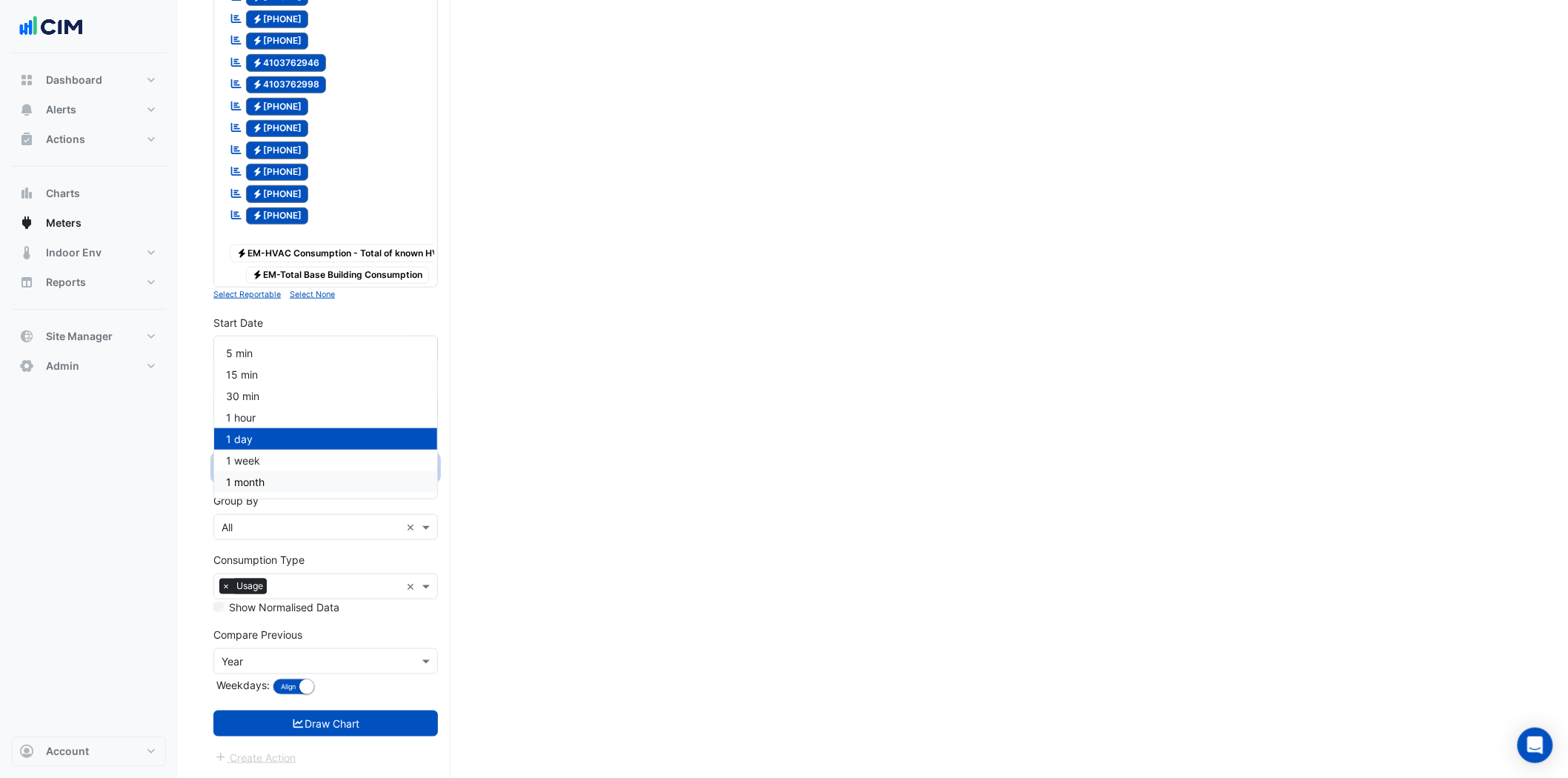 drag, startPoint x: 265, startPoint y: 430, endPoint x: 293, endPoint y: 589, distance: 161.44659 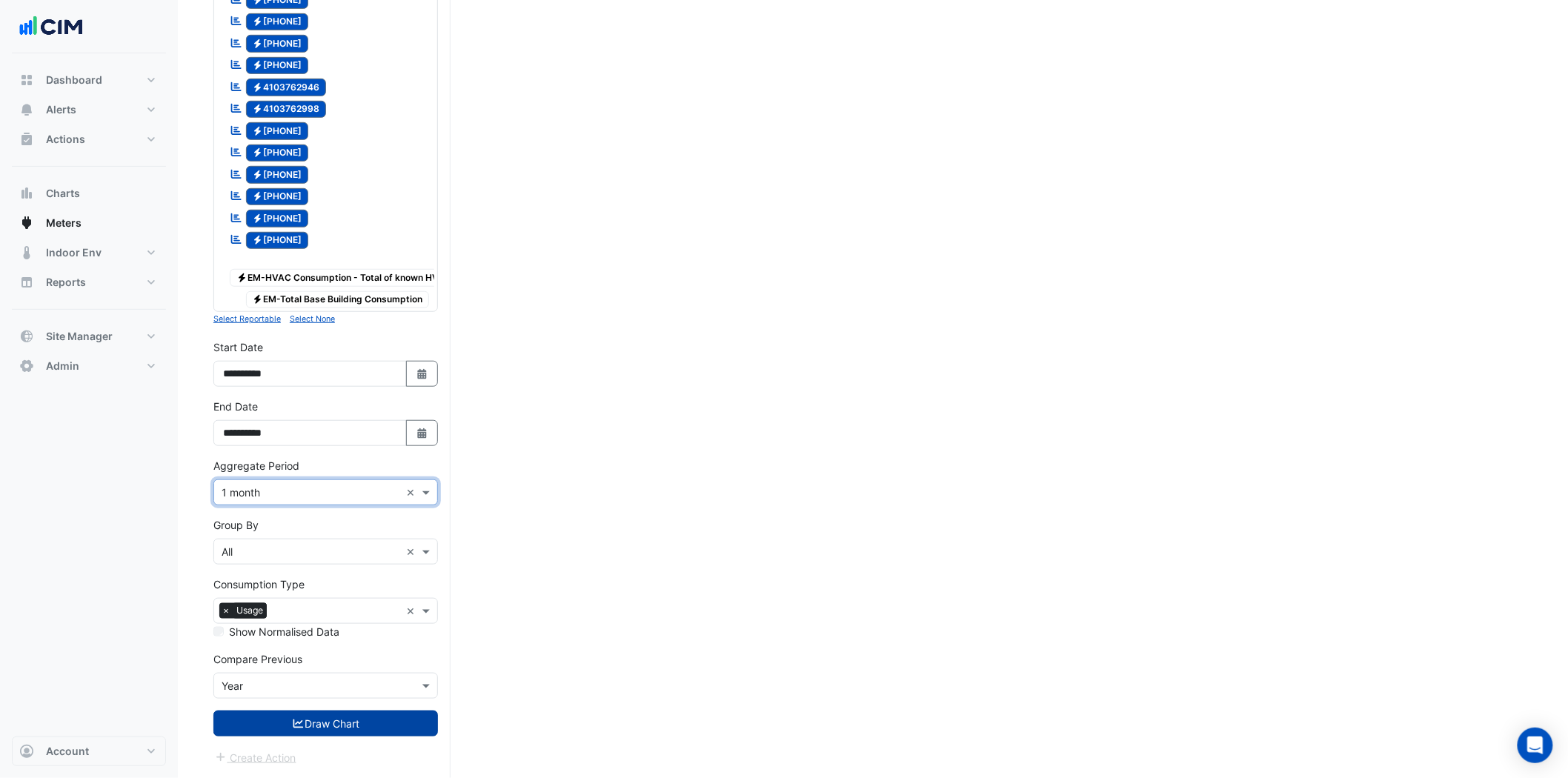 click on "Draw Chart" at bounding box center (325, 723) 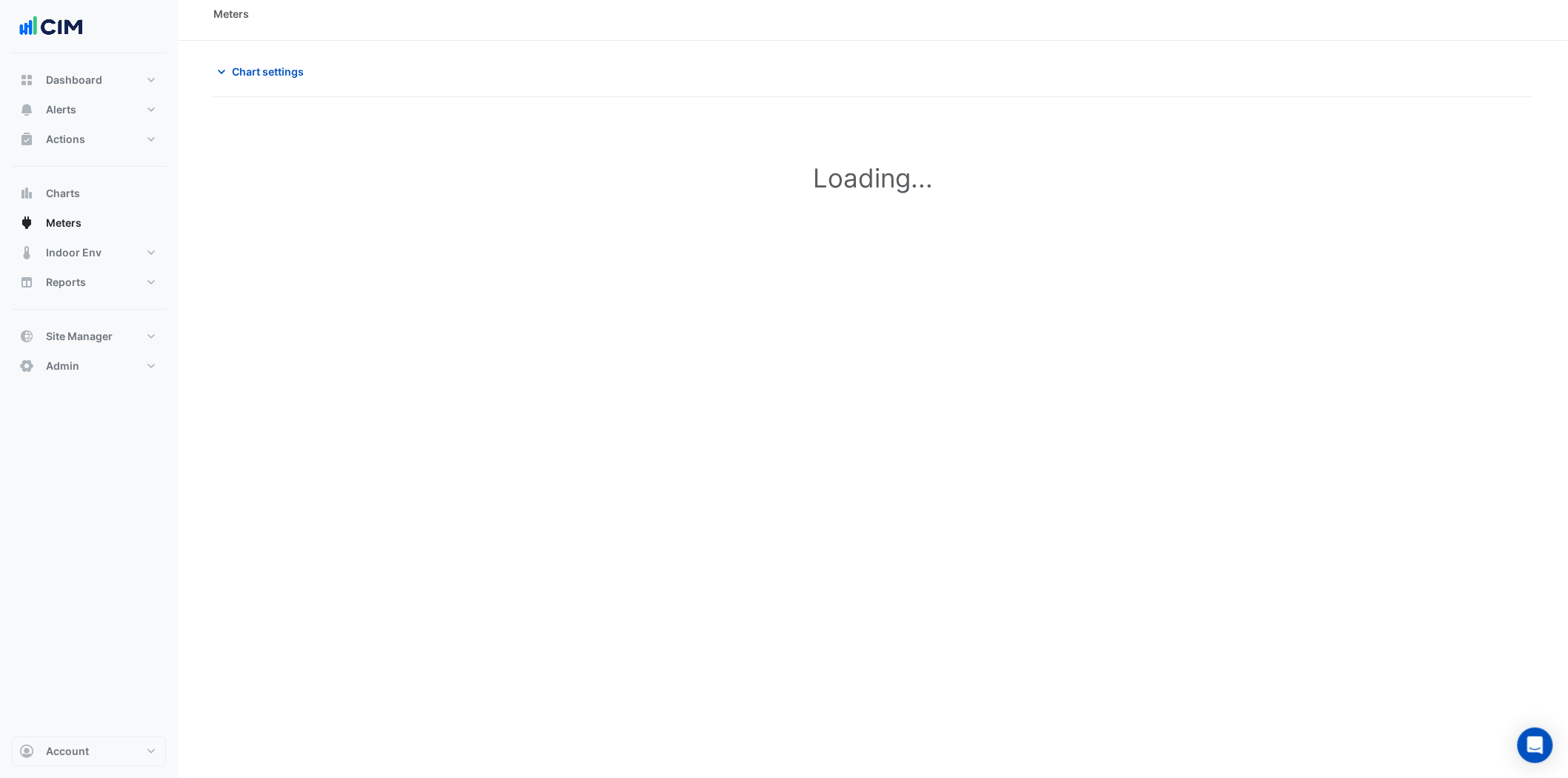 scroll, scrollTop: 0, scrollLeft: 0, axis: both 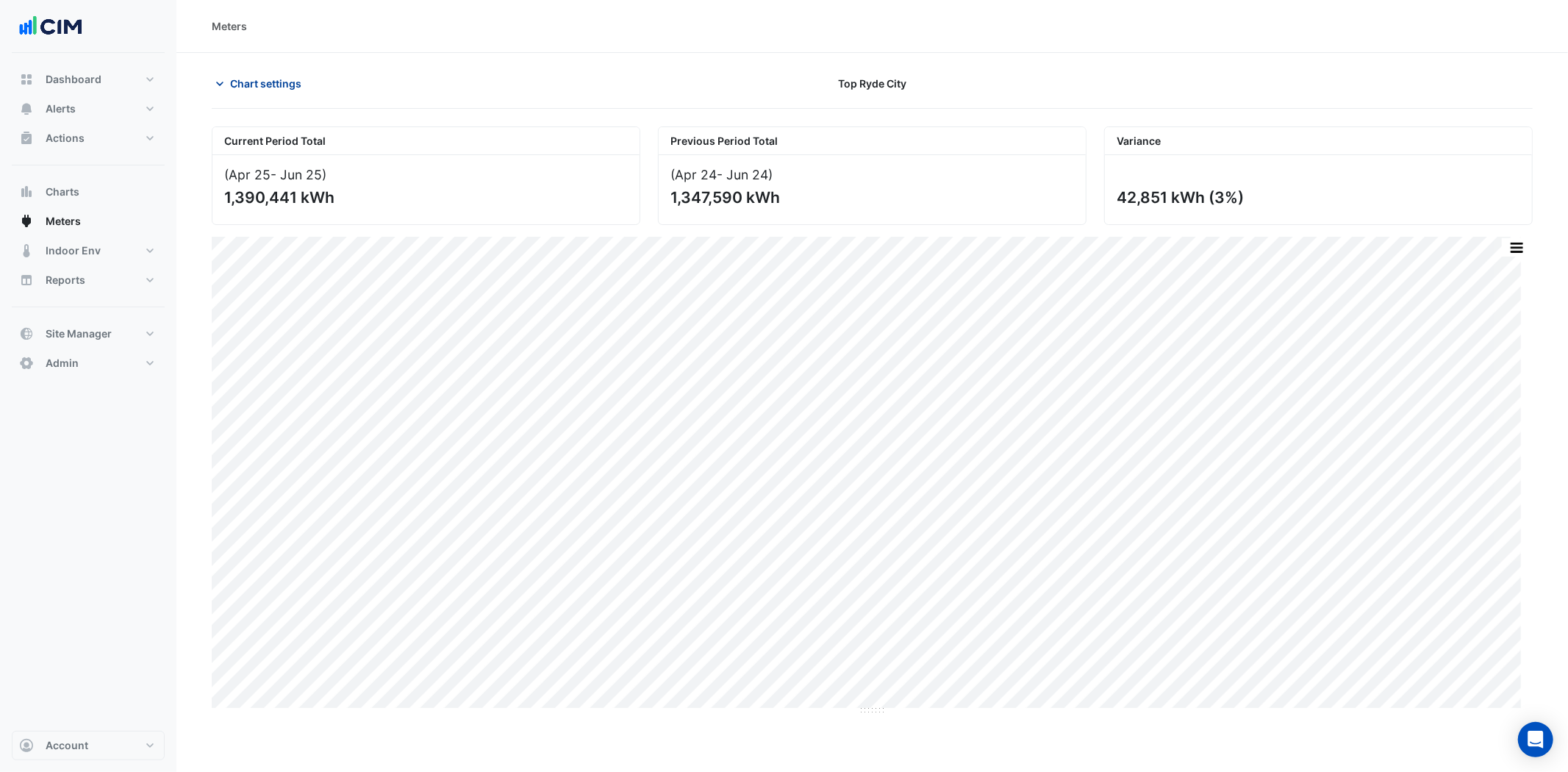 click on "Chart settings" 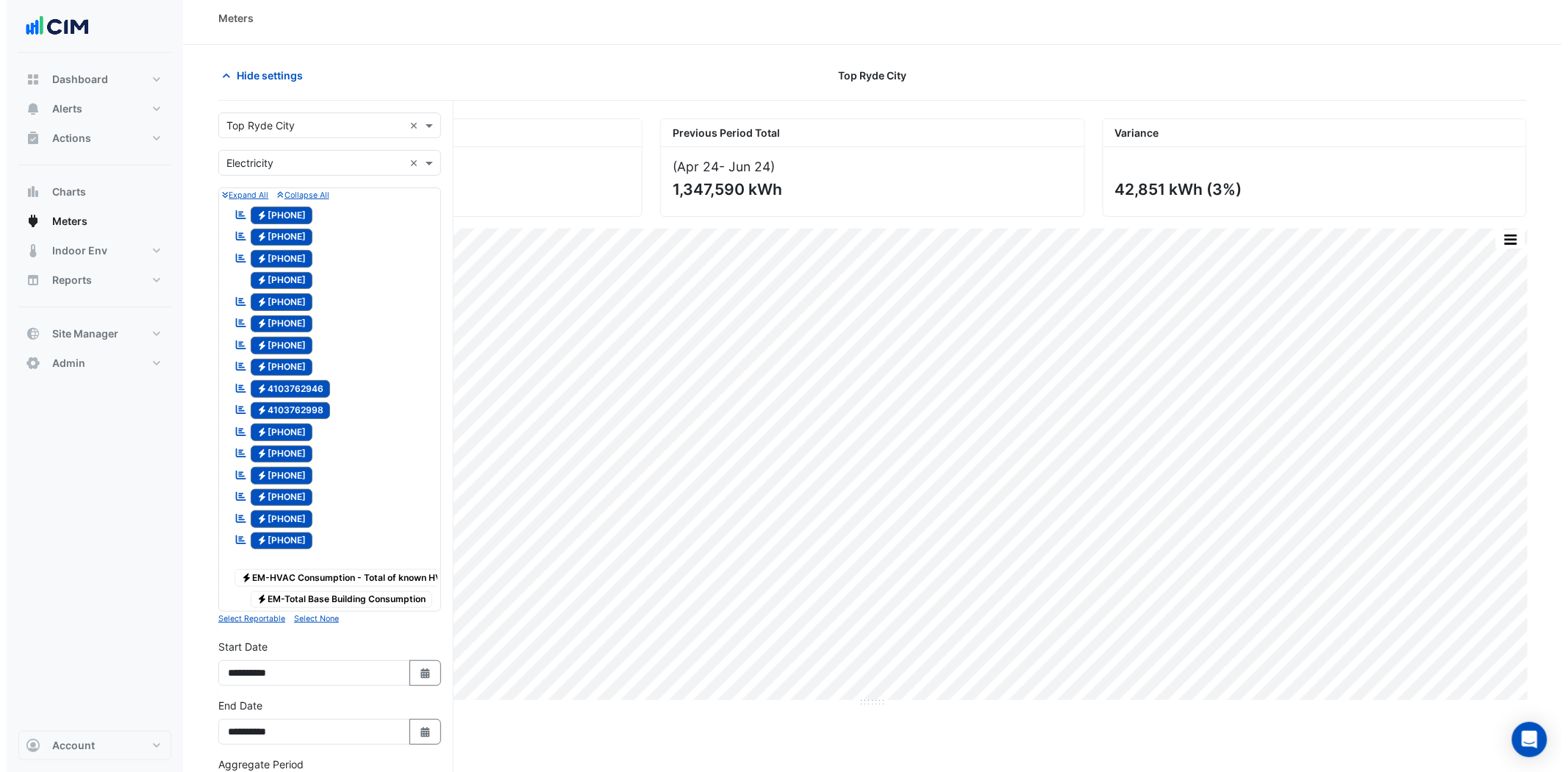 scroll, scrollTop: 0, scrollLeft: 0, axis: both 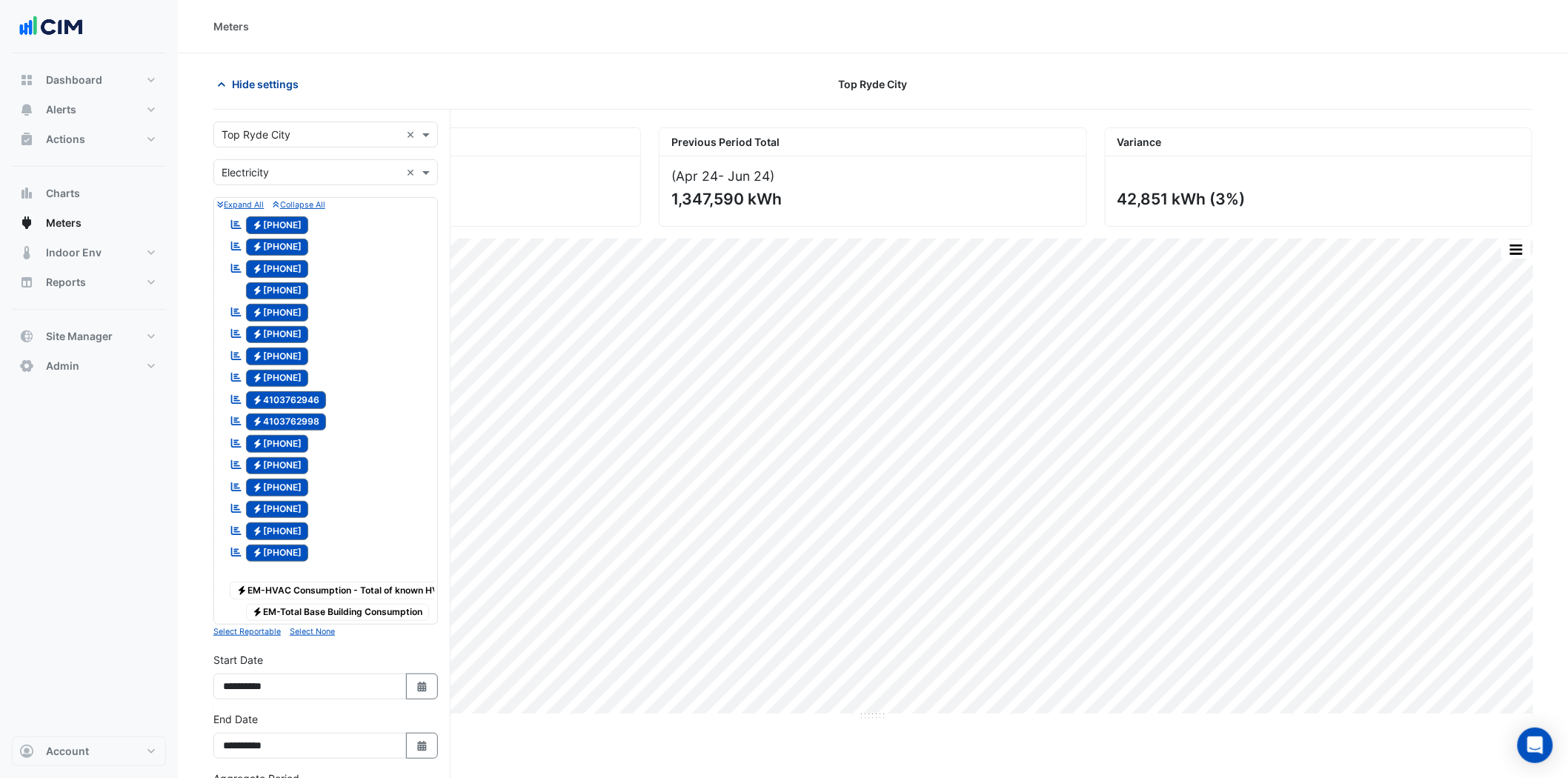 click on "Hide settings" 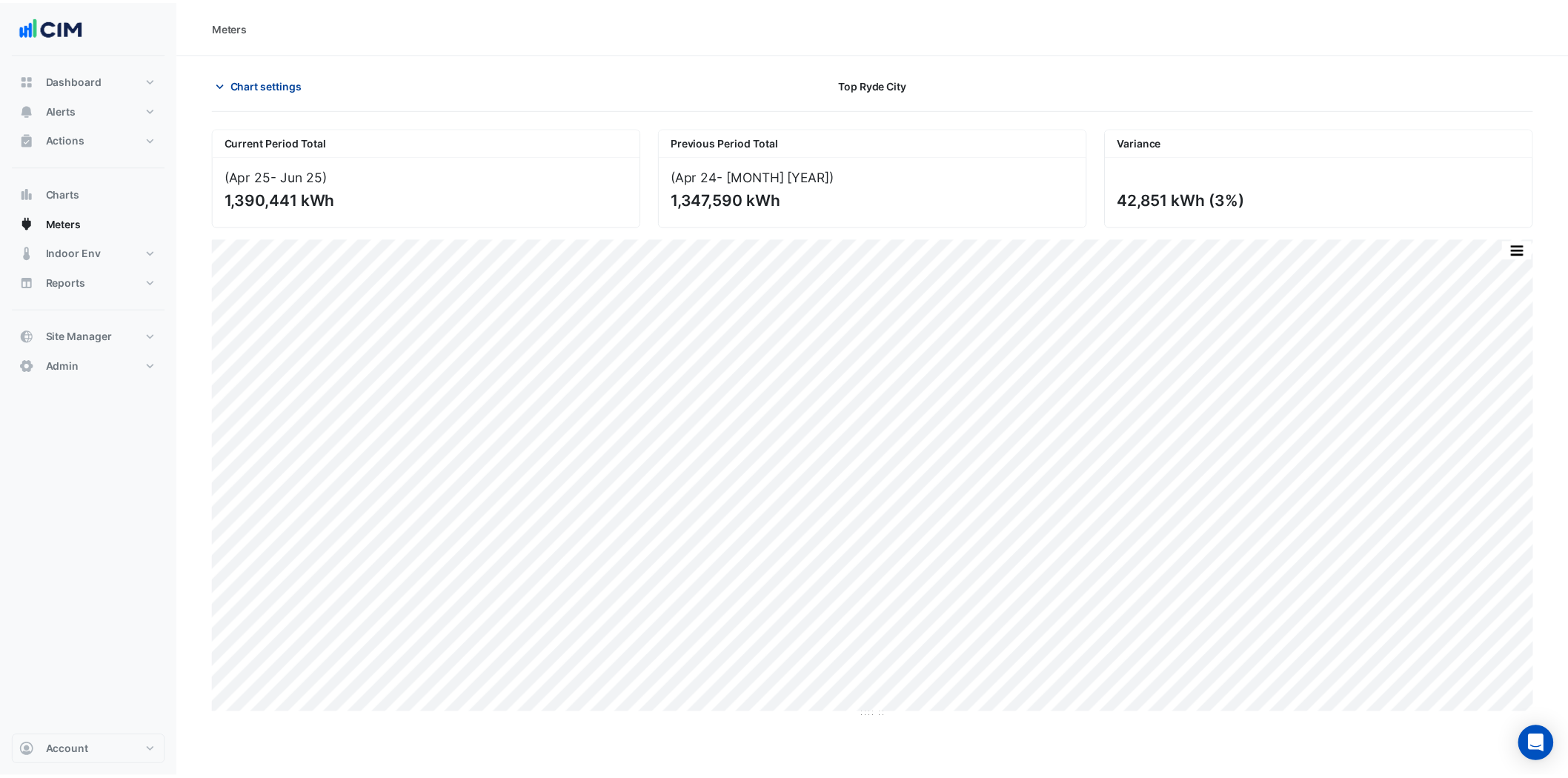 scroll, scrollTop: 0, scrollLeft: 0, axis: both 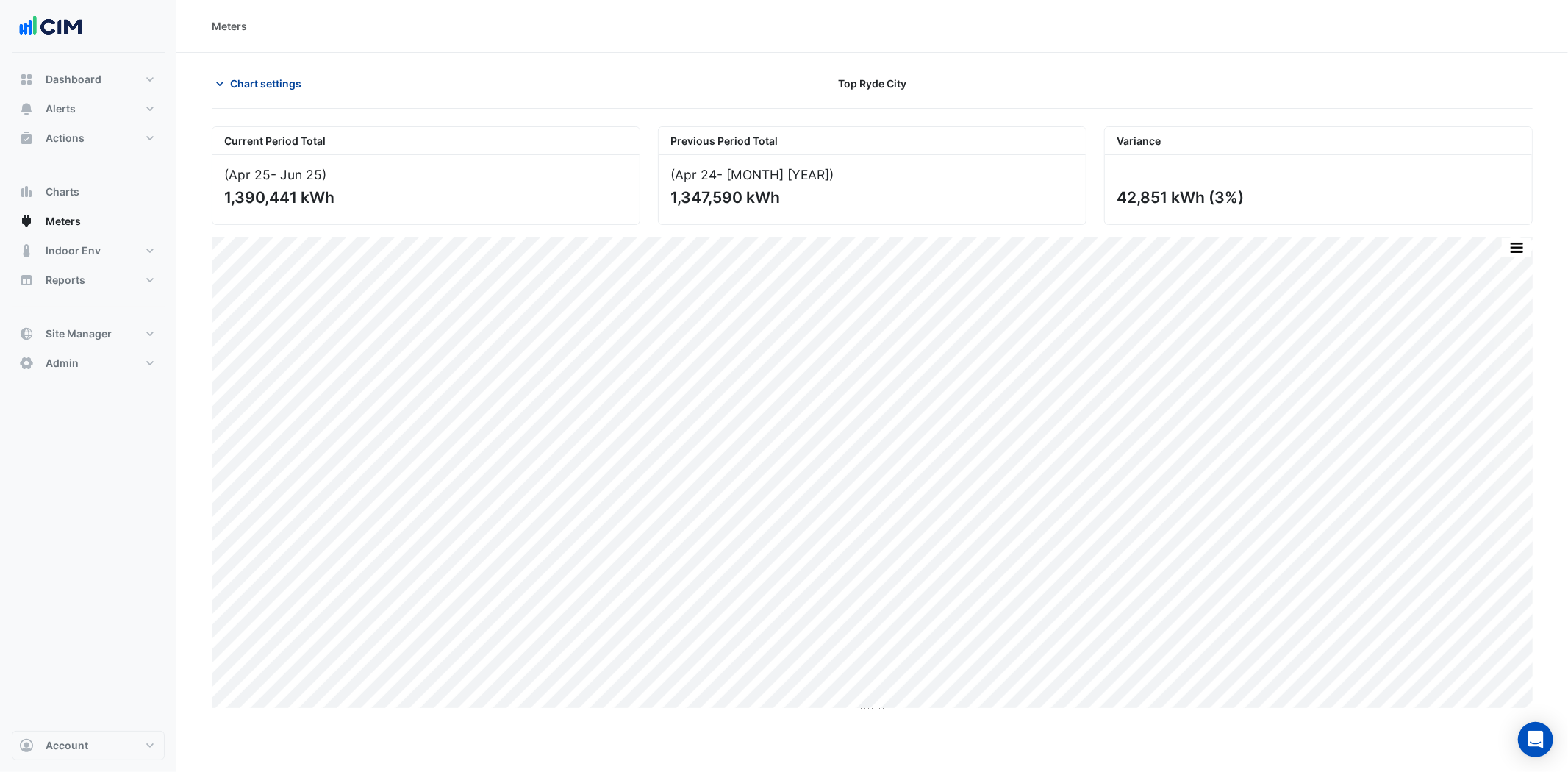click on "Chart settings" 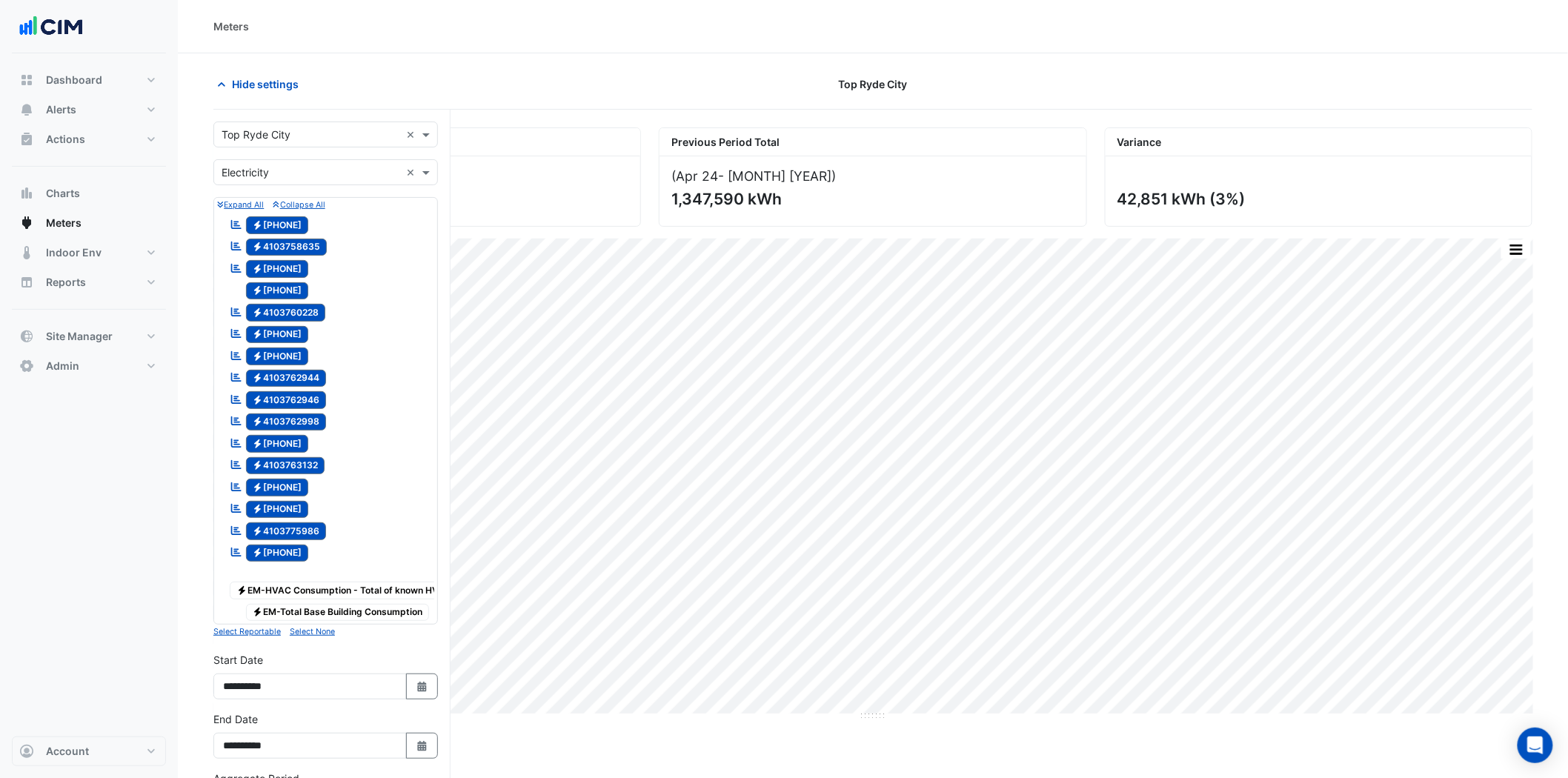 click at bounding box center (310, 135) 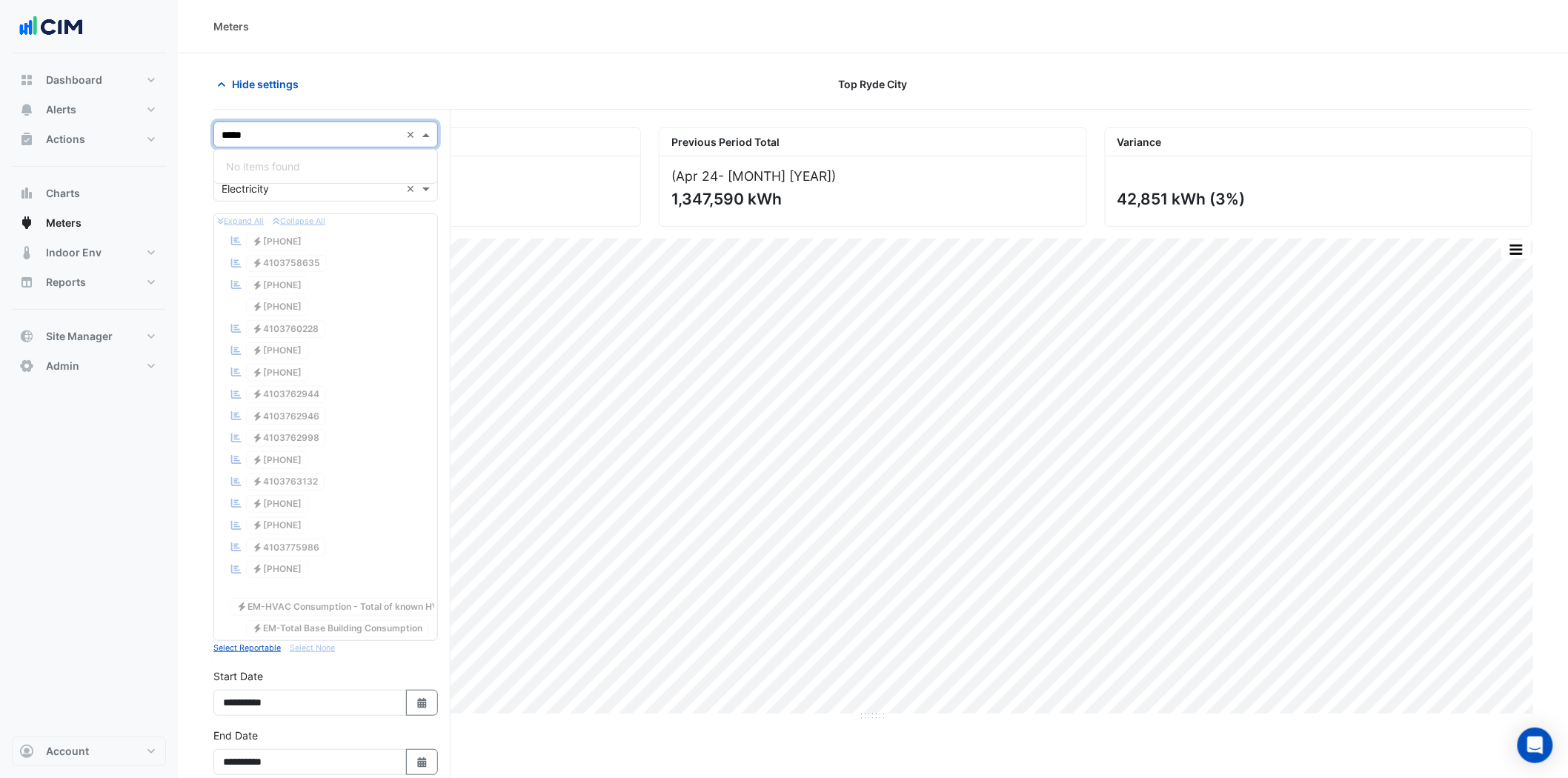 type on "****" 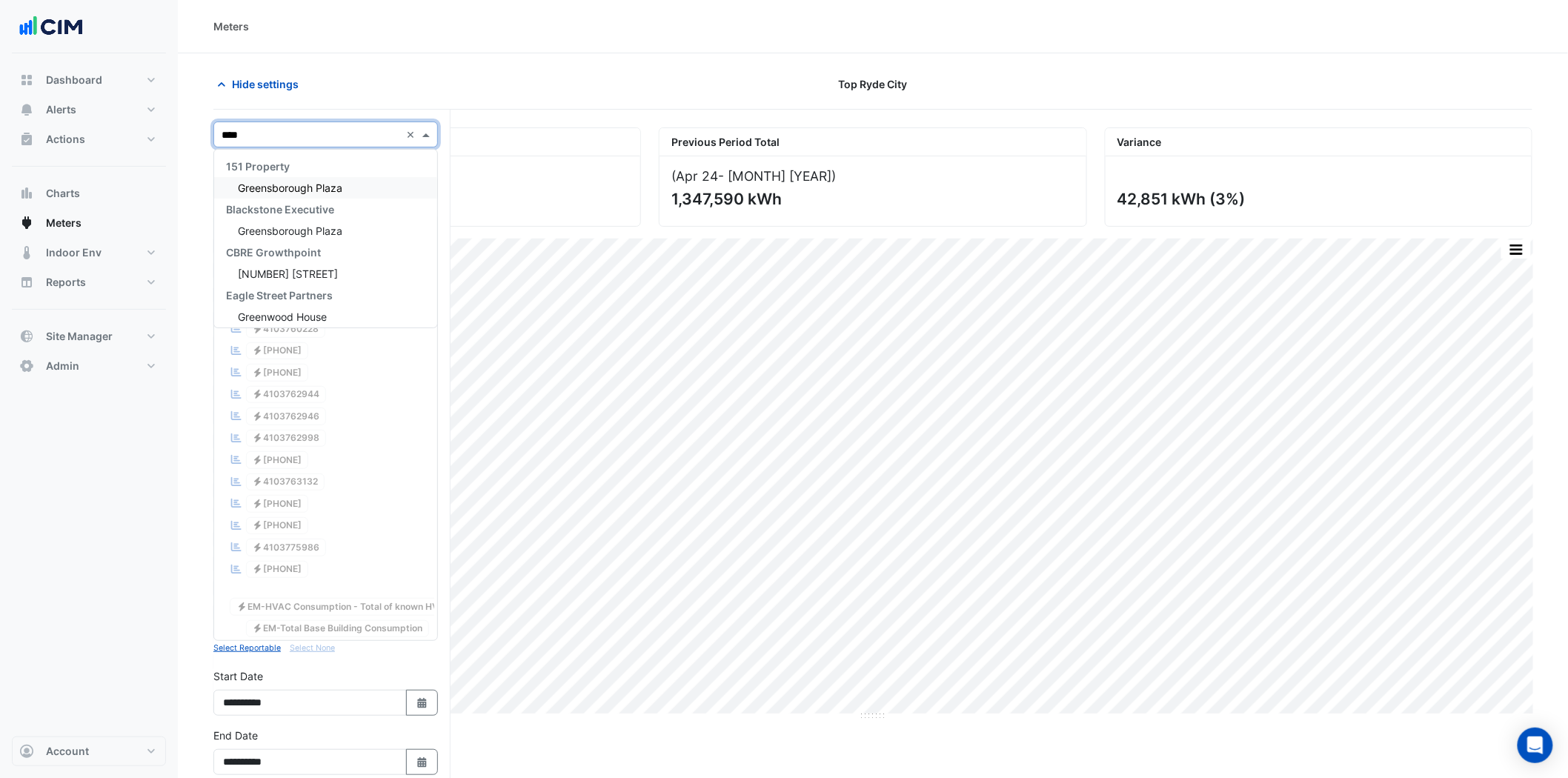 click on "Greensborough Plaza" at bounding box center (290, 187) 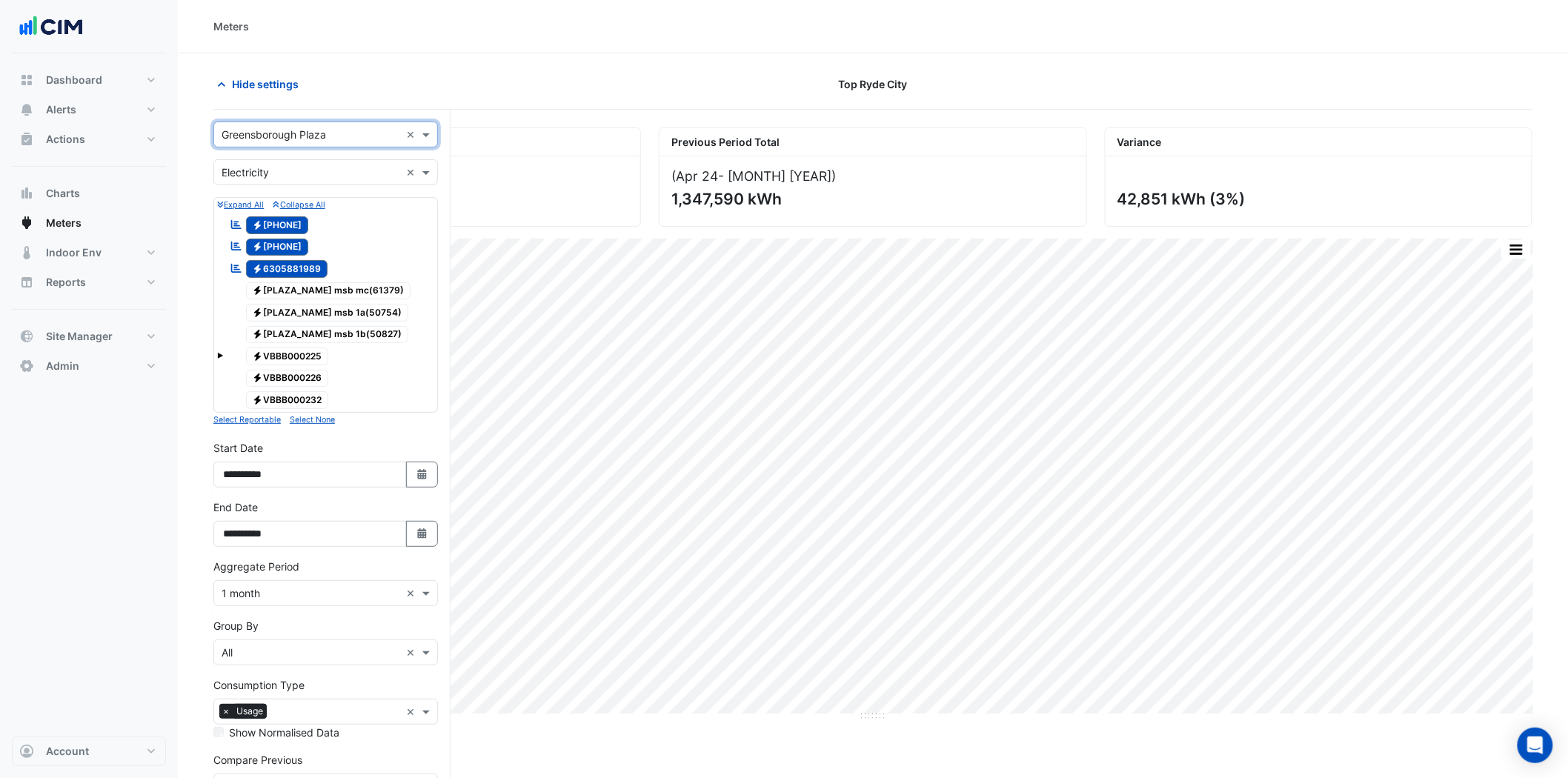 click on "**********" at bounding box center [325, 470] 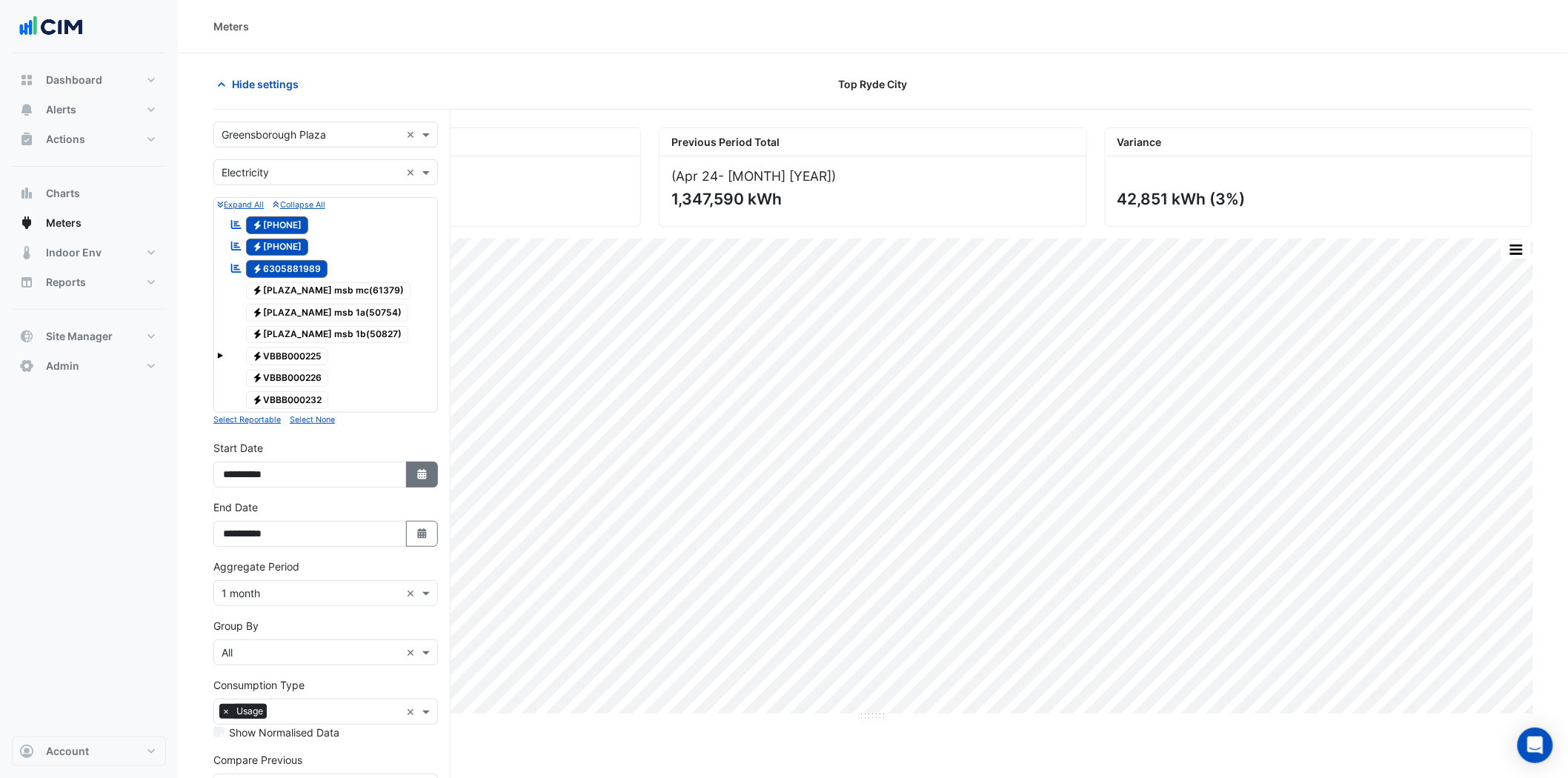 click on "Select Date" at bounding box center [422, 474] 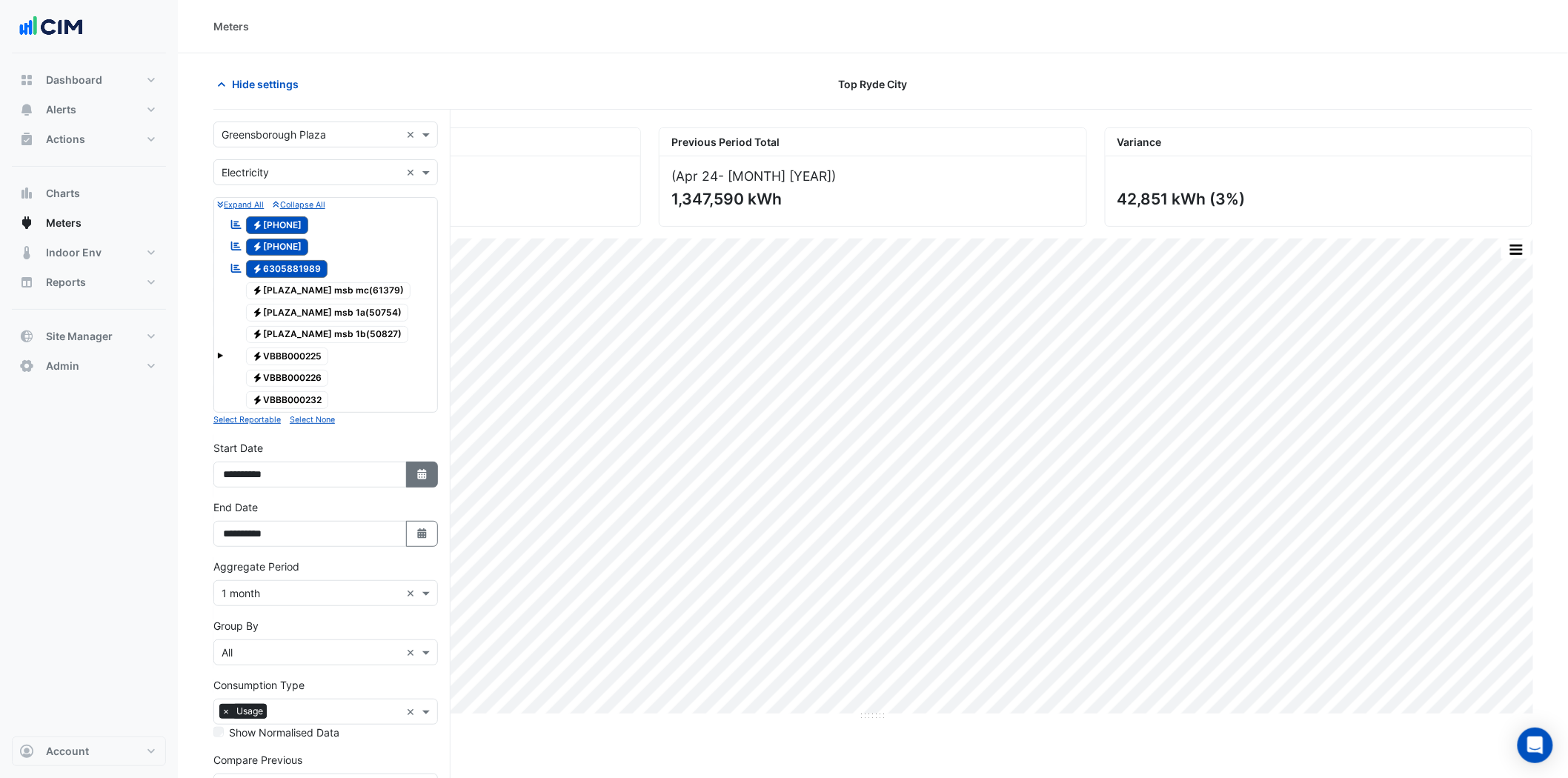 select on "*" 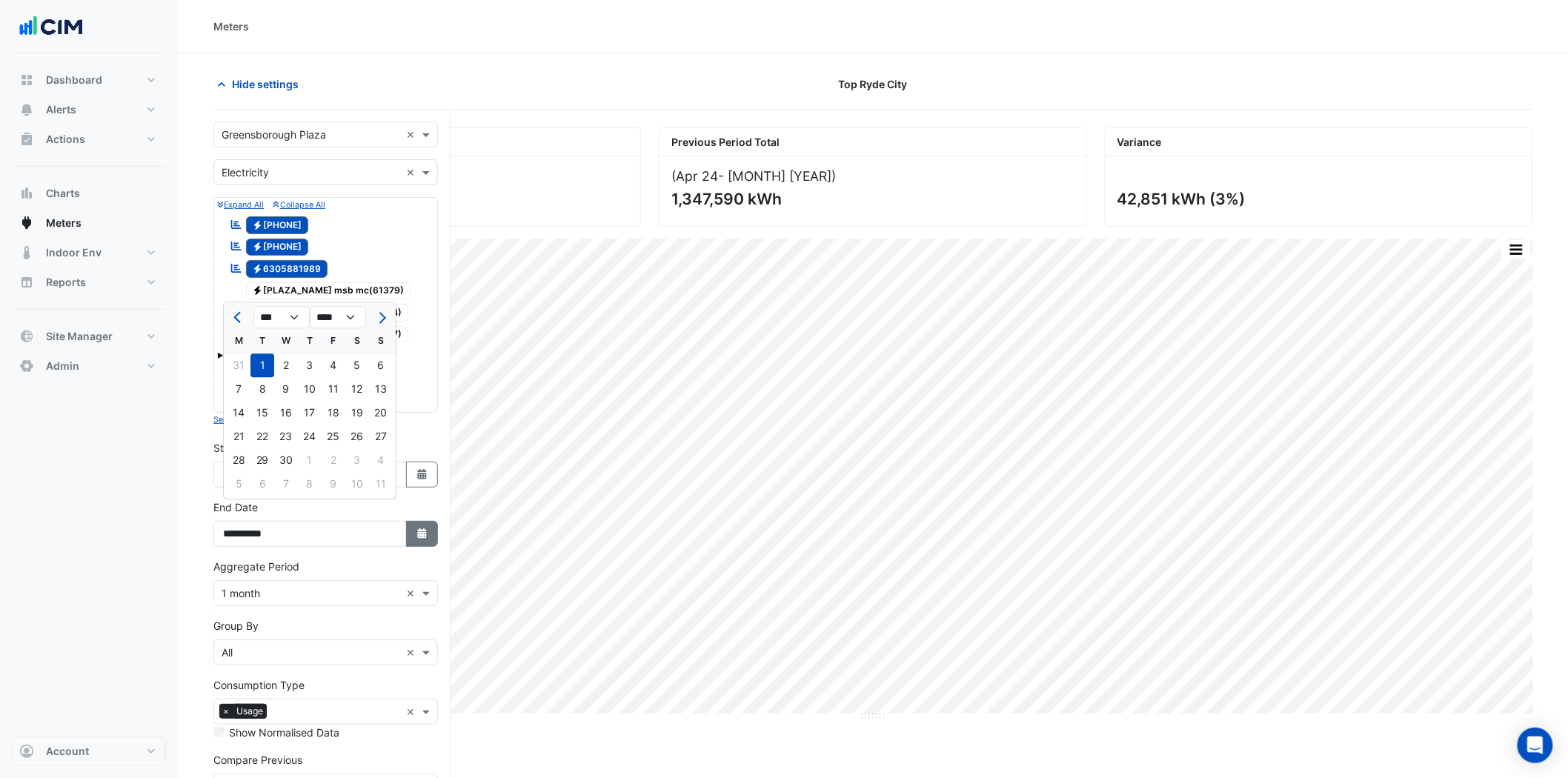 click on "Select Date" at bounding box center [422, 533] 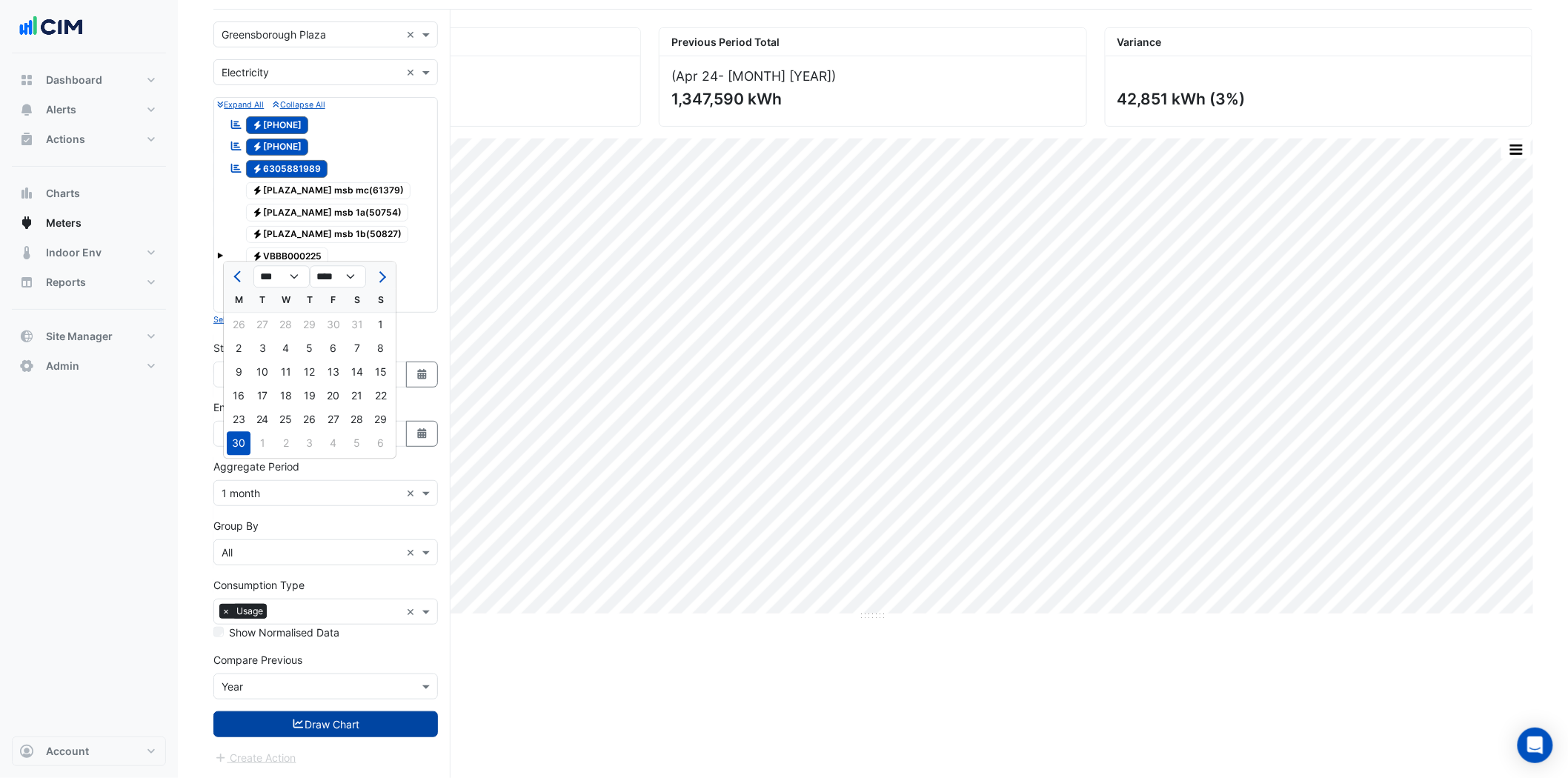 click on "Draw Chart" at bounding box center (325, 724) 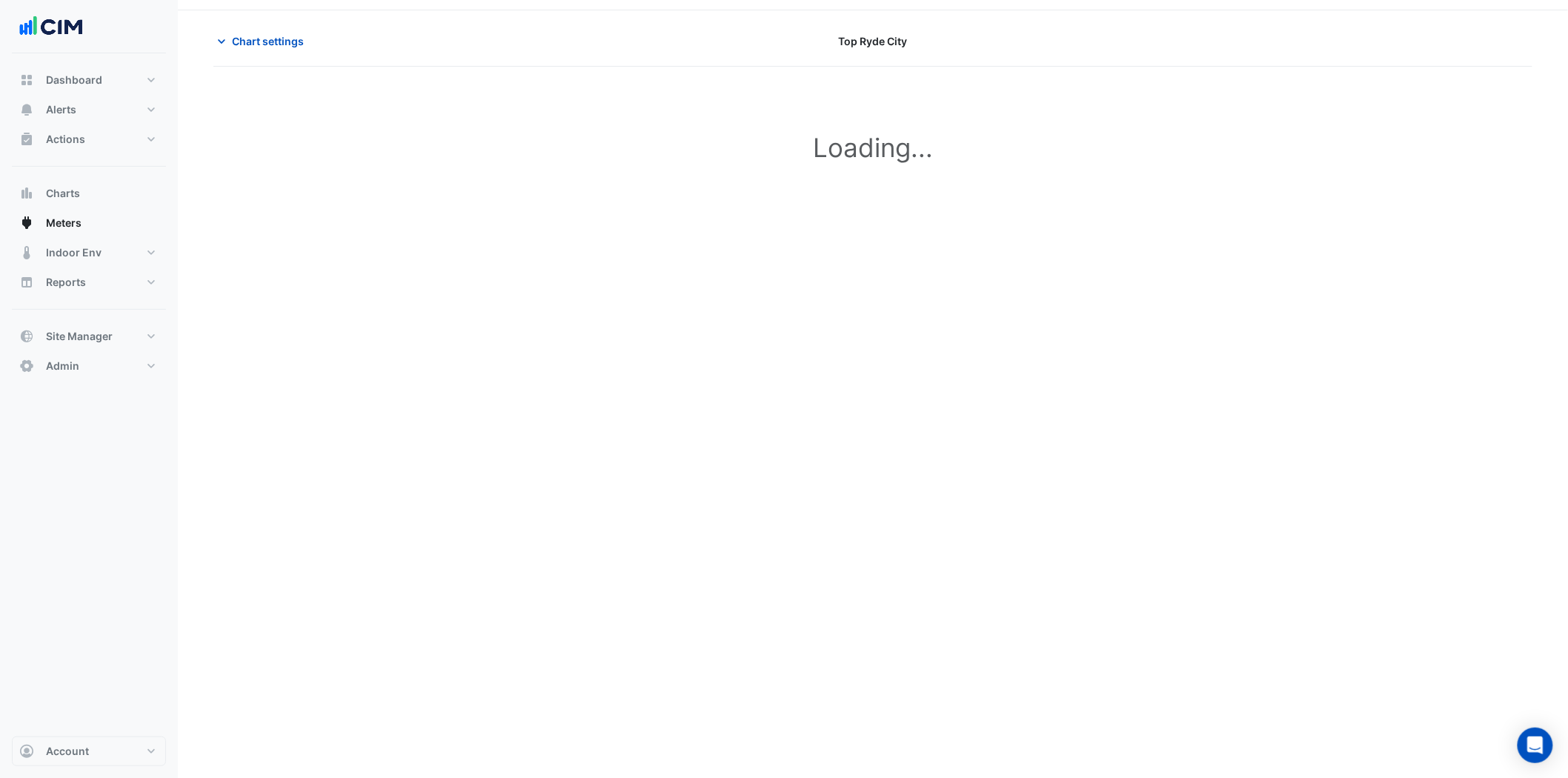 scroll, scrollTop: 0, scrollLeft: 0, axis: both 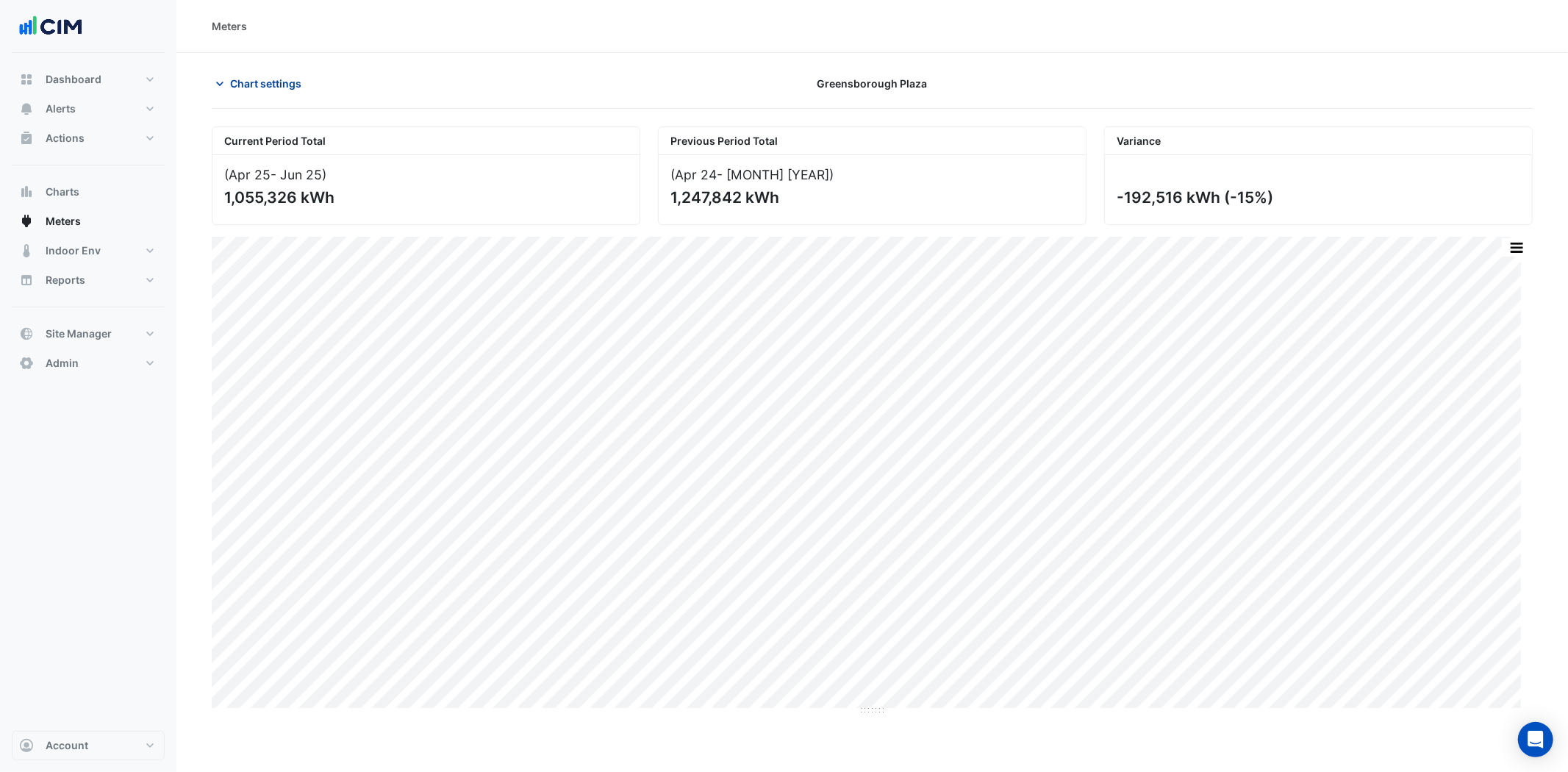click on "Chart settings" 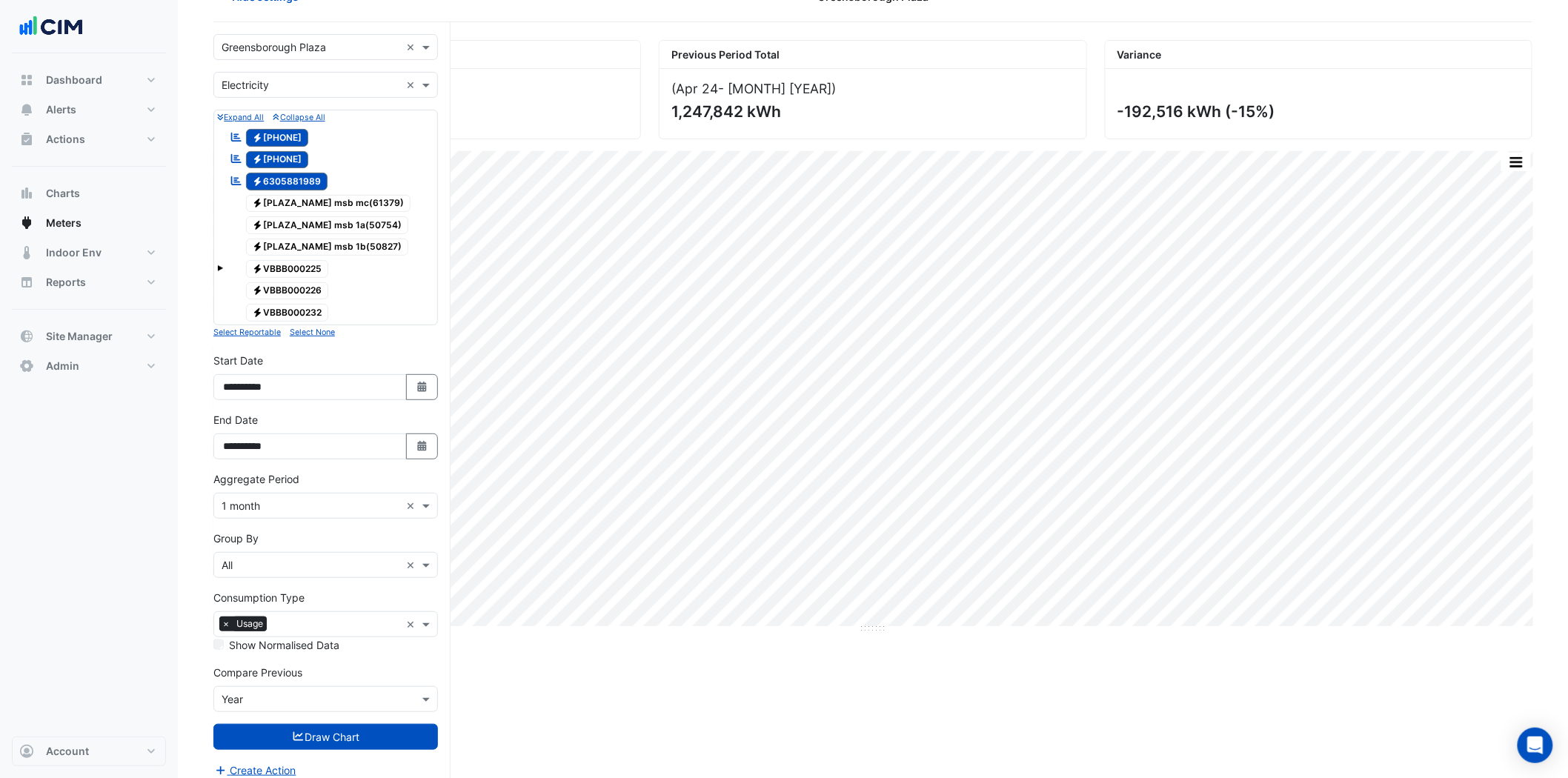 scroll, scrollTop: 139, scrollLeft: 0, axis: vertical 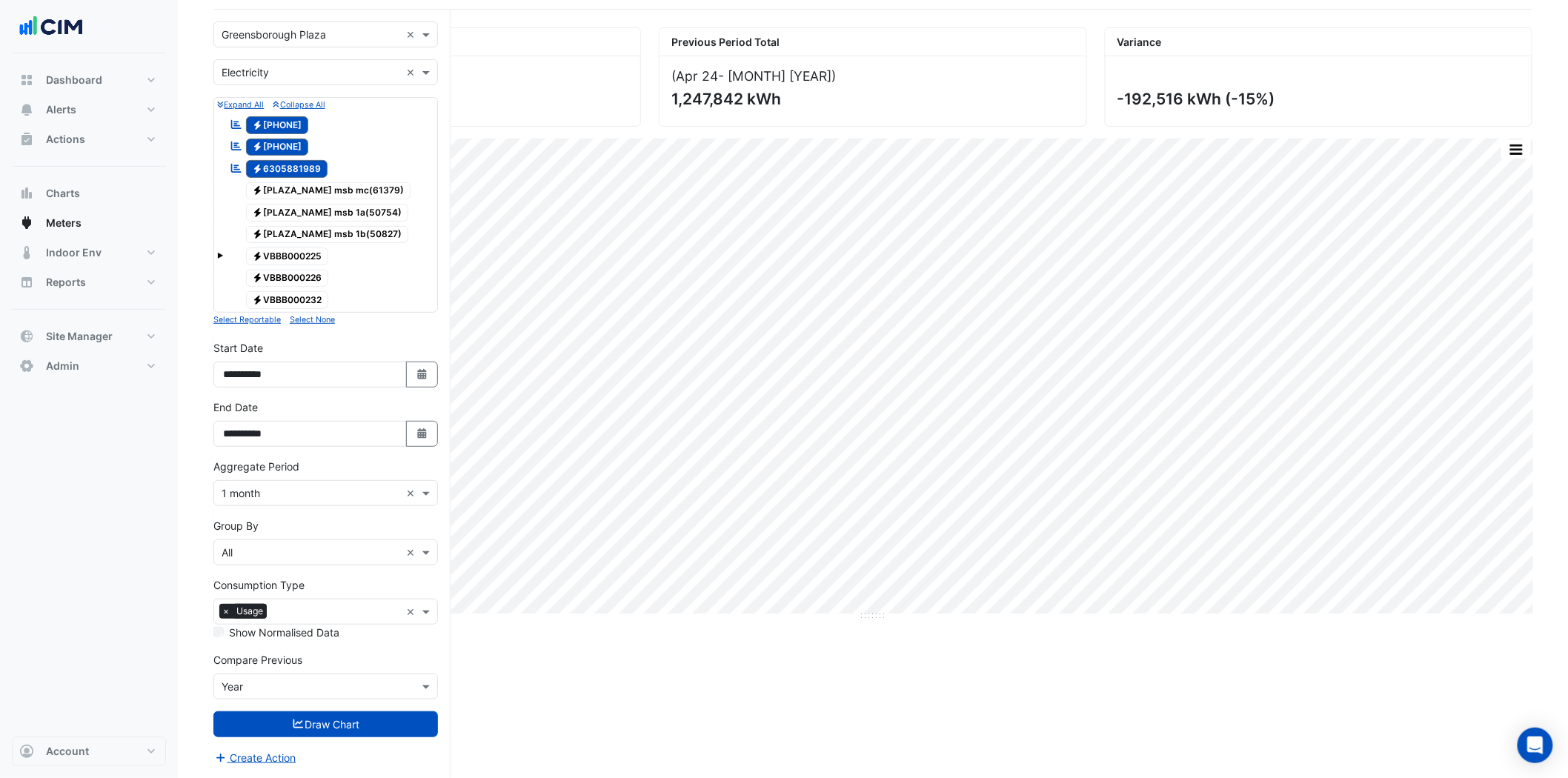 click at bounding box center (336, 613) 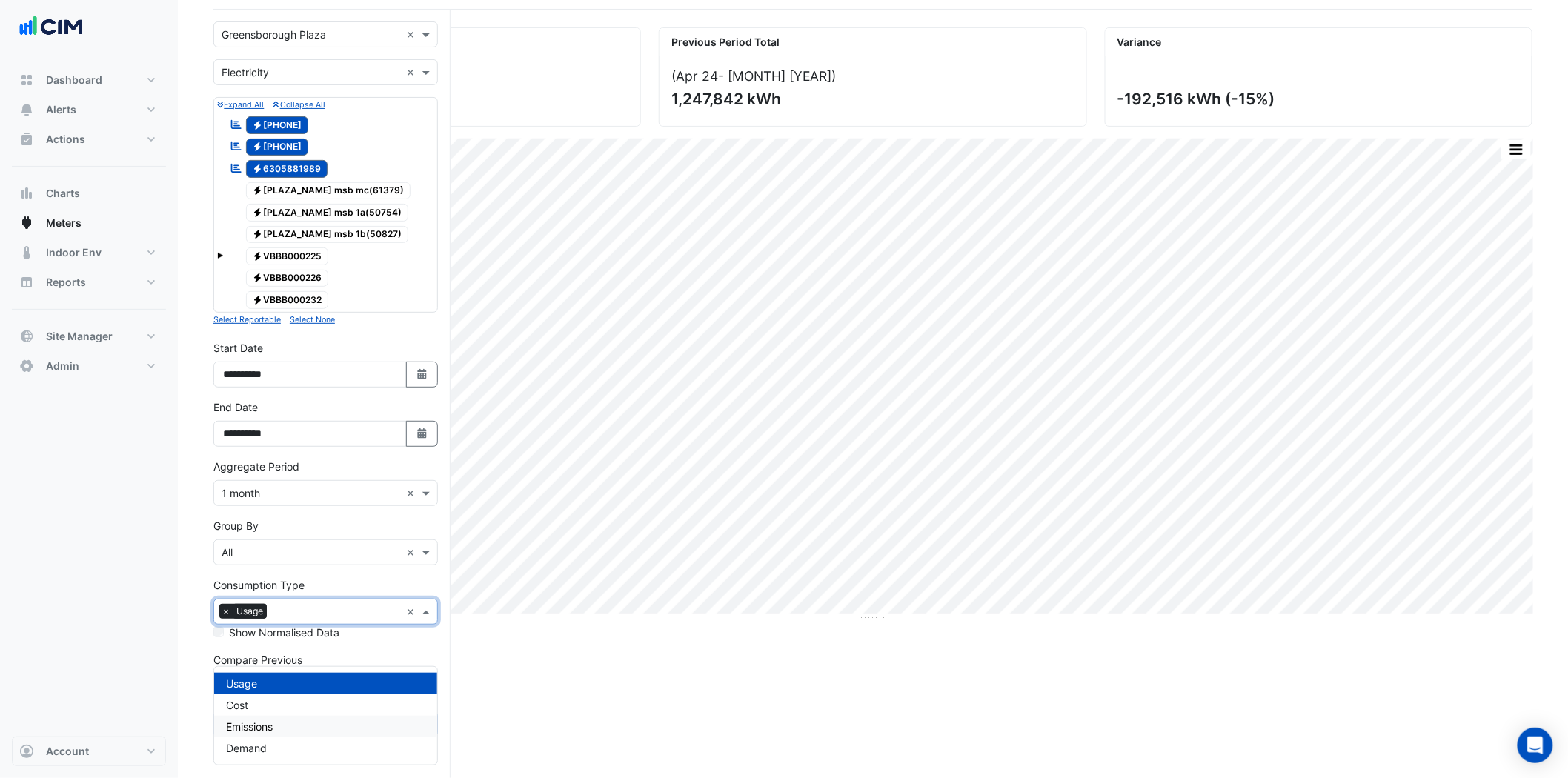 click on "Cost" at bounding box center [325, 705] 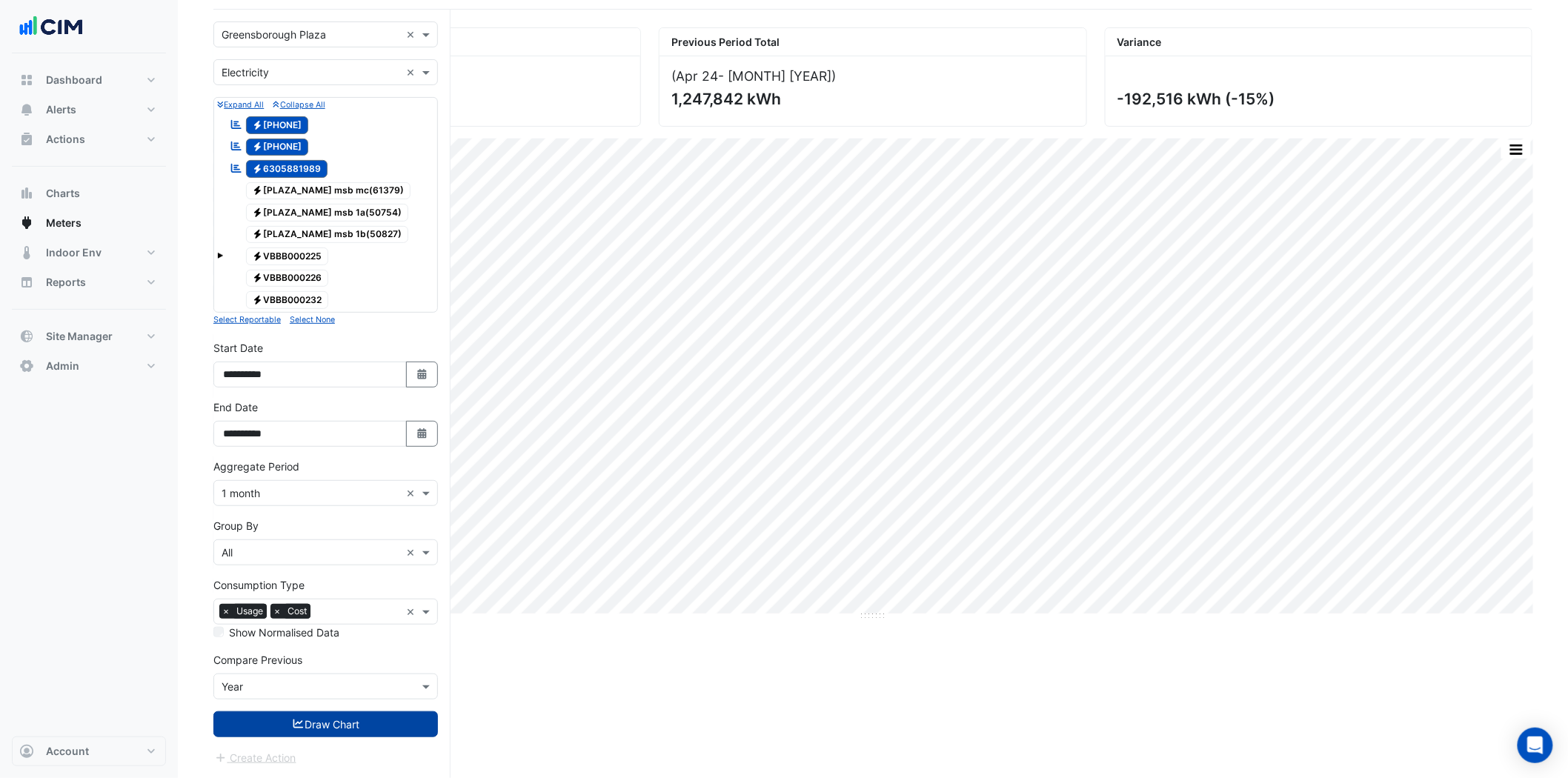 click on "Draw Chart" at bounding box center [325, 724] 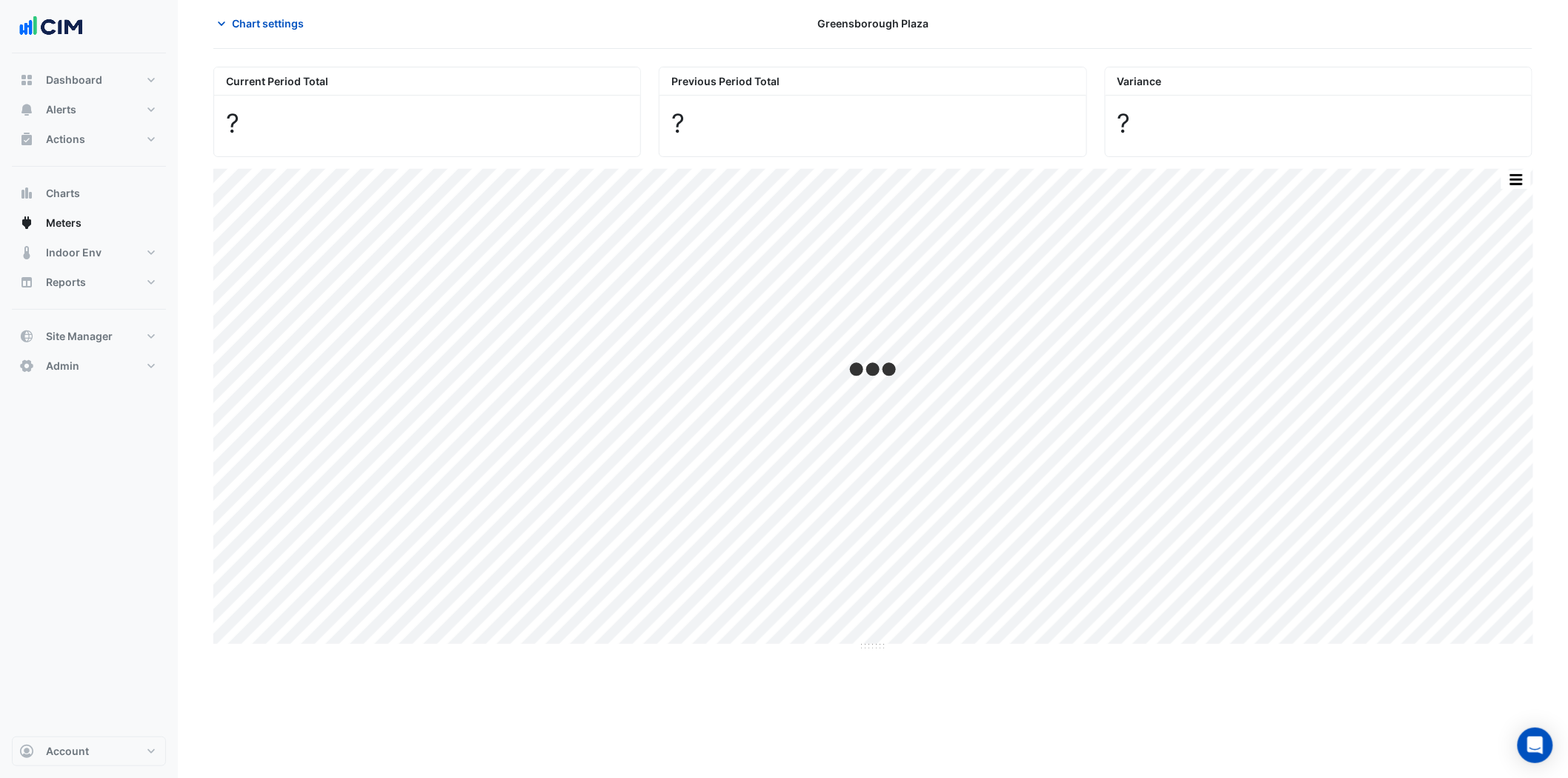 scroll, scrollTop: 0, scrollLeft: 0, axis: both 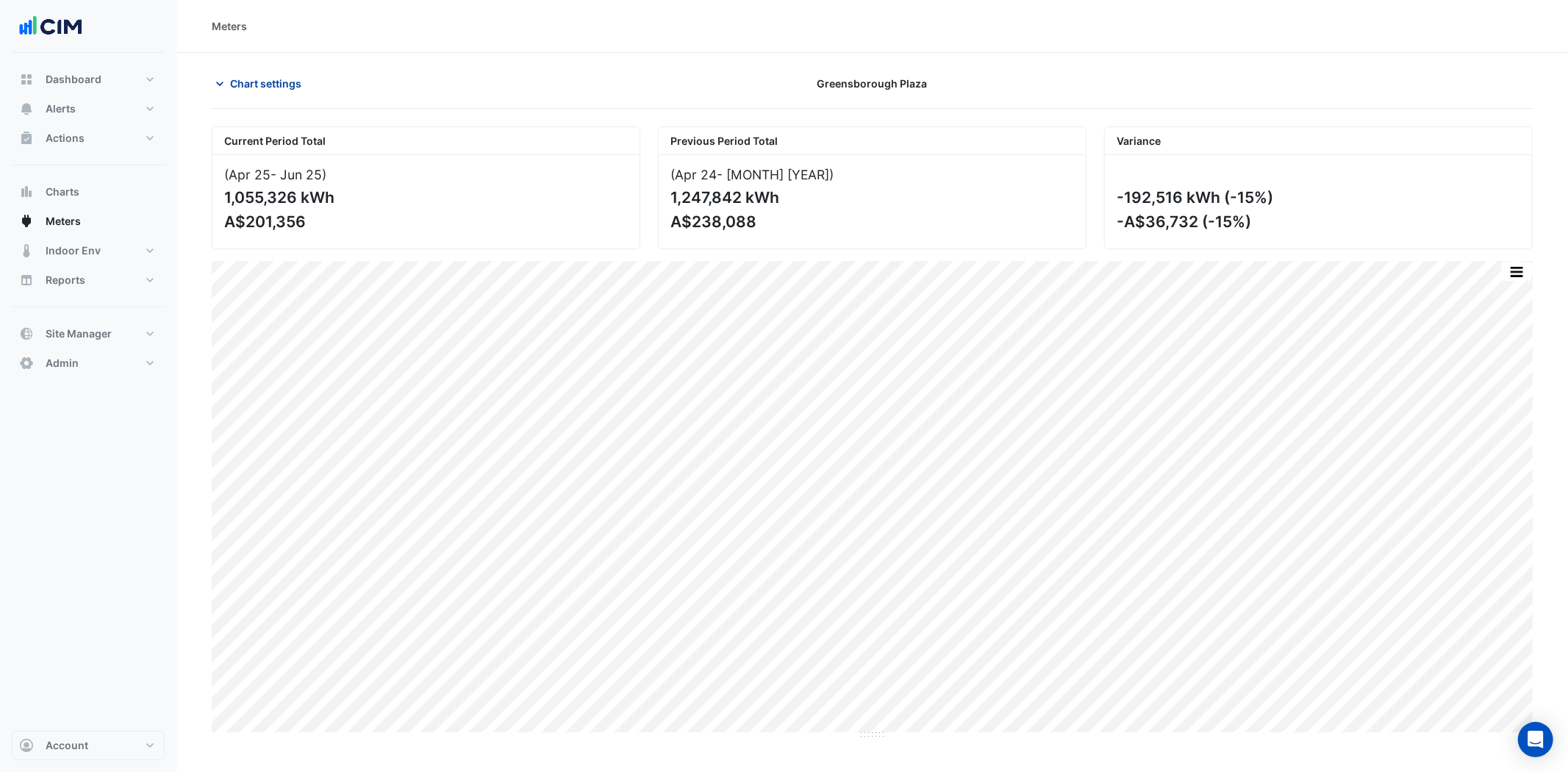 click on "Chart settings" 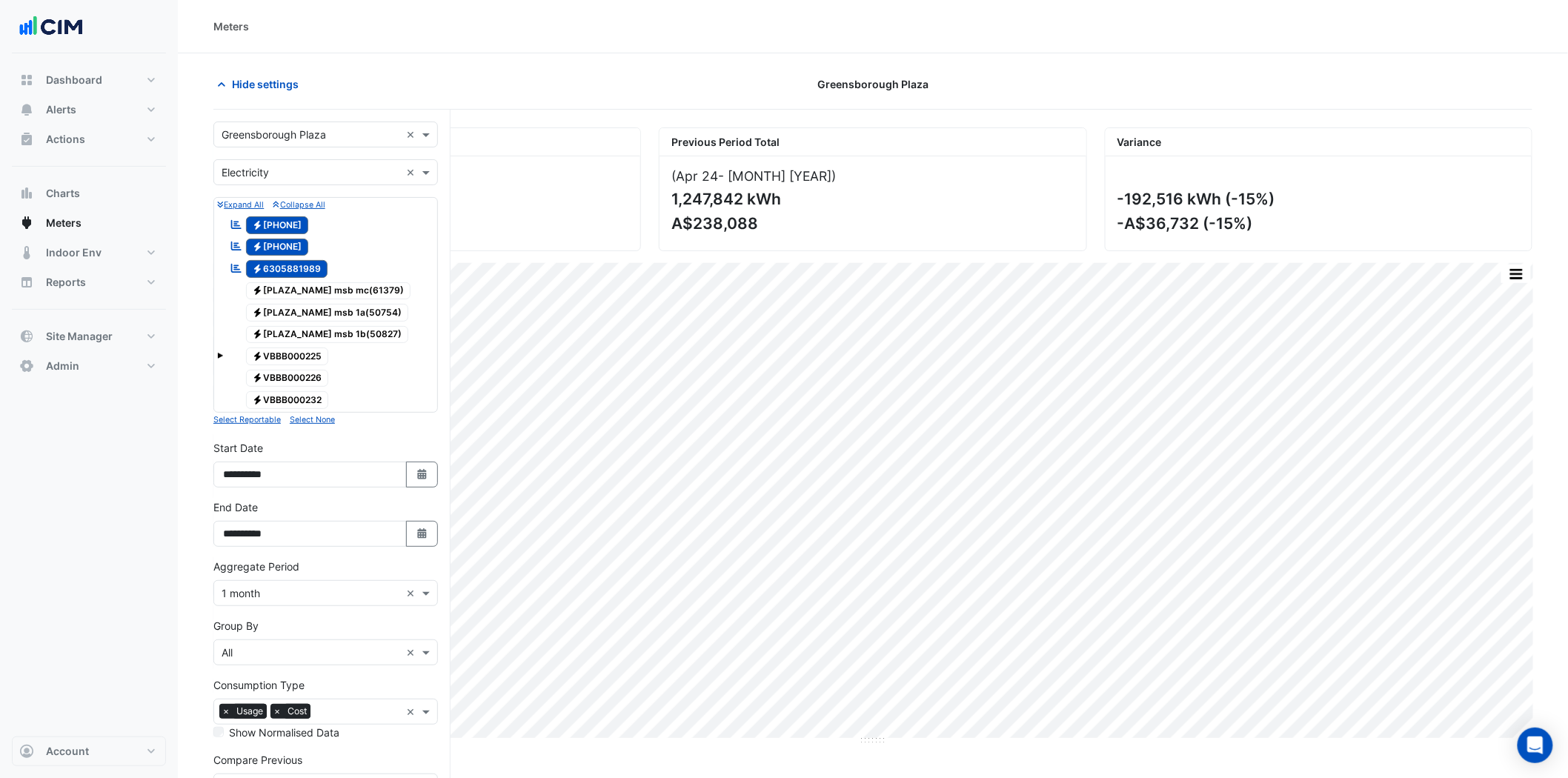 click at bounding box center [310, 135] 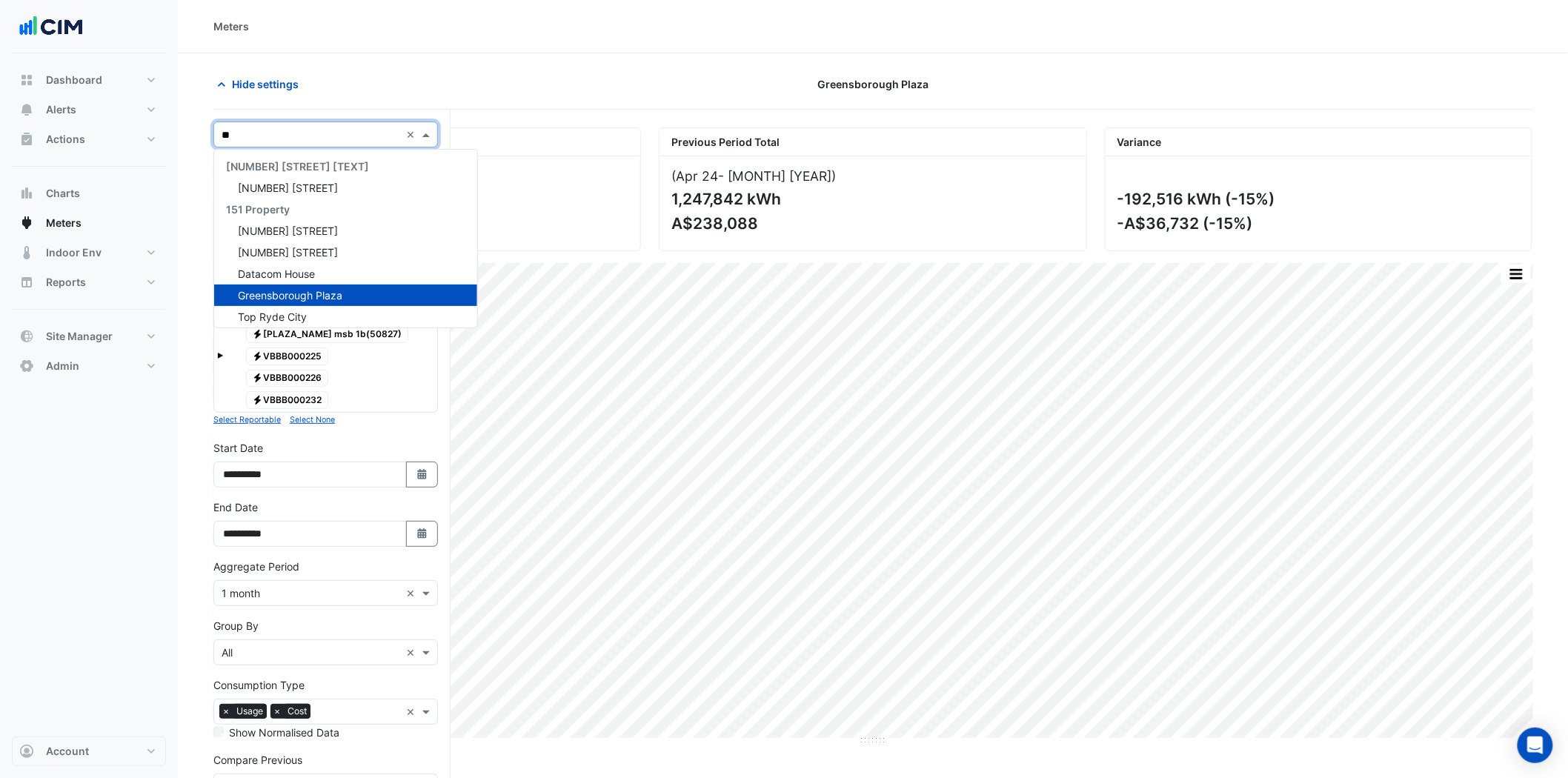 type on "***" 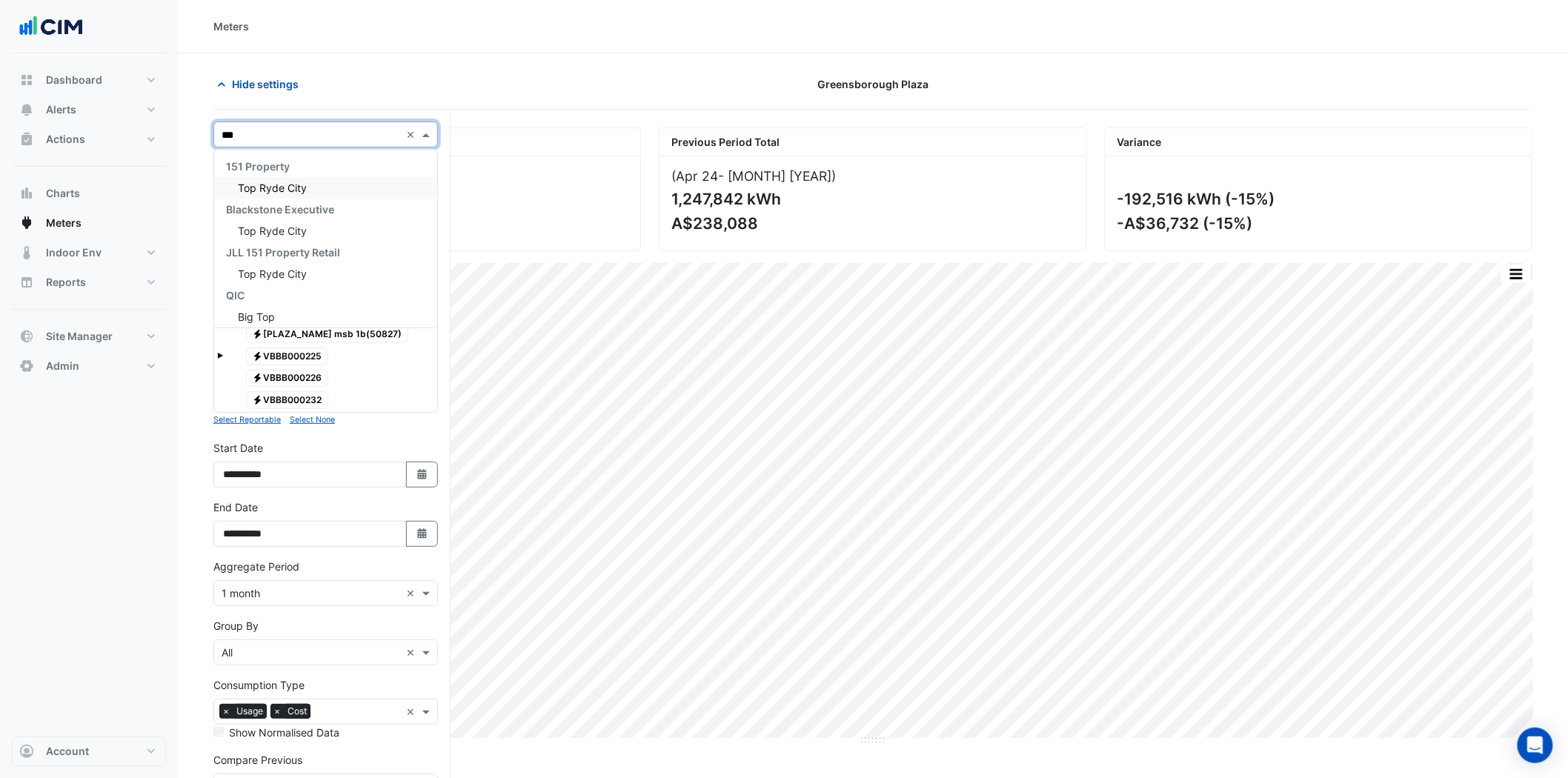 click on "Top Ryde City" at bounding box center (272, 187) 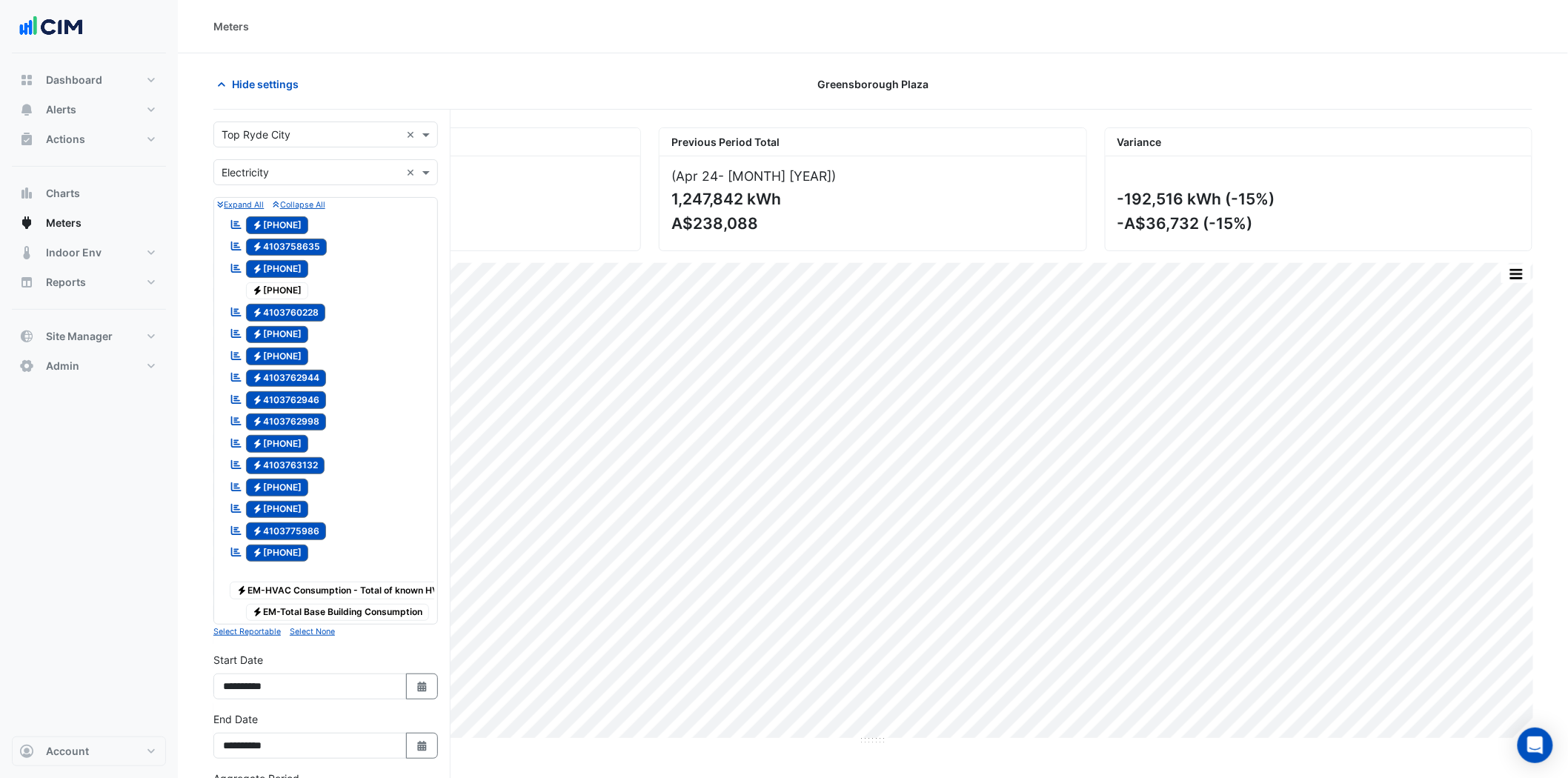 click on "Electricity
4103760226" at bounding box center [277, 291] 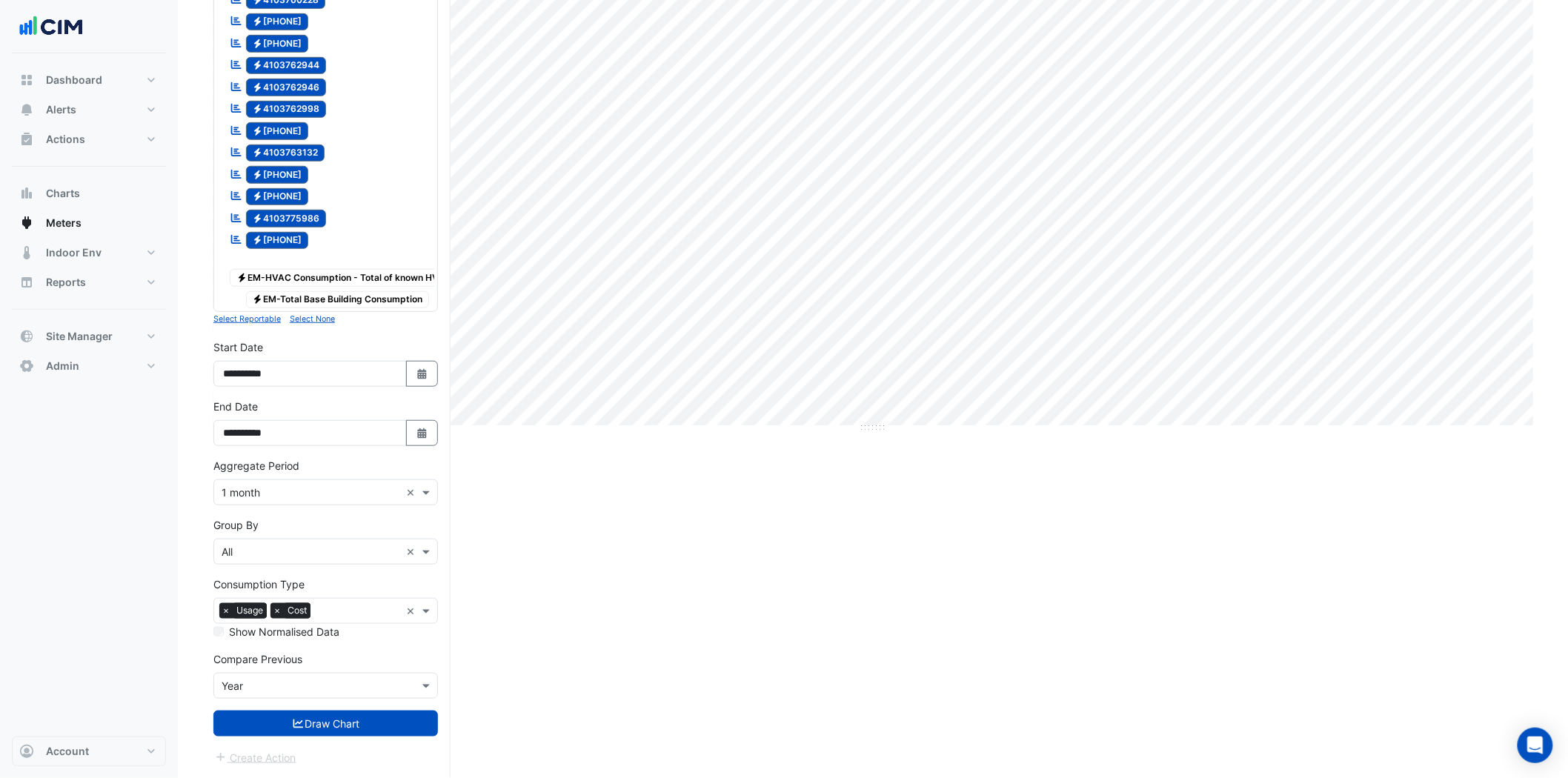 scroll, scrollTop: 329, scrollLeft: 0, axis: vertical 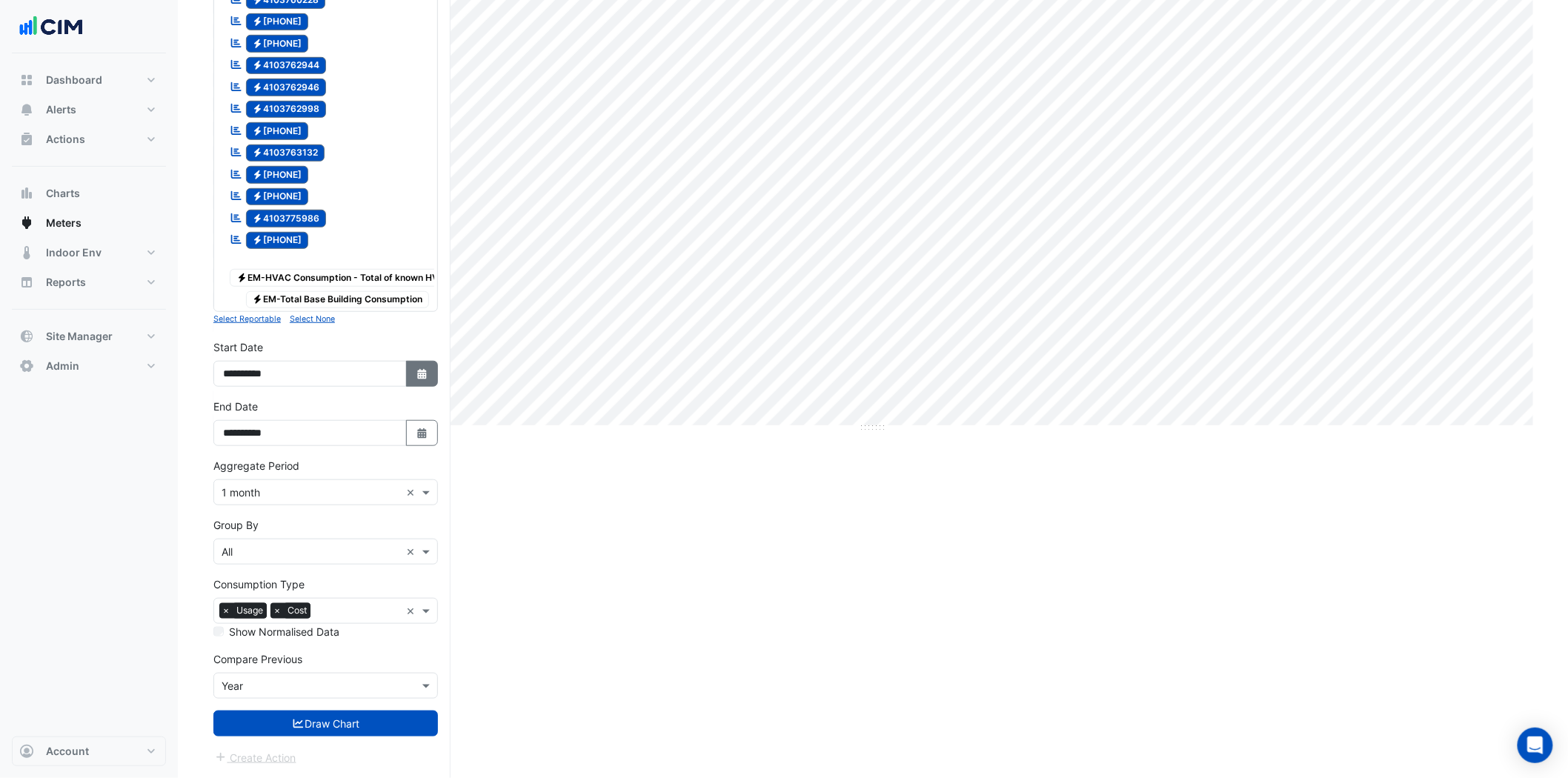 click on "Select Date" 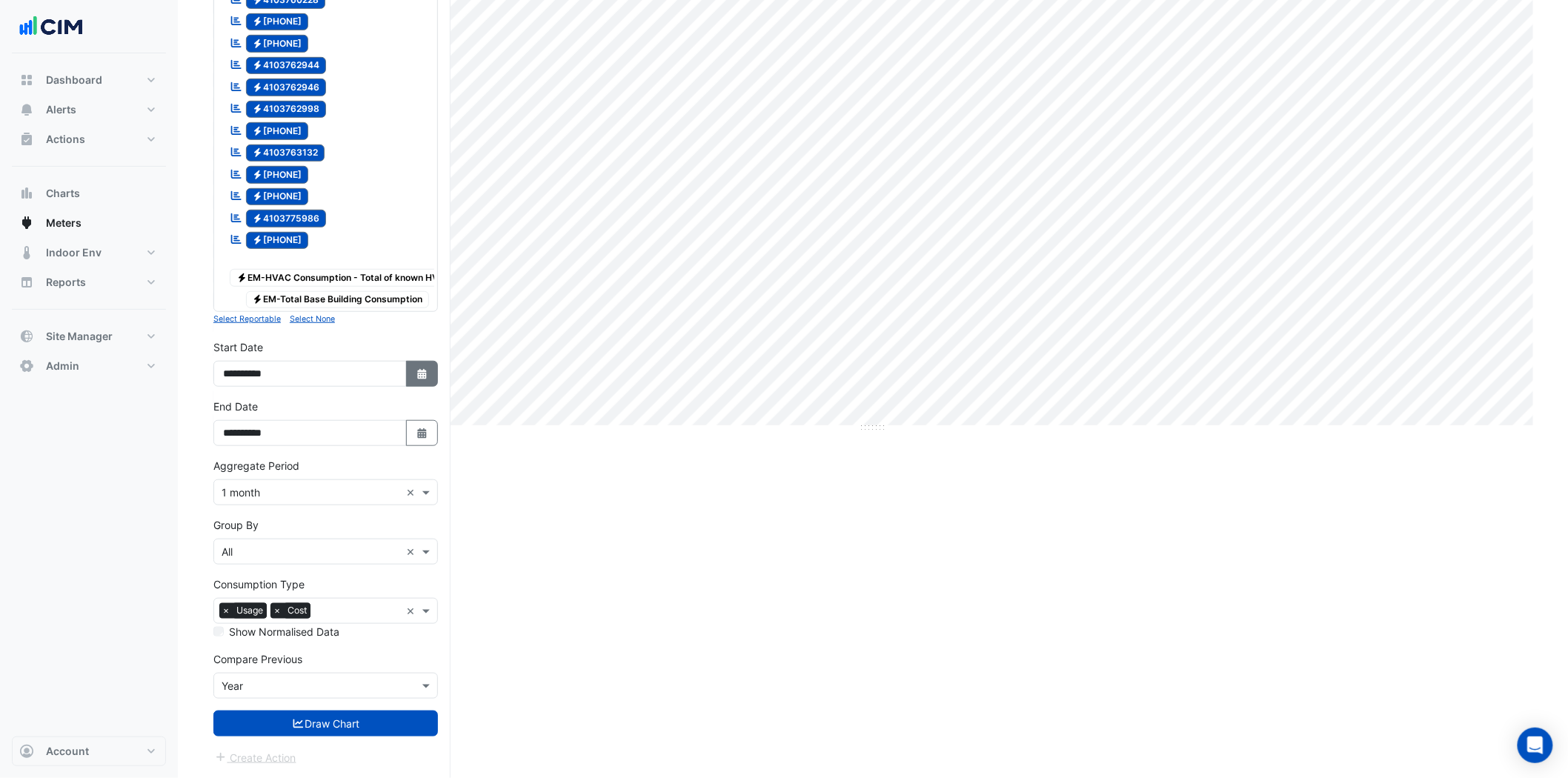 select on "*" 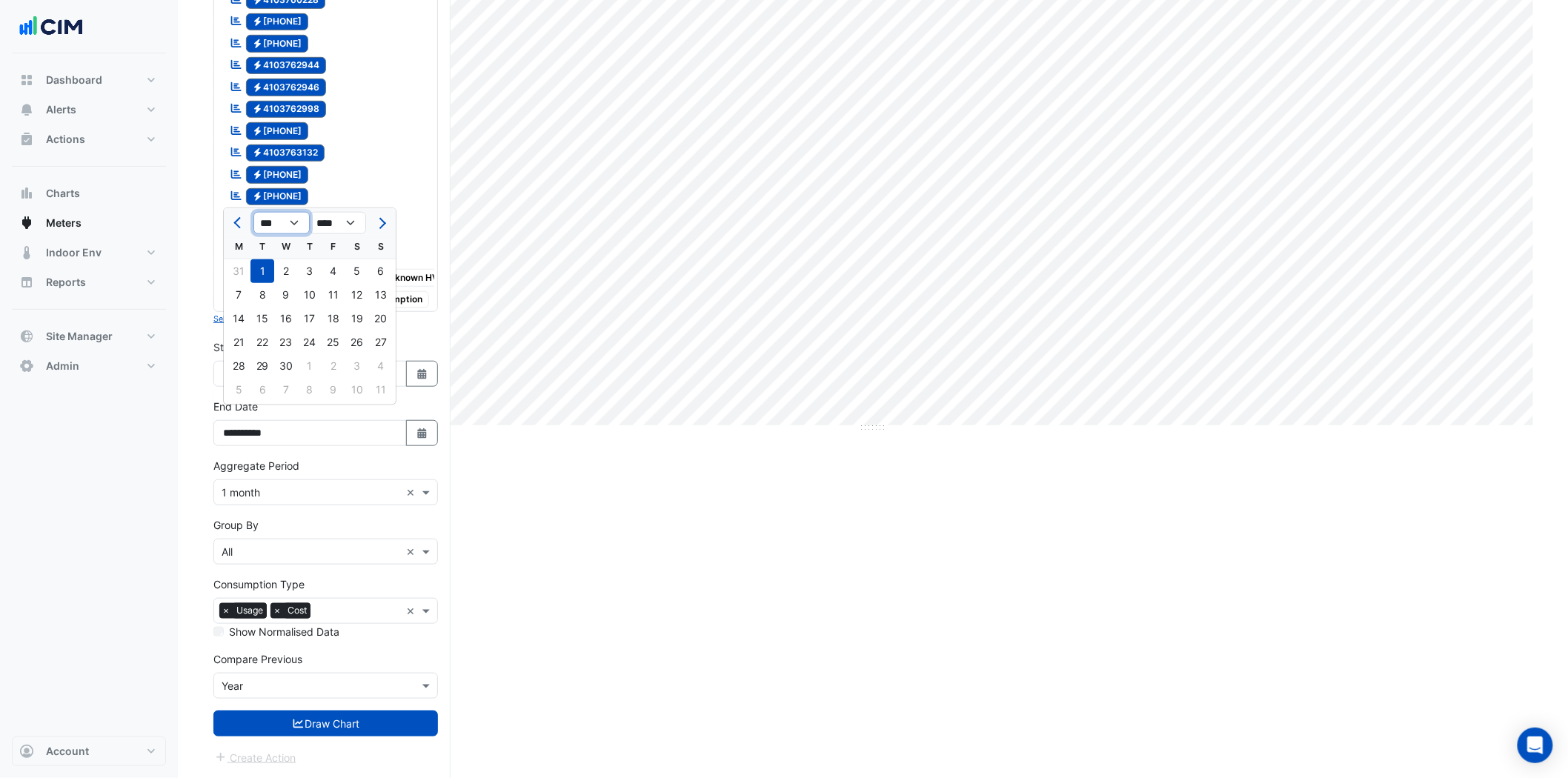 click on "*** *** *** *** *** ***" 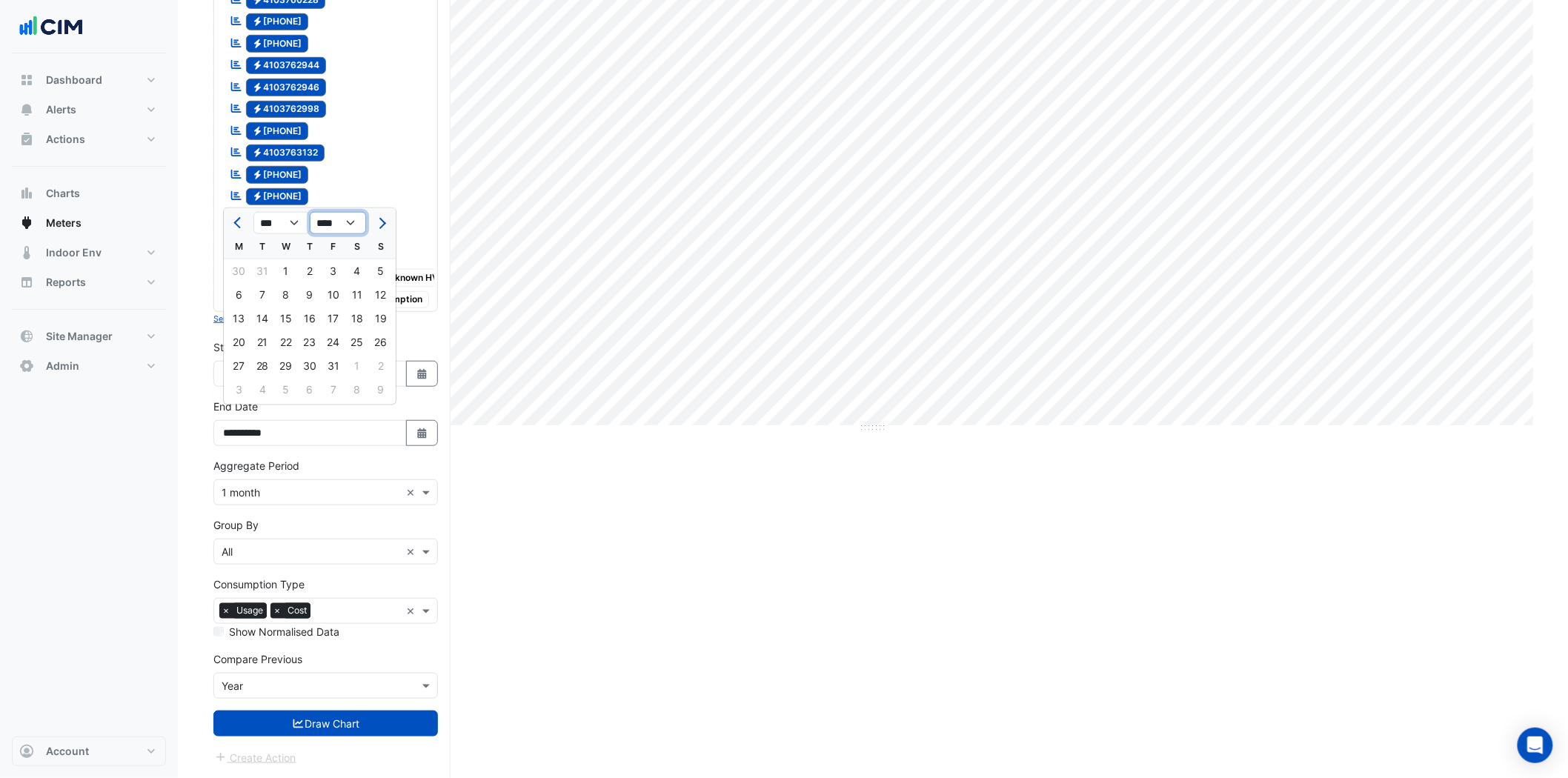 click on "**** **** **** **** **** **** **** **** **** **** ****" 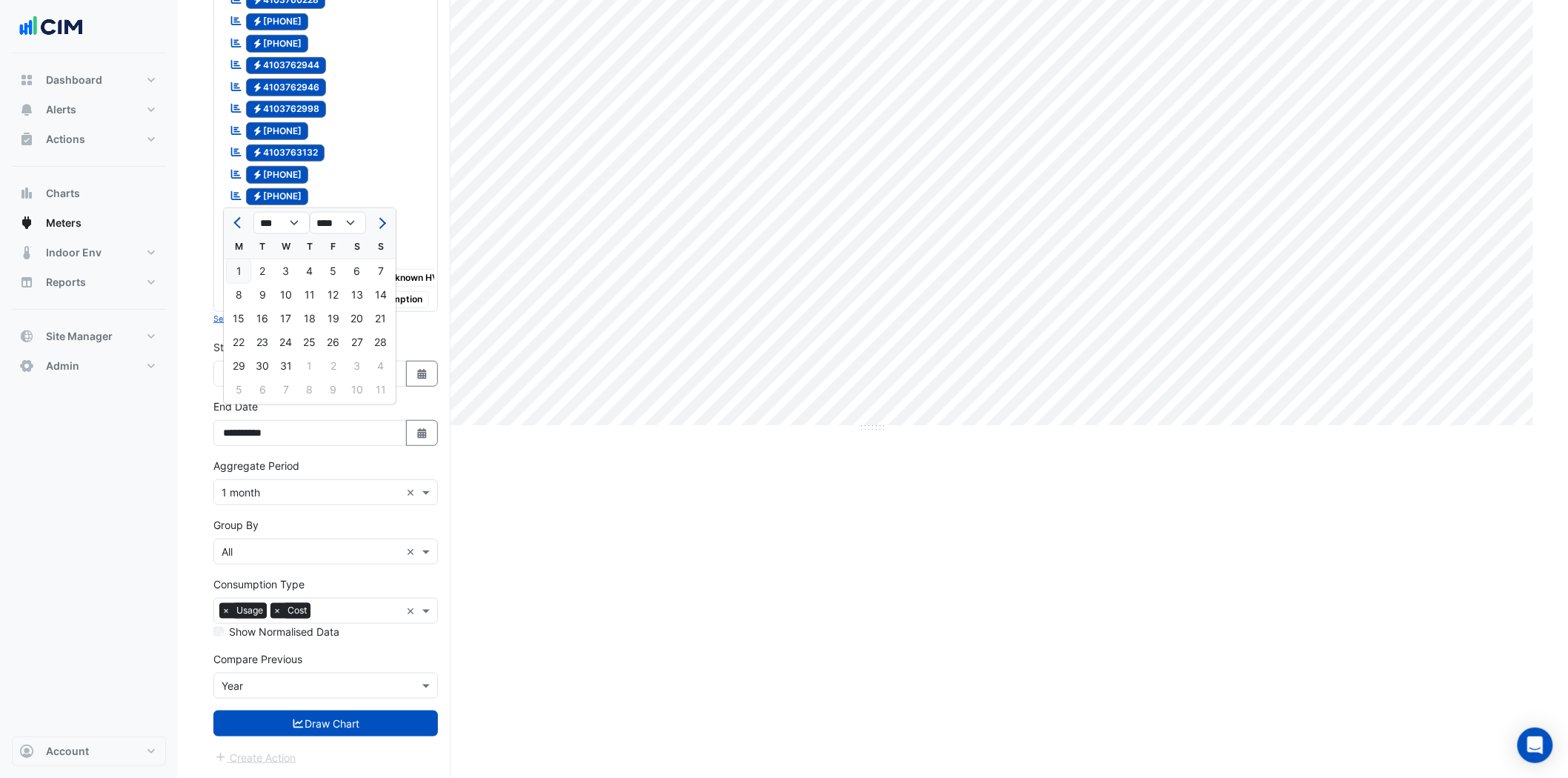 click on "1" 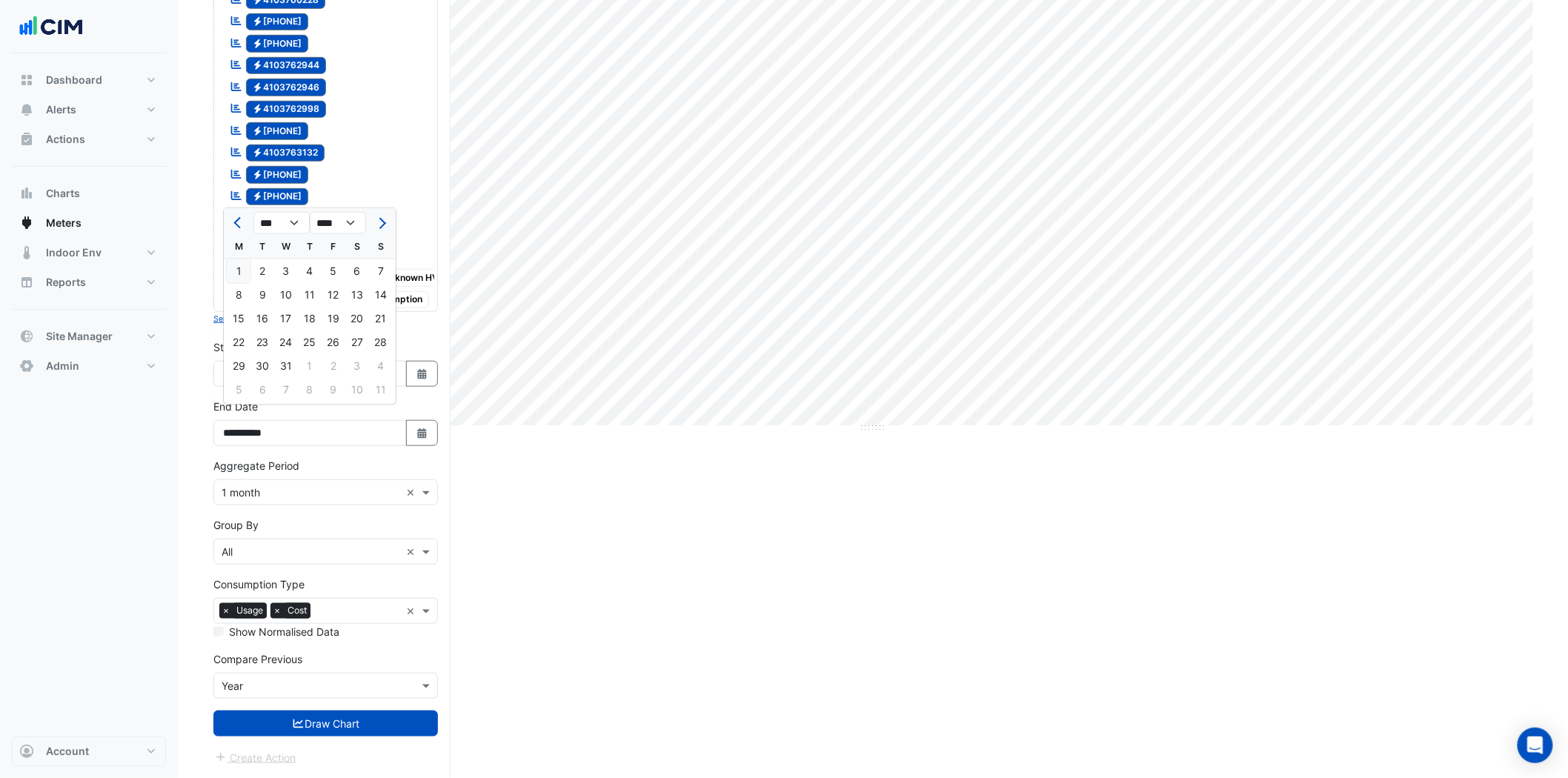 type on "**********" 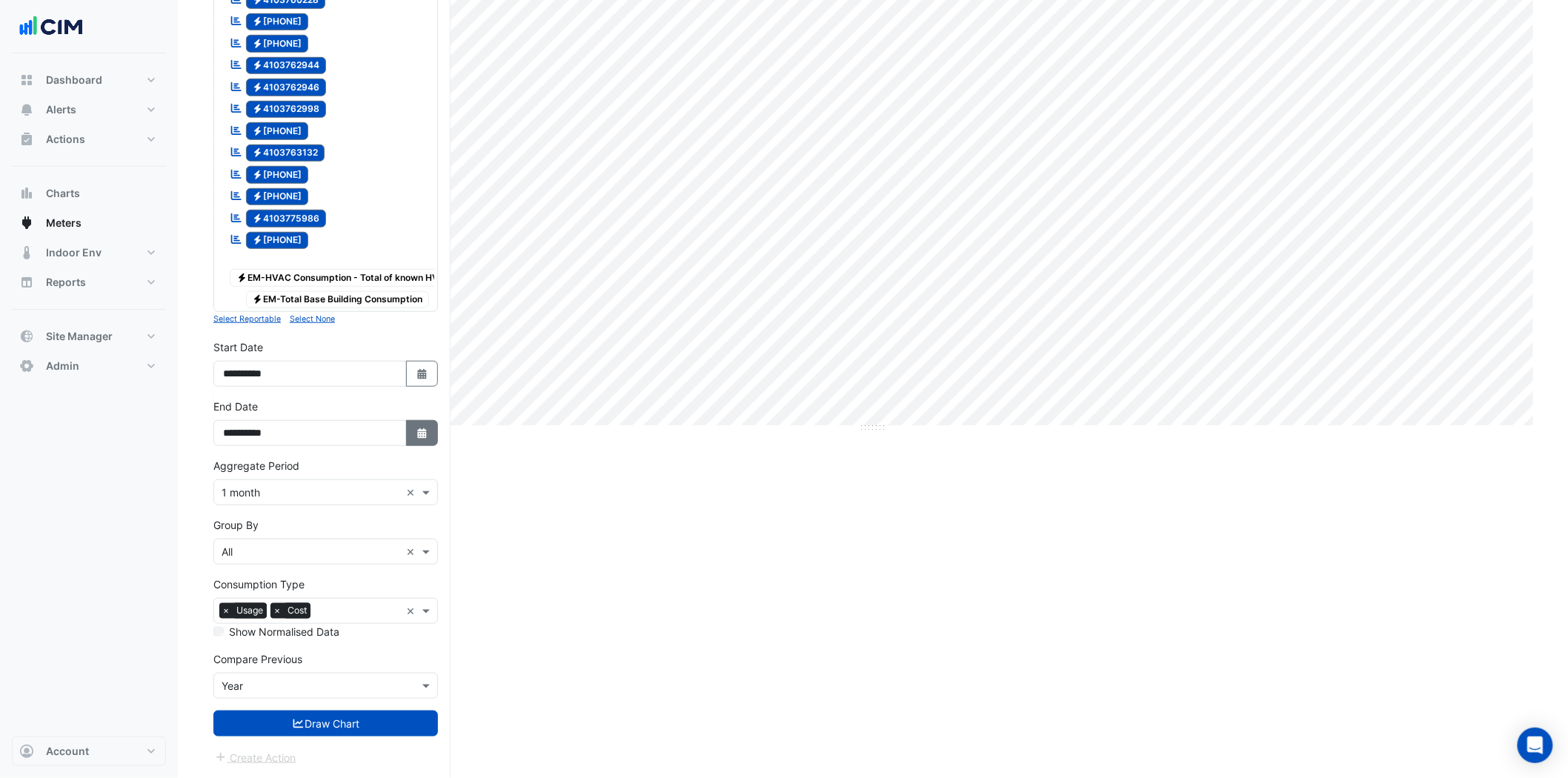 click on "Select Date" at bounding box center (422, 433) 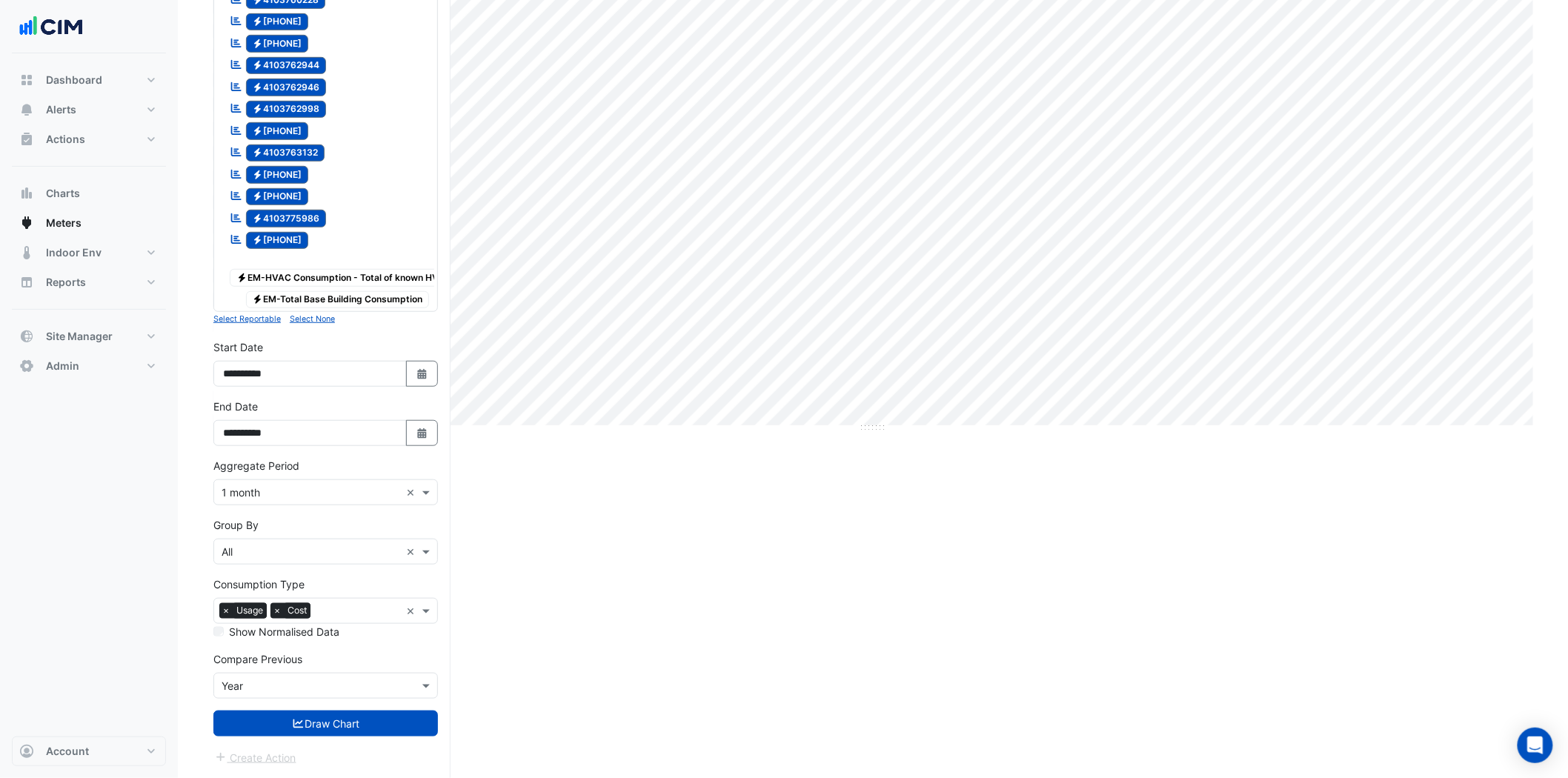 select on "*" 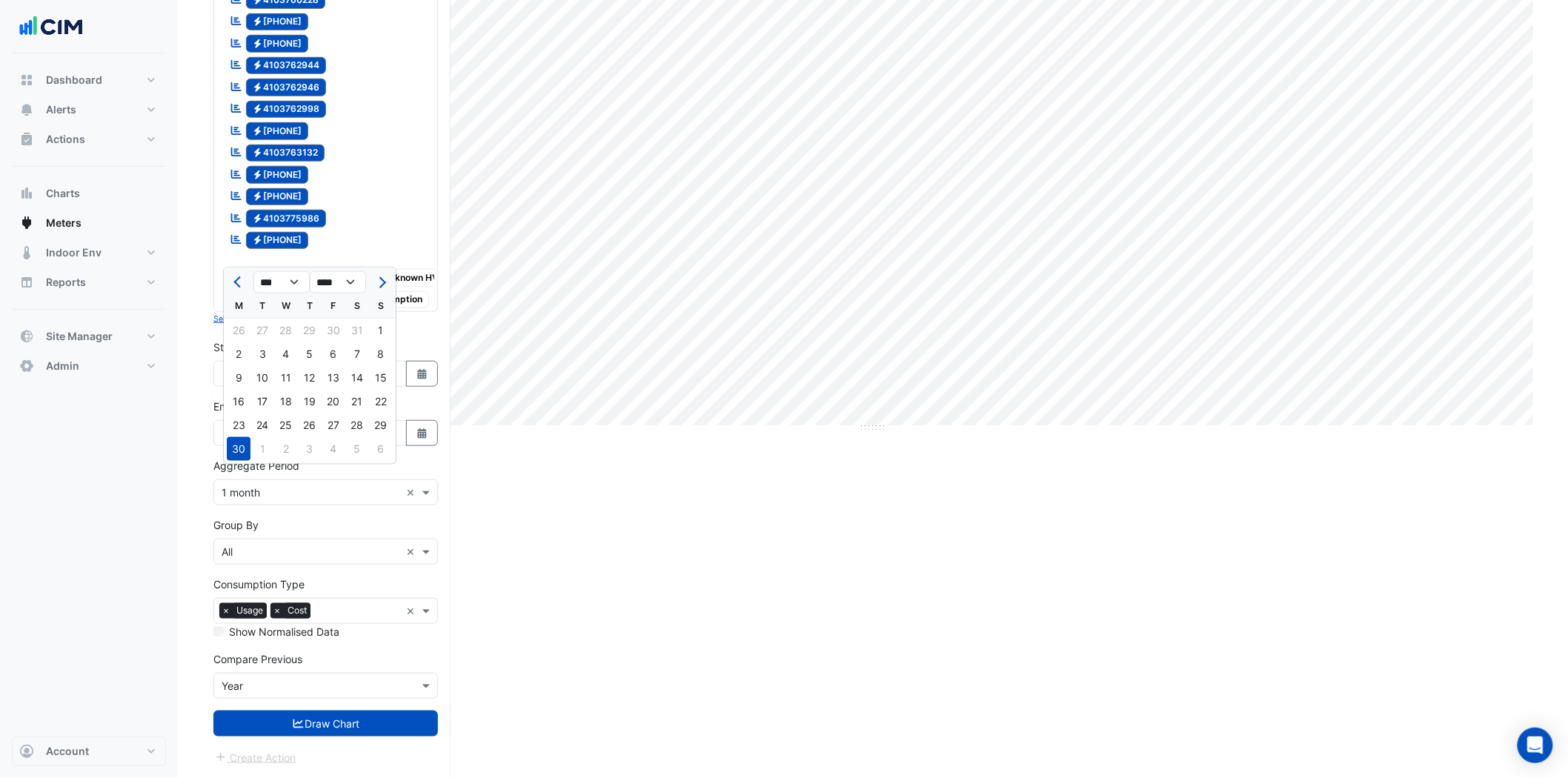 click on "S" 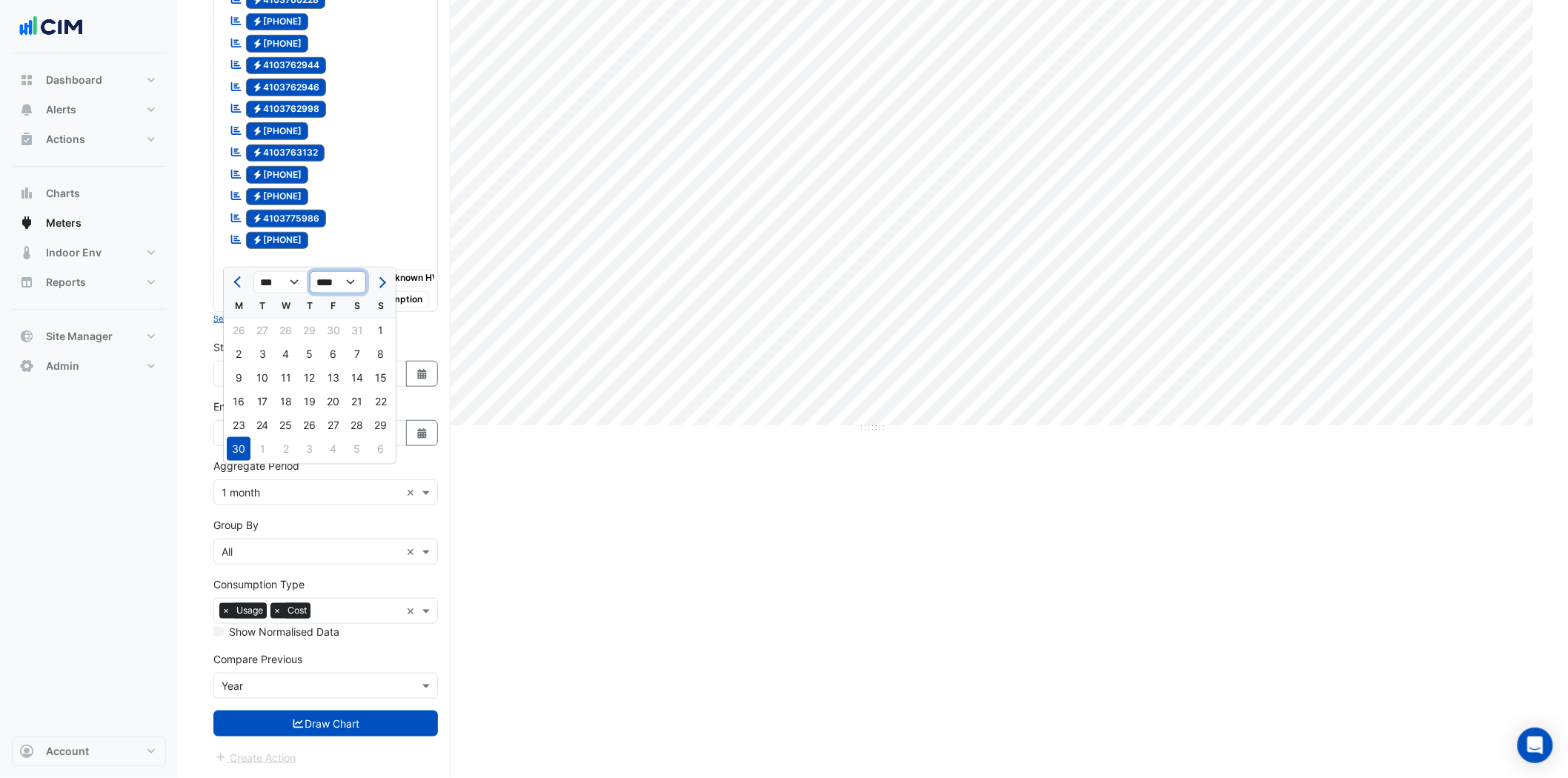 click on "**** **** **** **** **** **** **** **** **** **** **** ****" 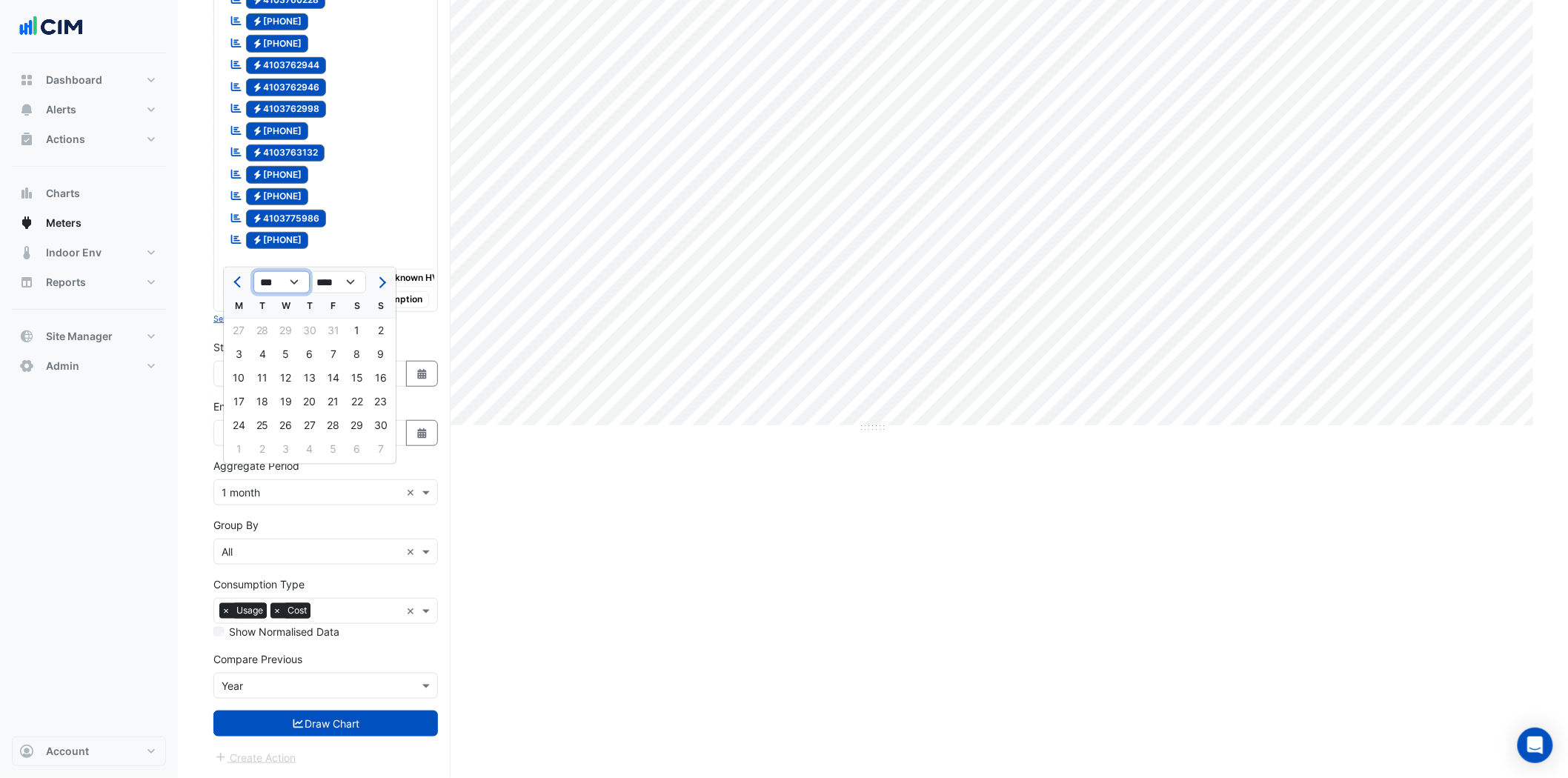 click on "*** *** *** *** *** *** *** *** *** *** *** ***" 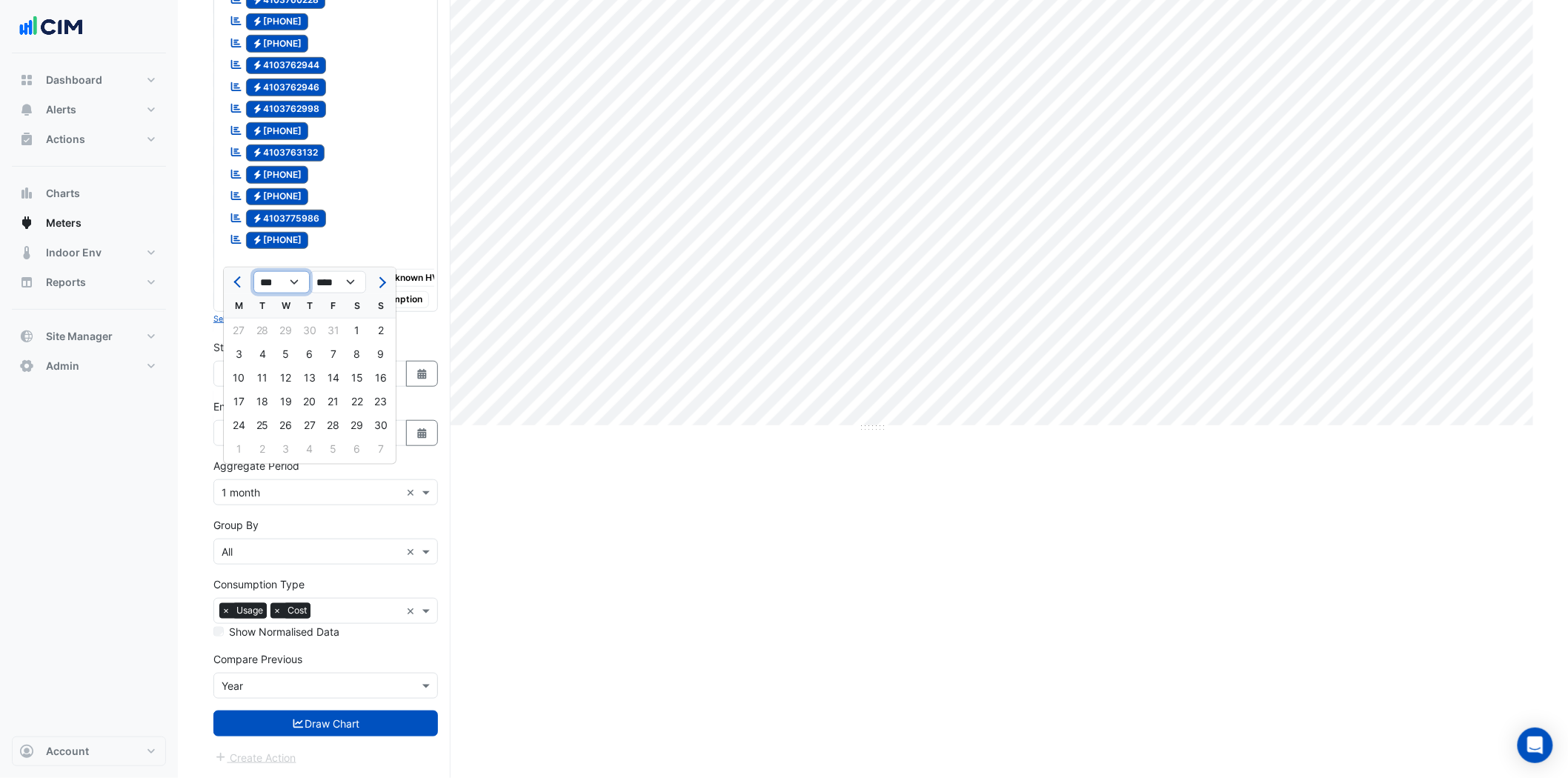 click on "*** *** *** *** *** *** *** *** *** *** *** ***" 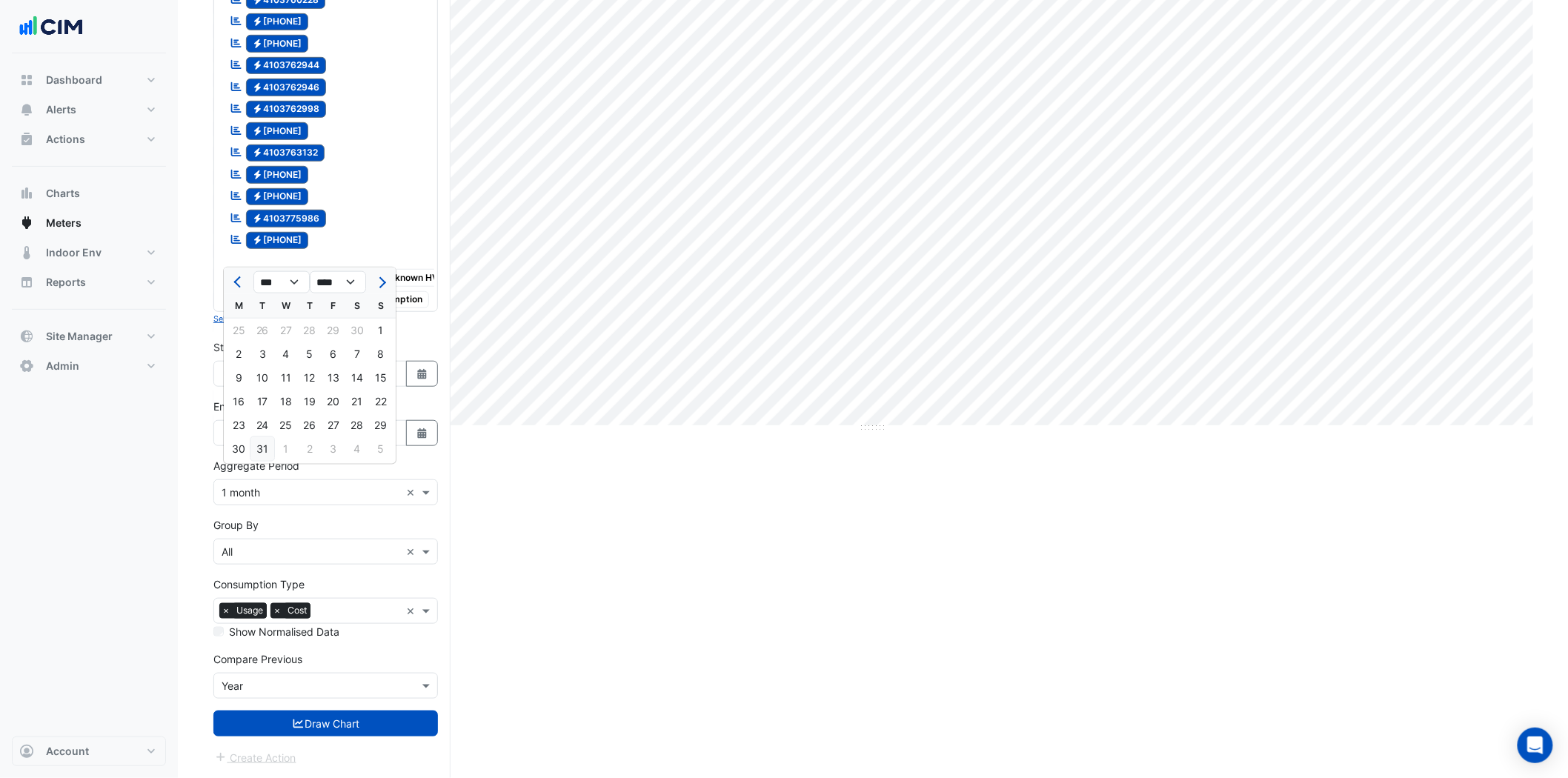 click on "31" 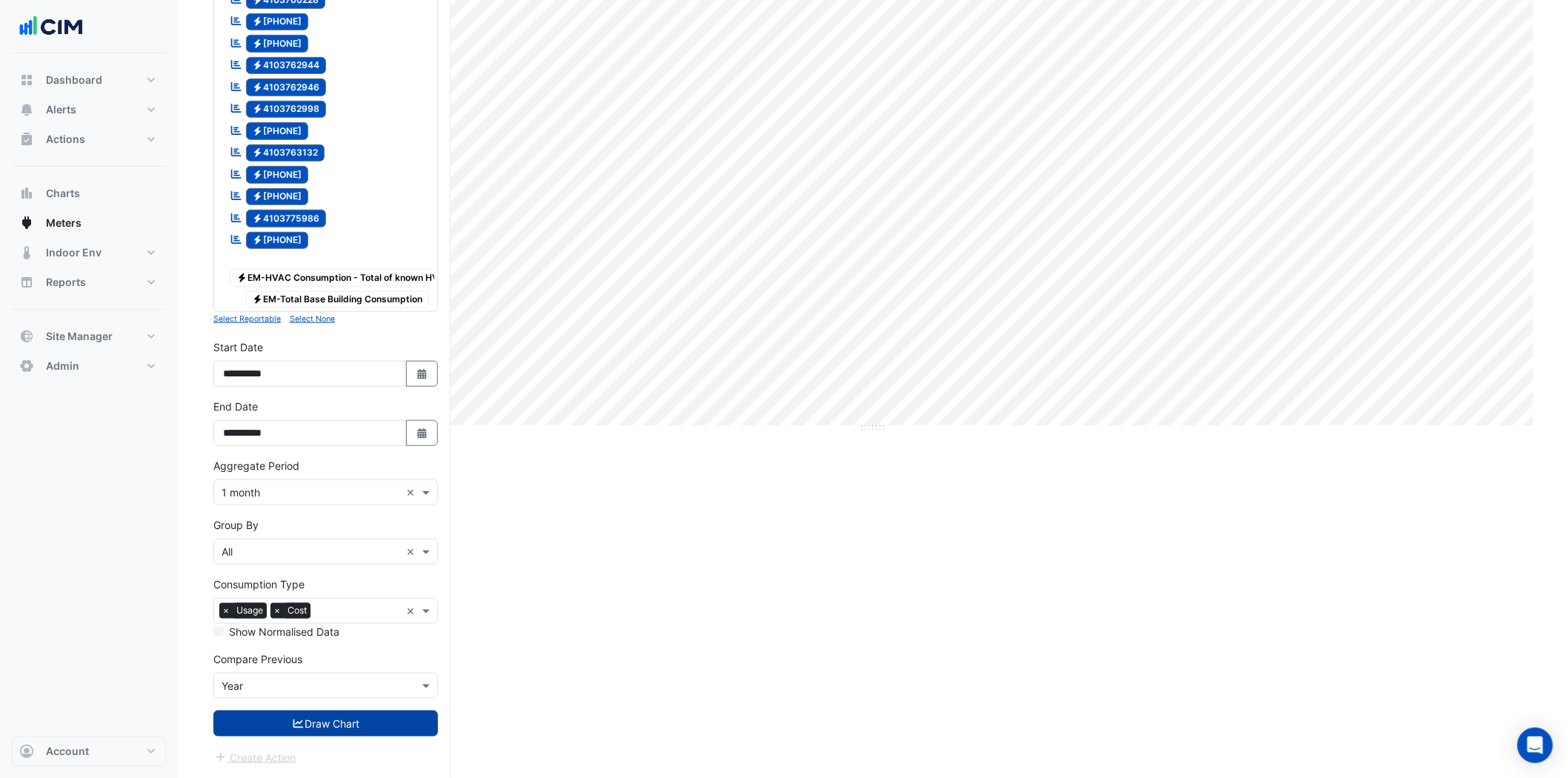 click 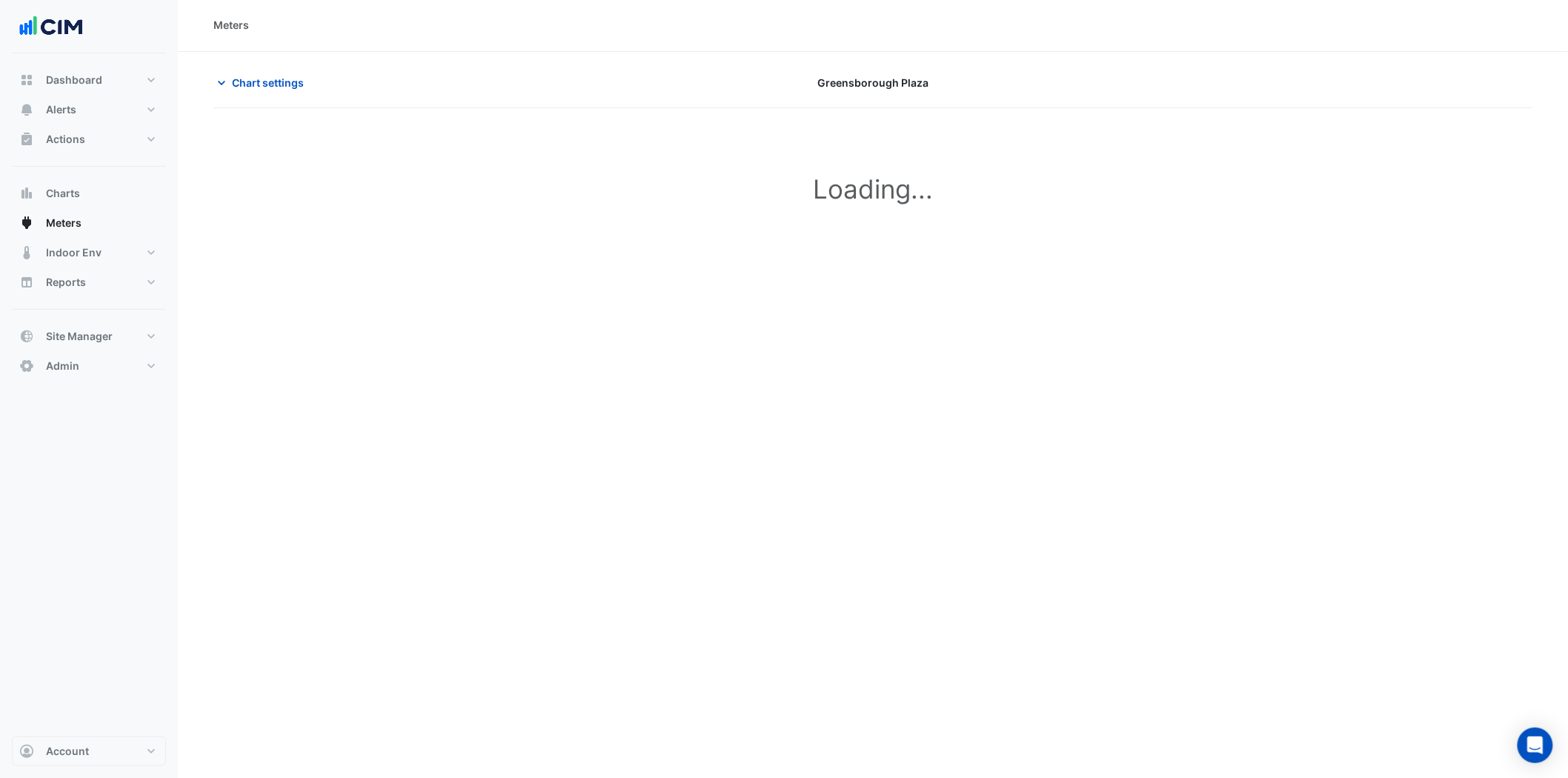 scroll, scrollTop: 0, scrollLeft: 0, axis: both 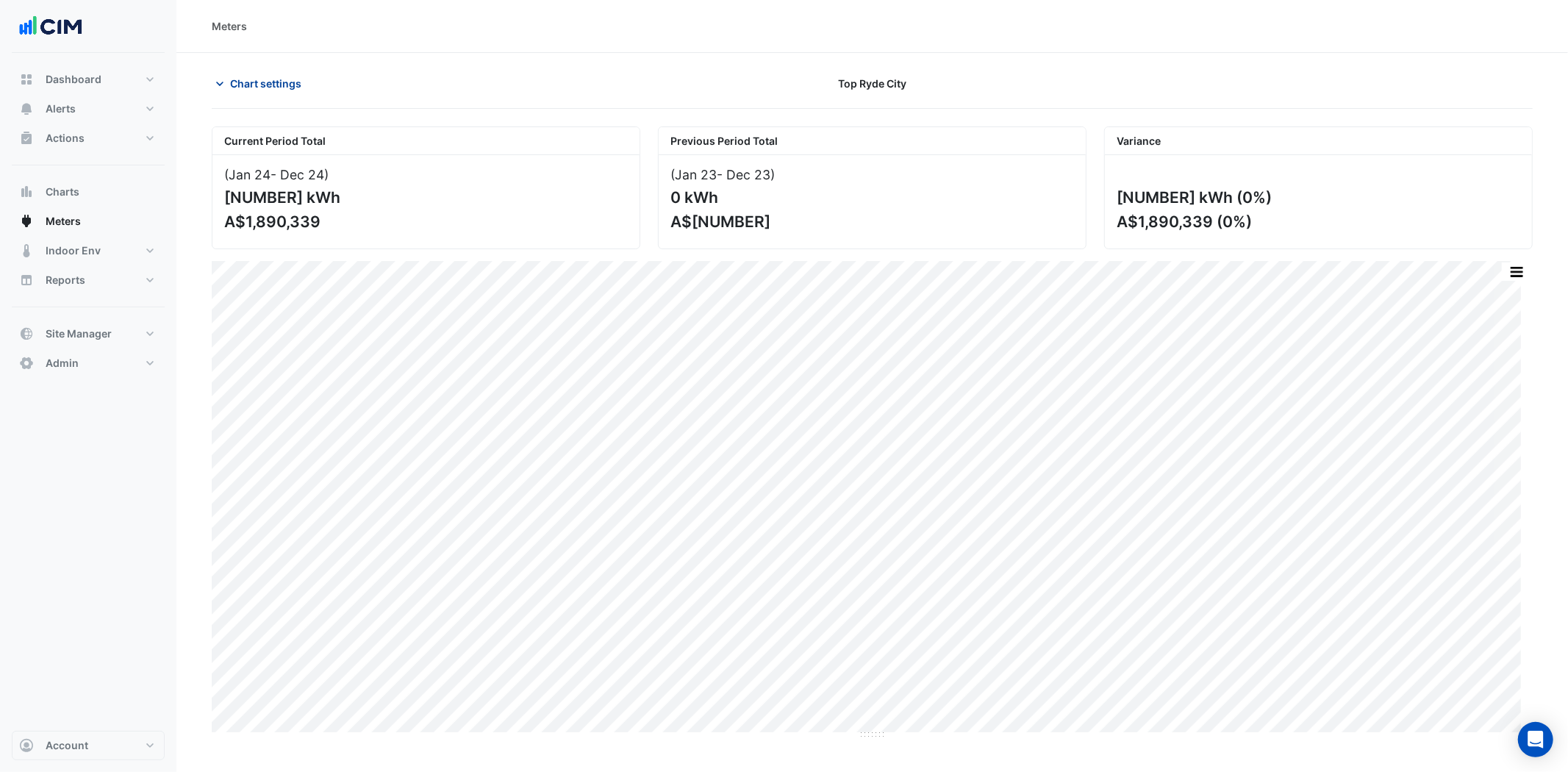 click on "Chart settings" 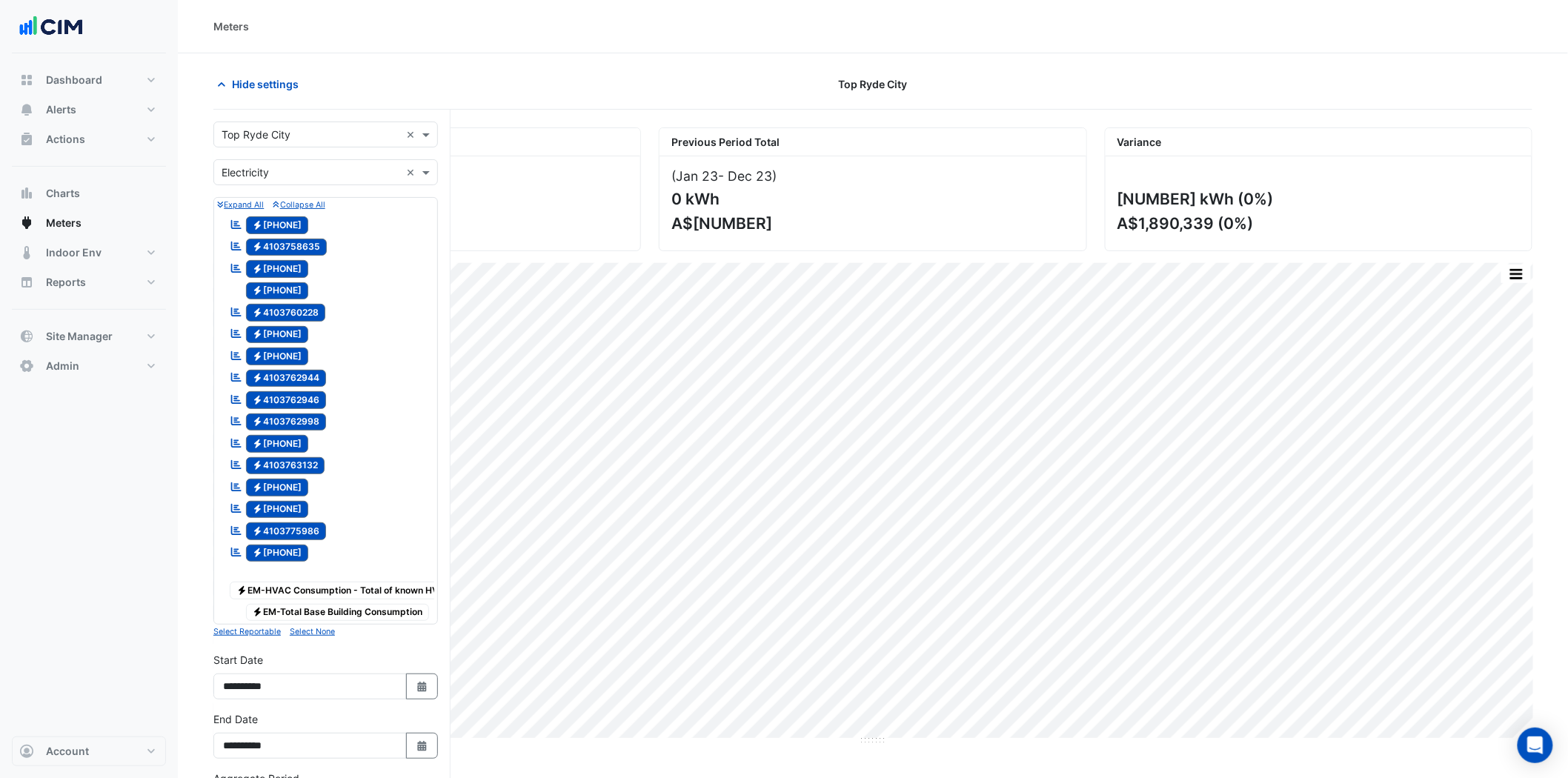 click at bounding box center [310, 173] 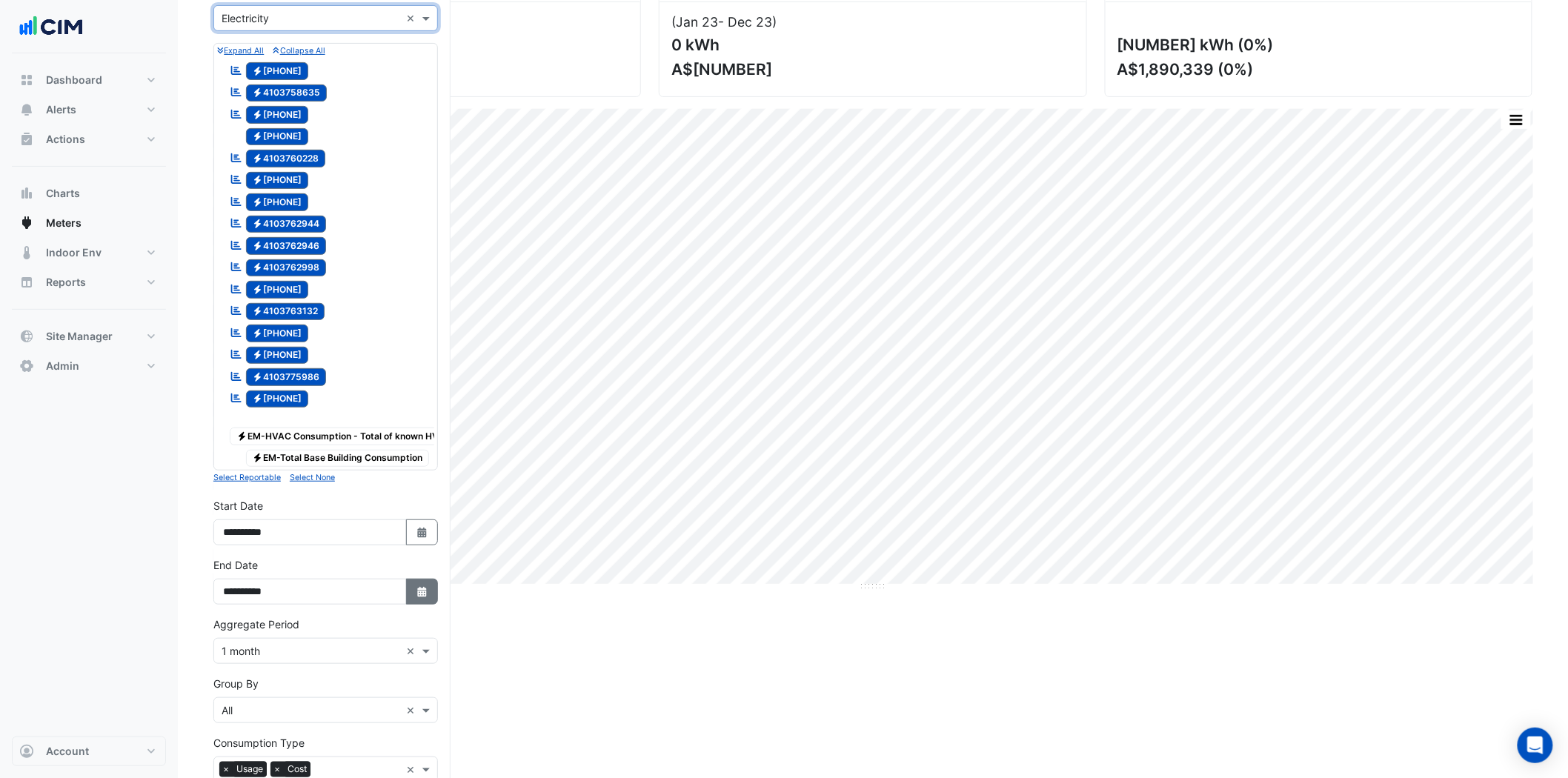 scroll, scrollTop: 164, scrollLeft: 0, axis: vertical 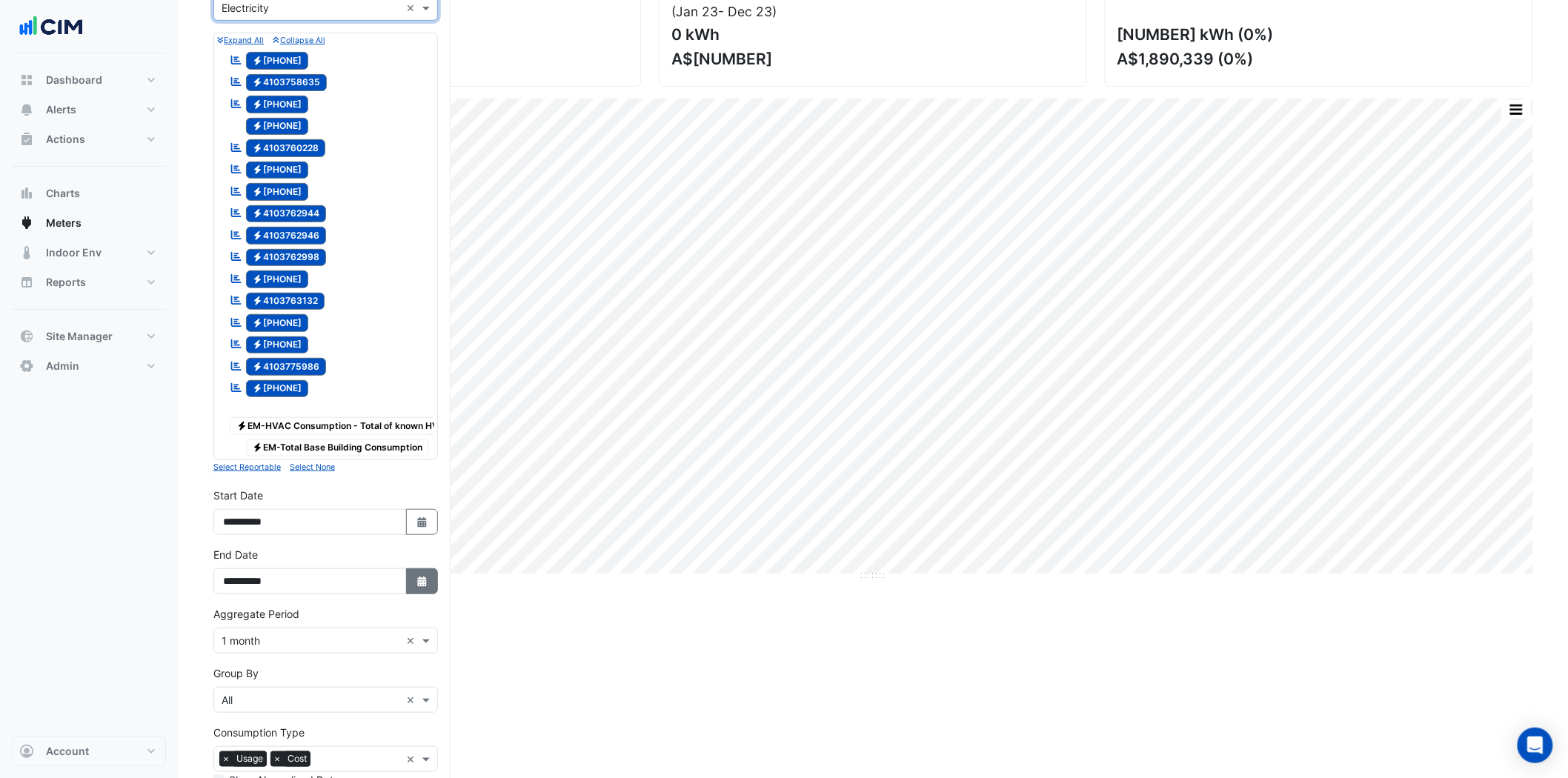 click 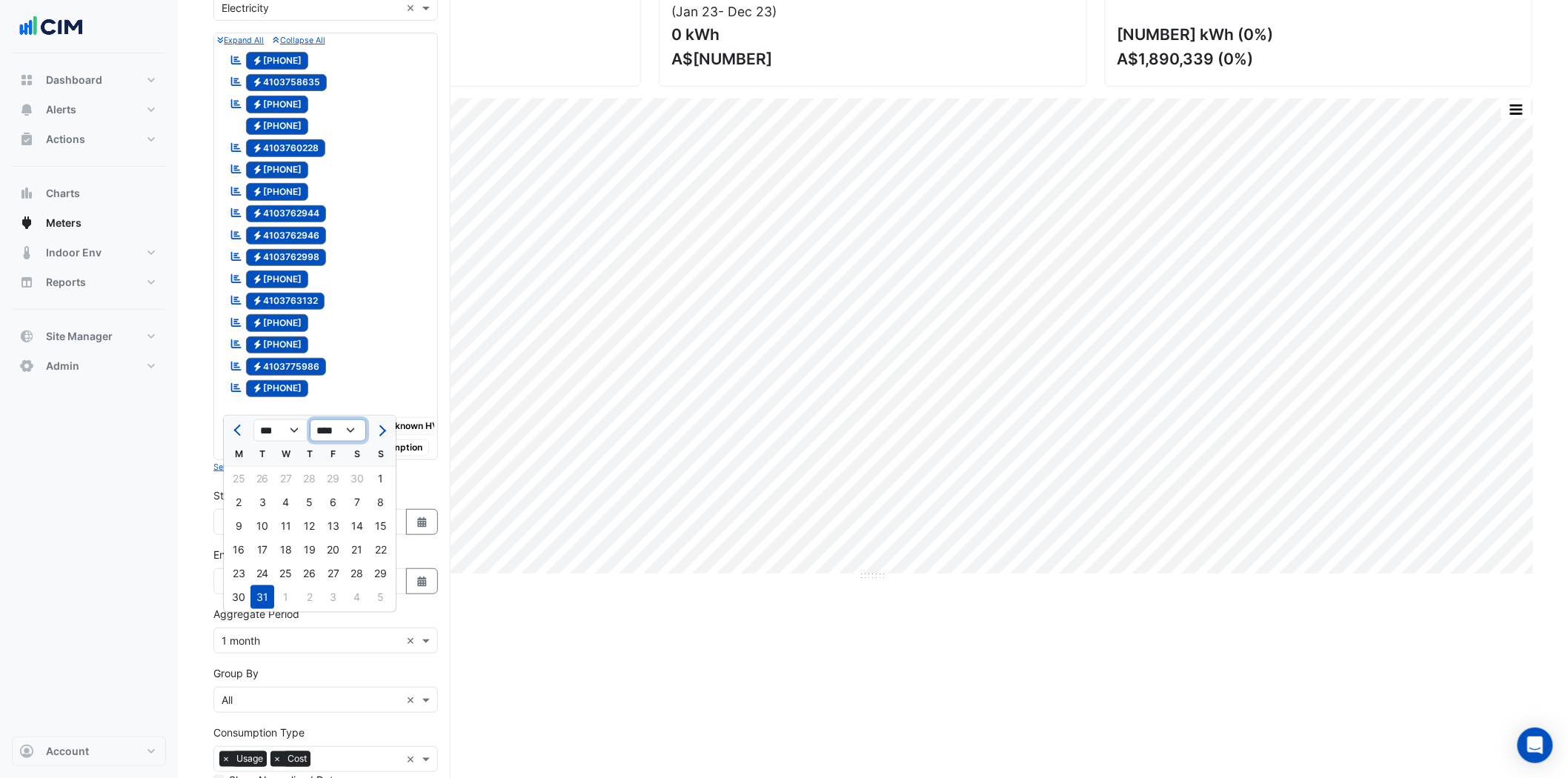 click on "**** **** **** **** **** **** **** **** **** **** ****" 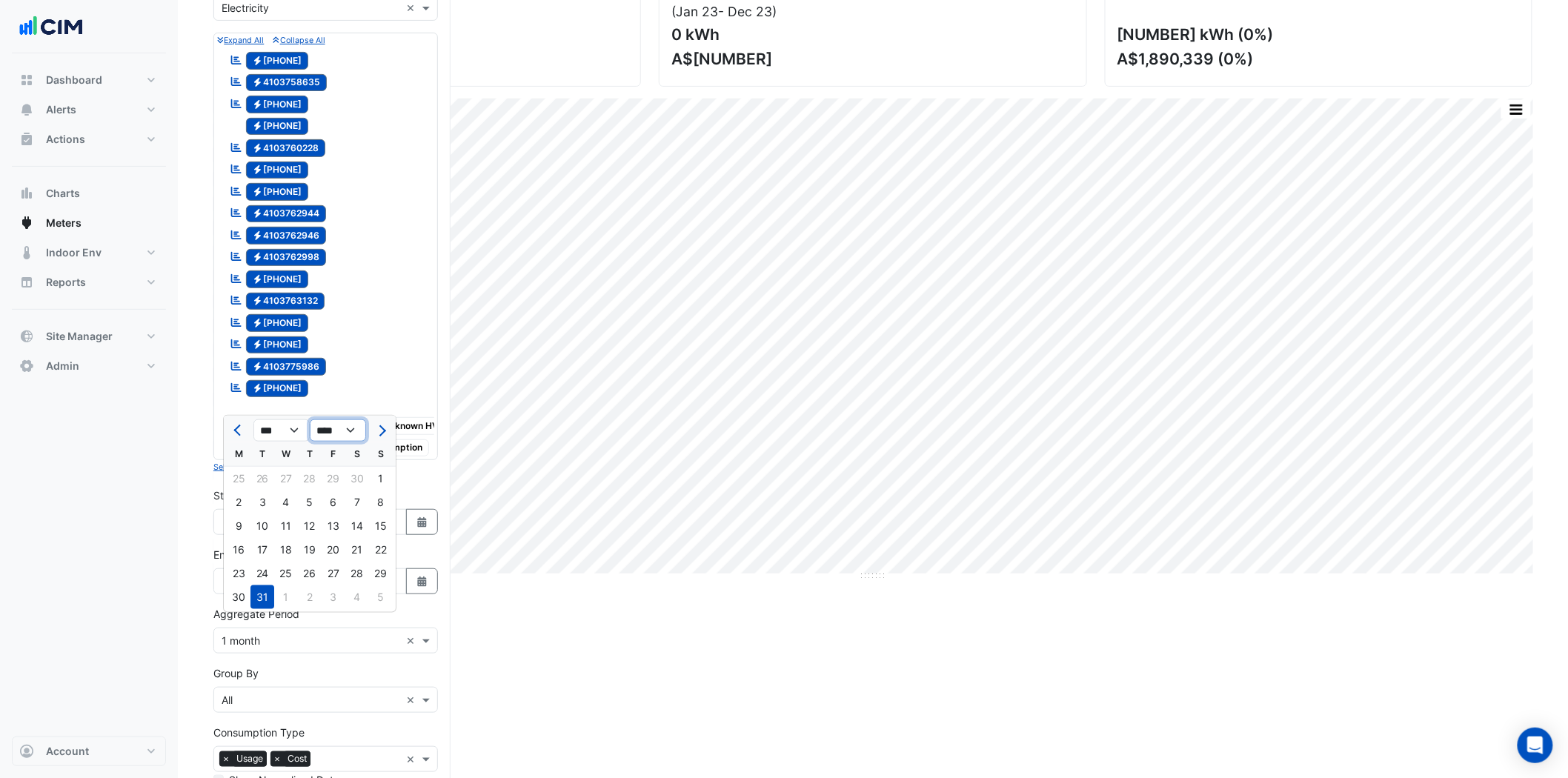 select on "****" 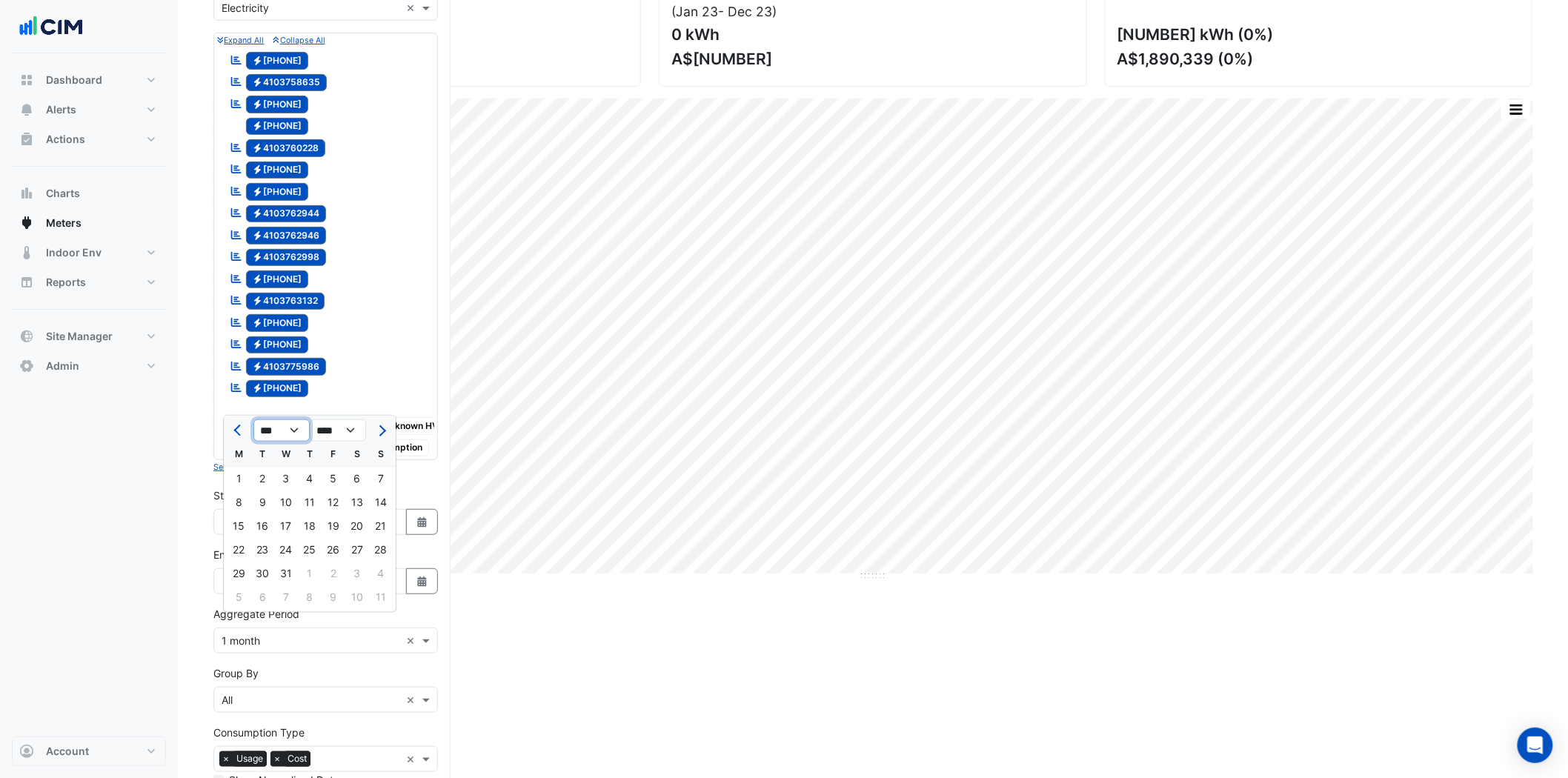drag, startPoint x: 286, startPoint y: 423, endPoint x: 286, endPoint y: 432, distance: 9 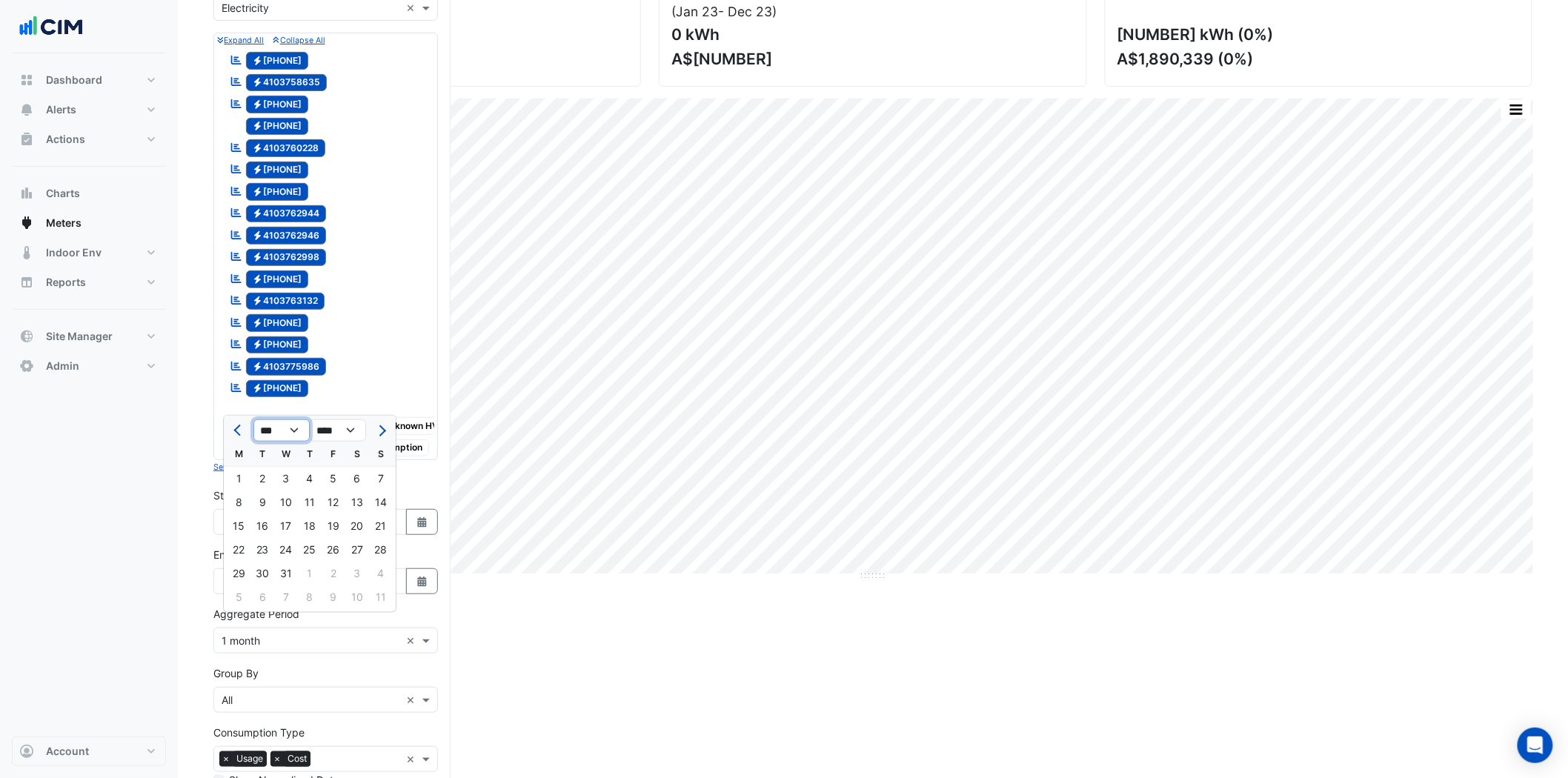 select on "*" 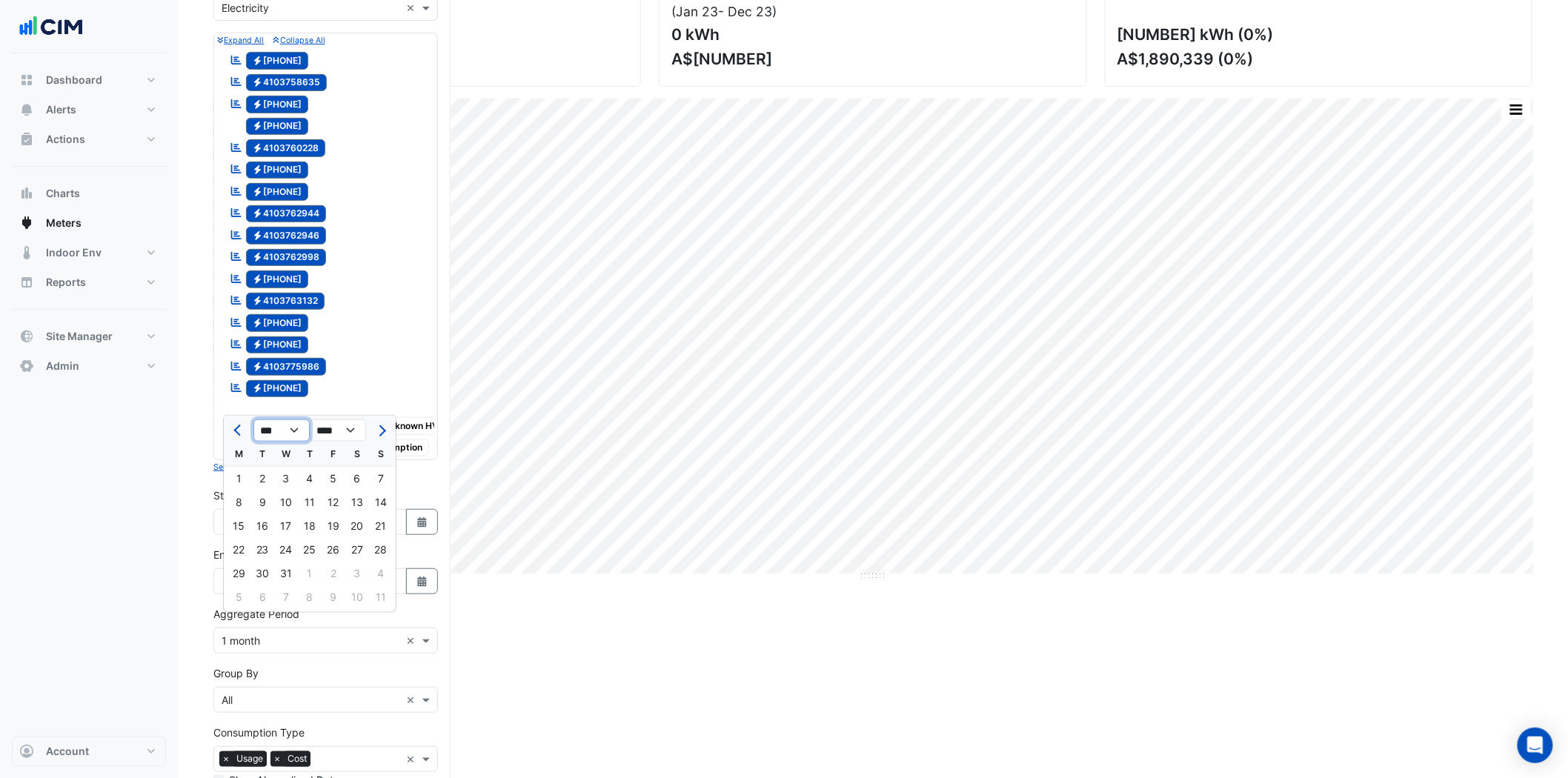 click on "*** *** *** *** *** *** *** *** *** *** *** ***" 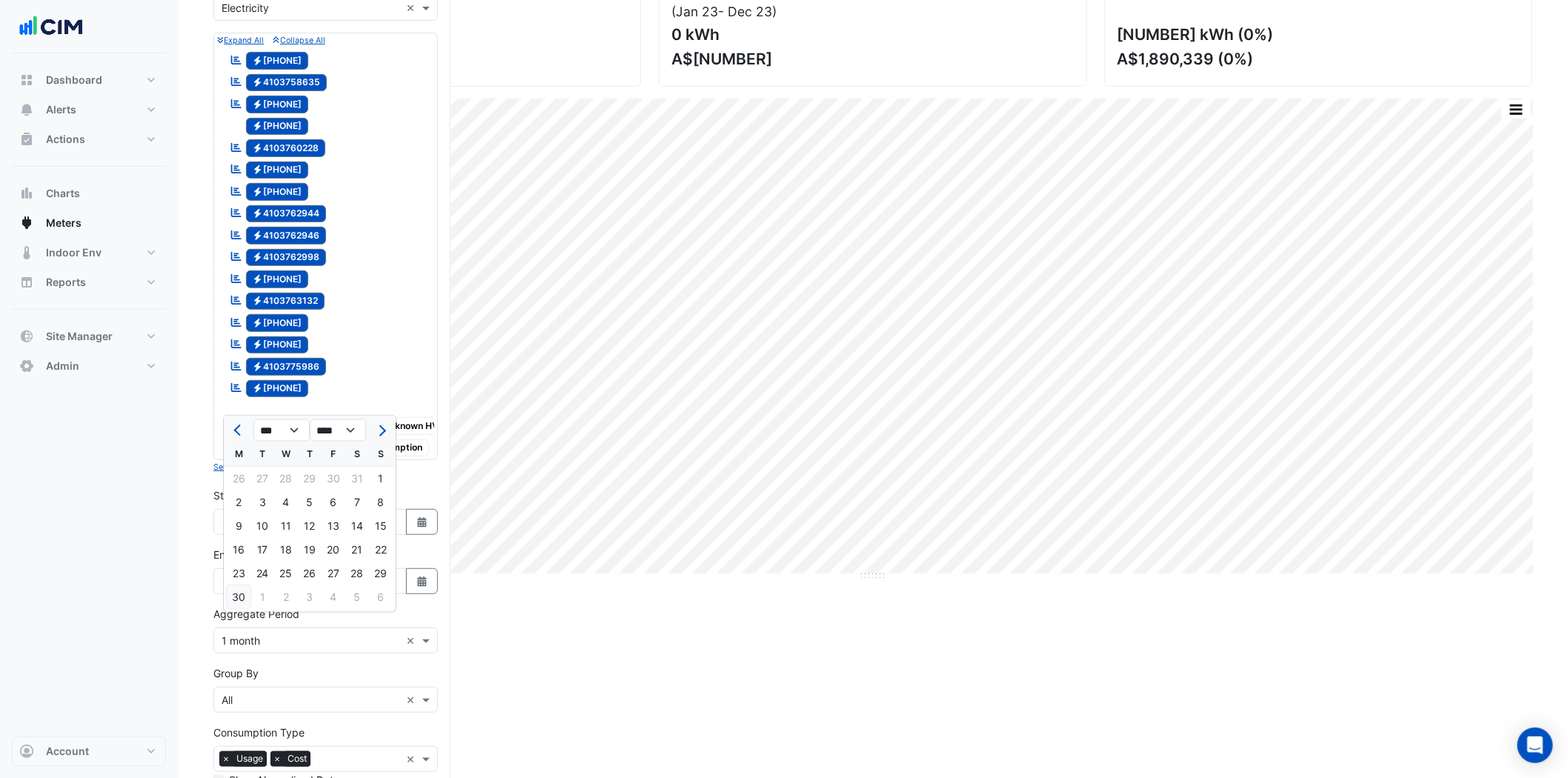 click on "30" 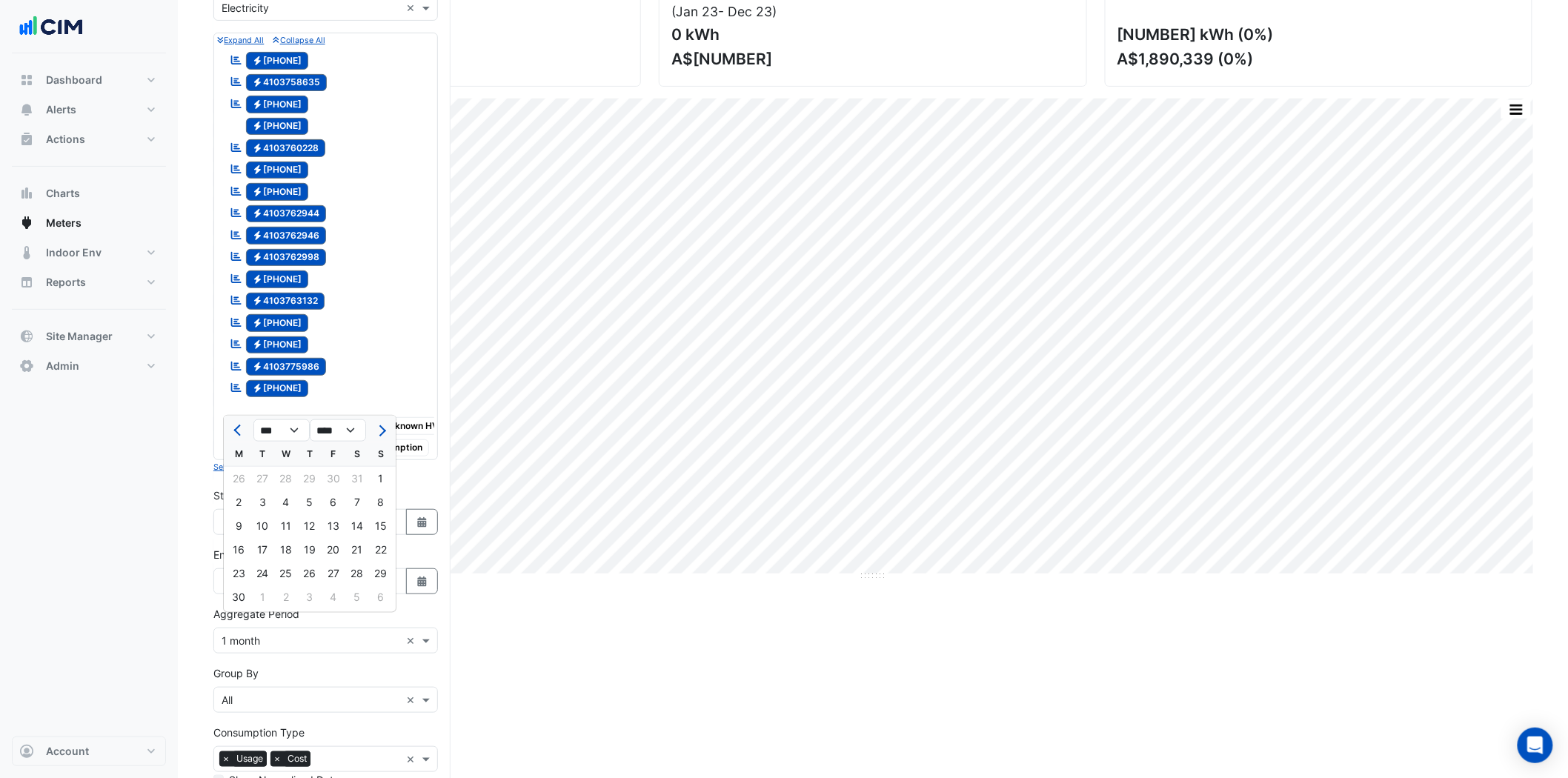 type on "**********" 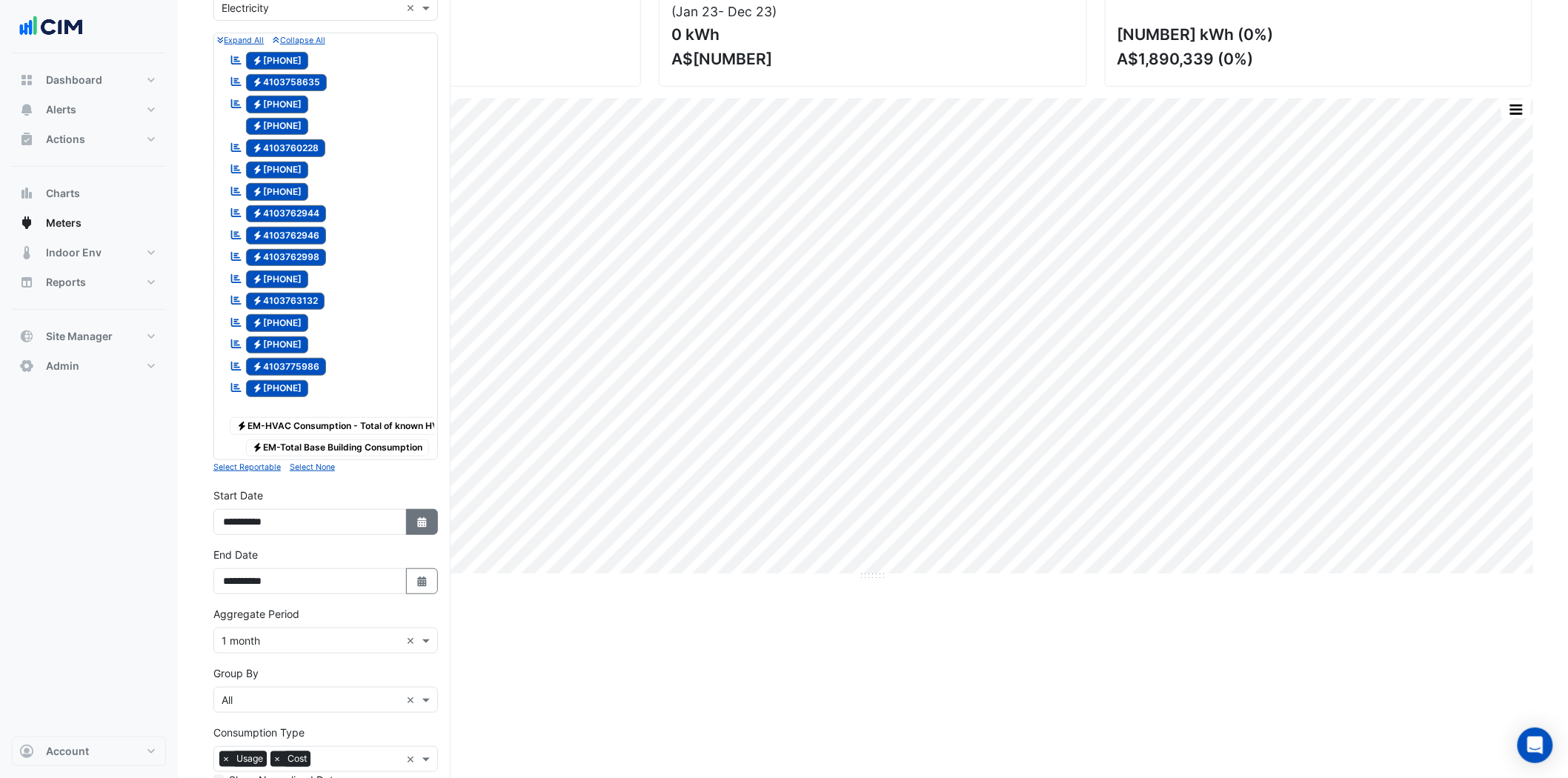click on "Select Date" 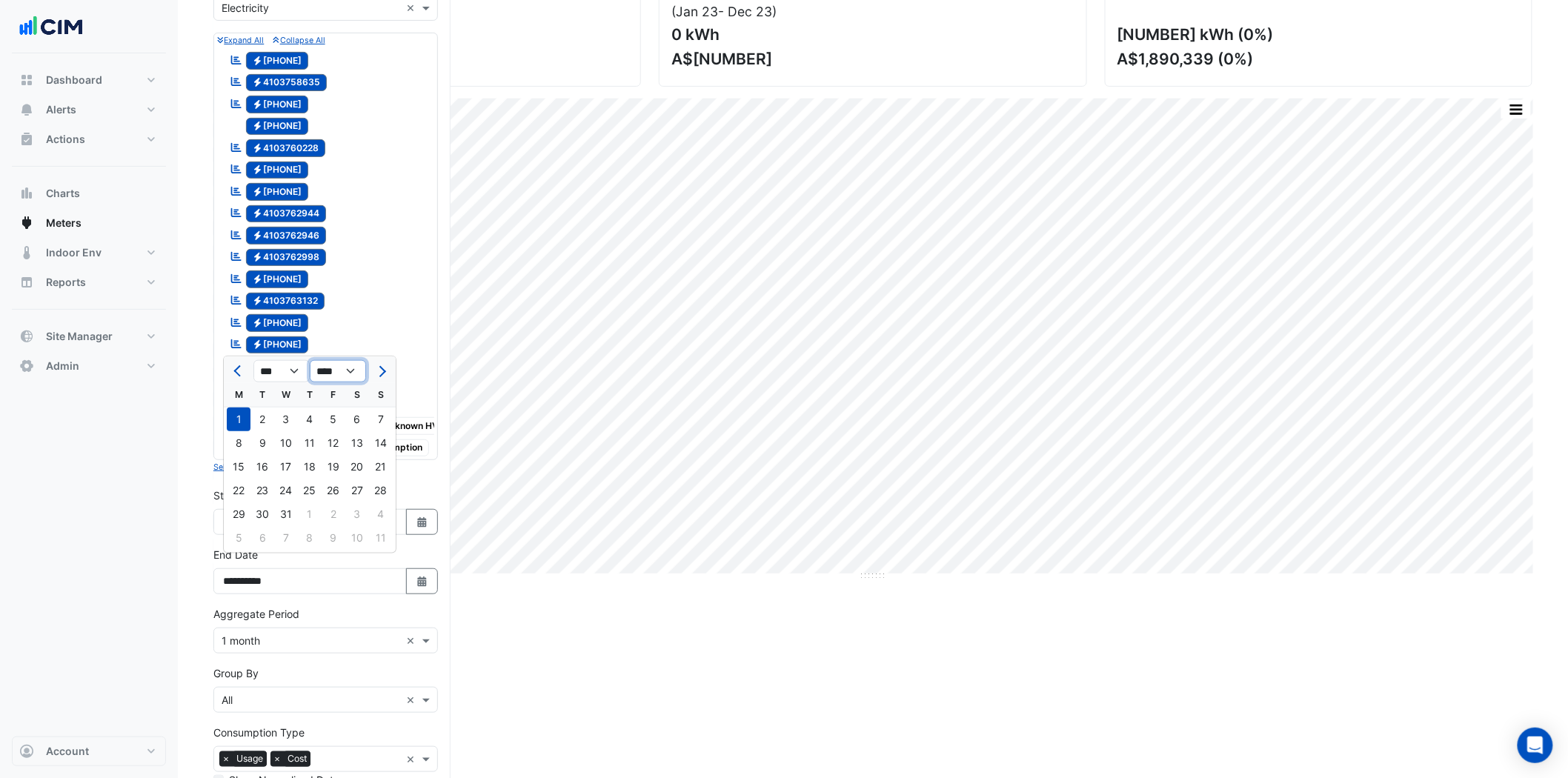 click on "**** **** **** **** **** **** **** **** **** **** **** ****" 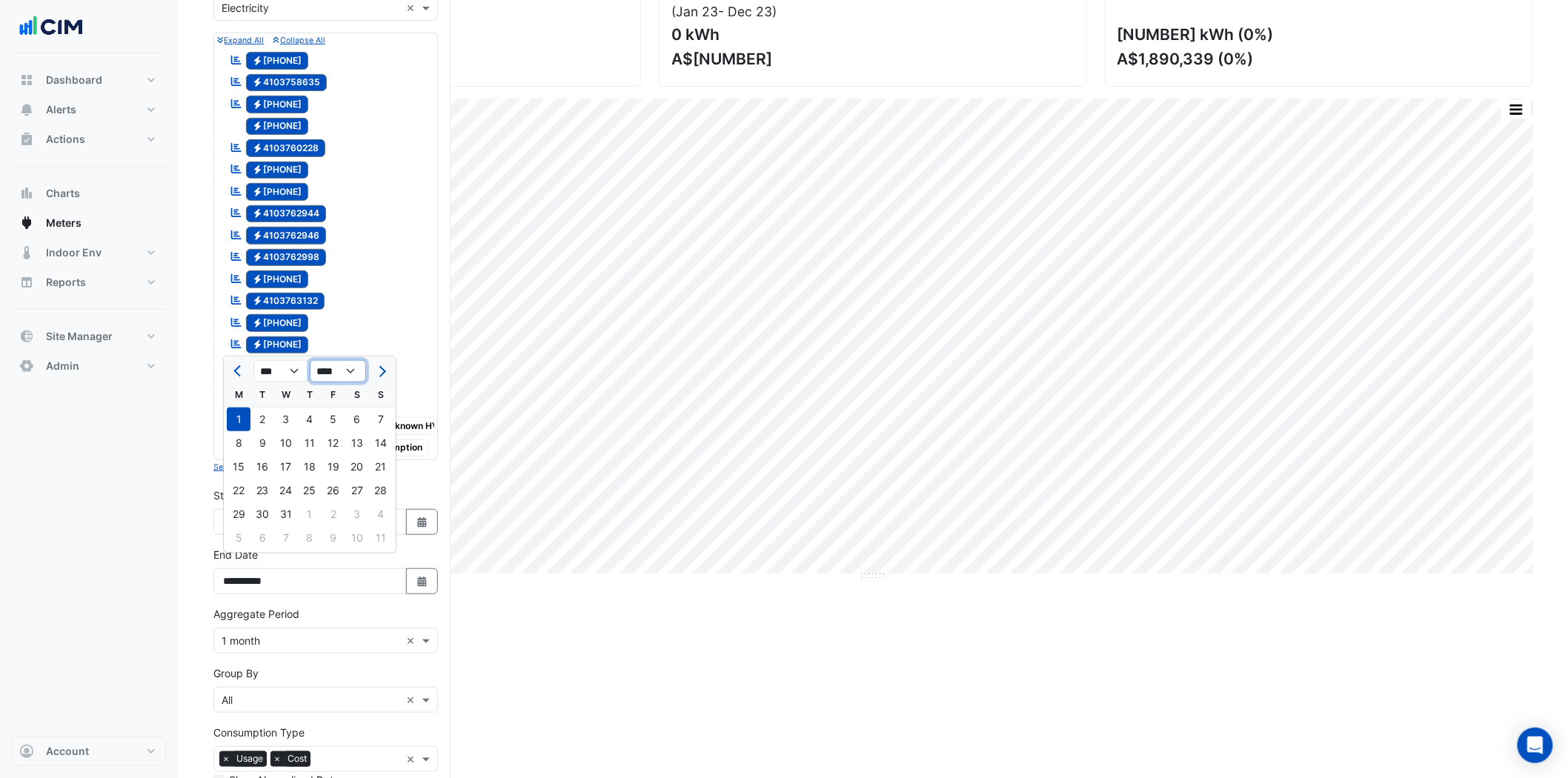 select on "****" 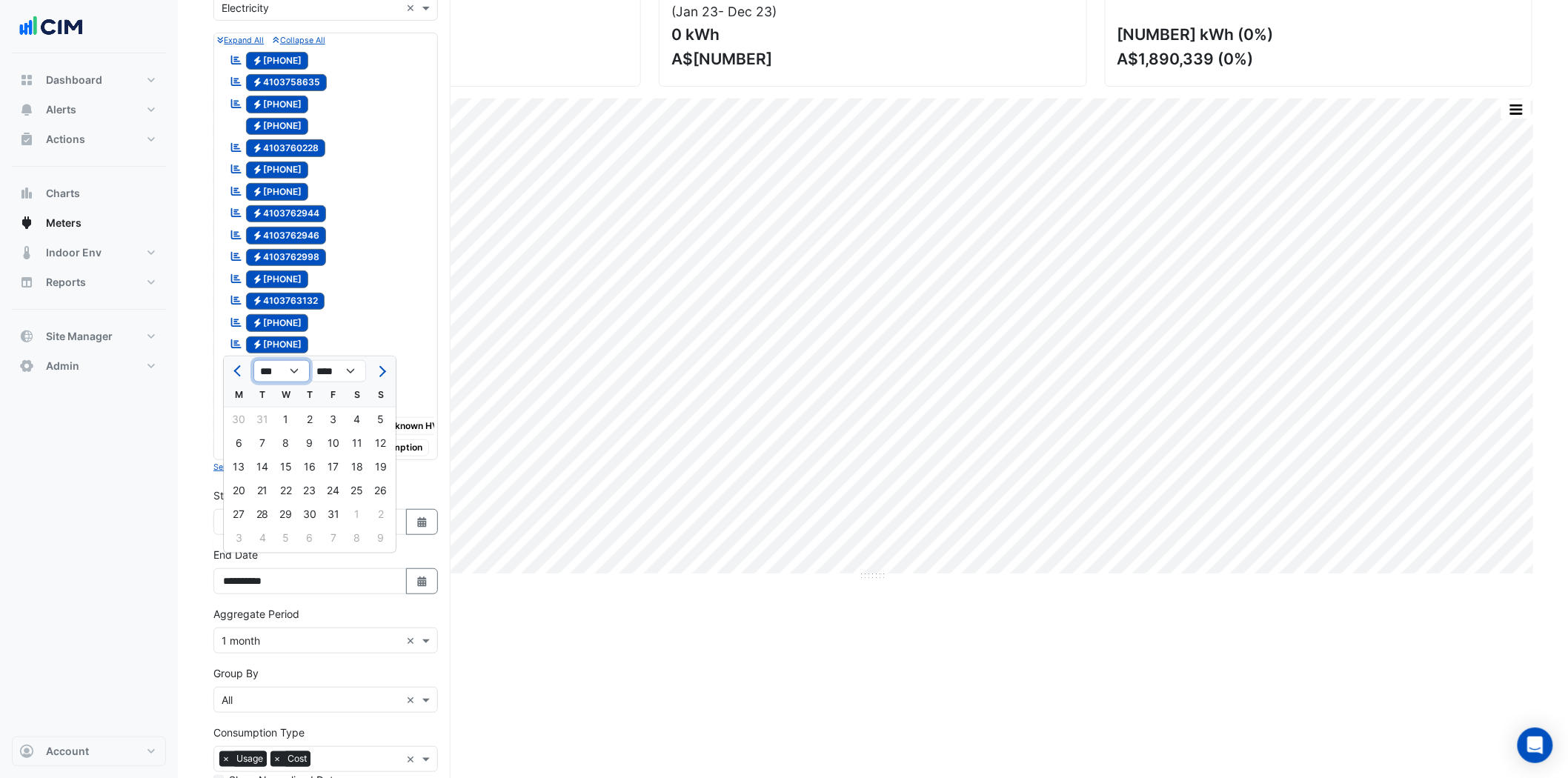 click on "*** *** *** *** *** ***" 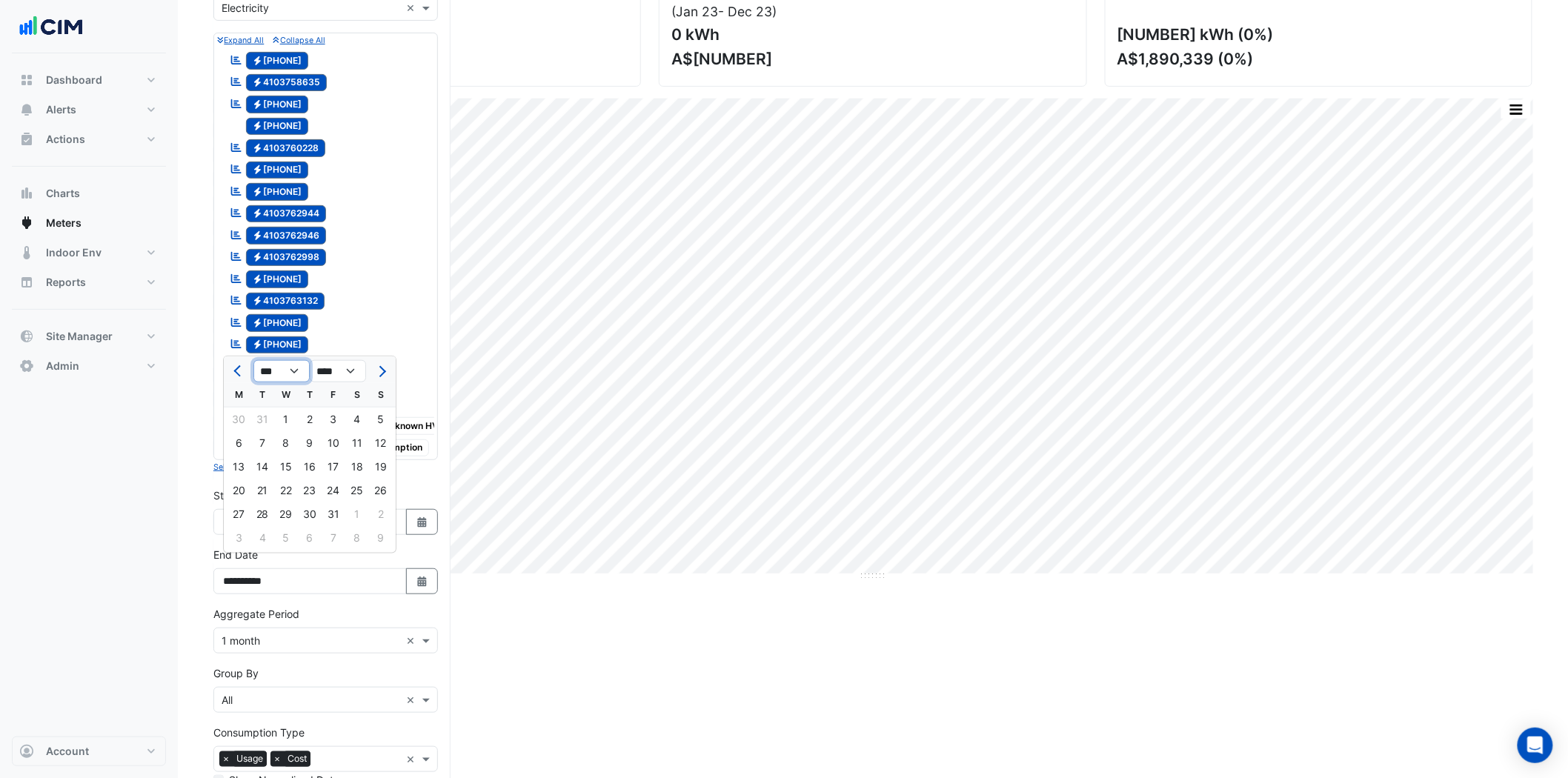 select on "*" 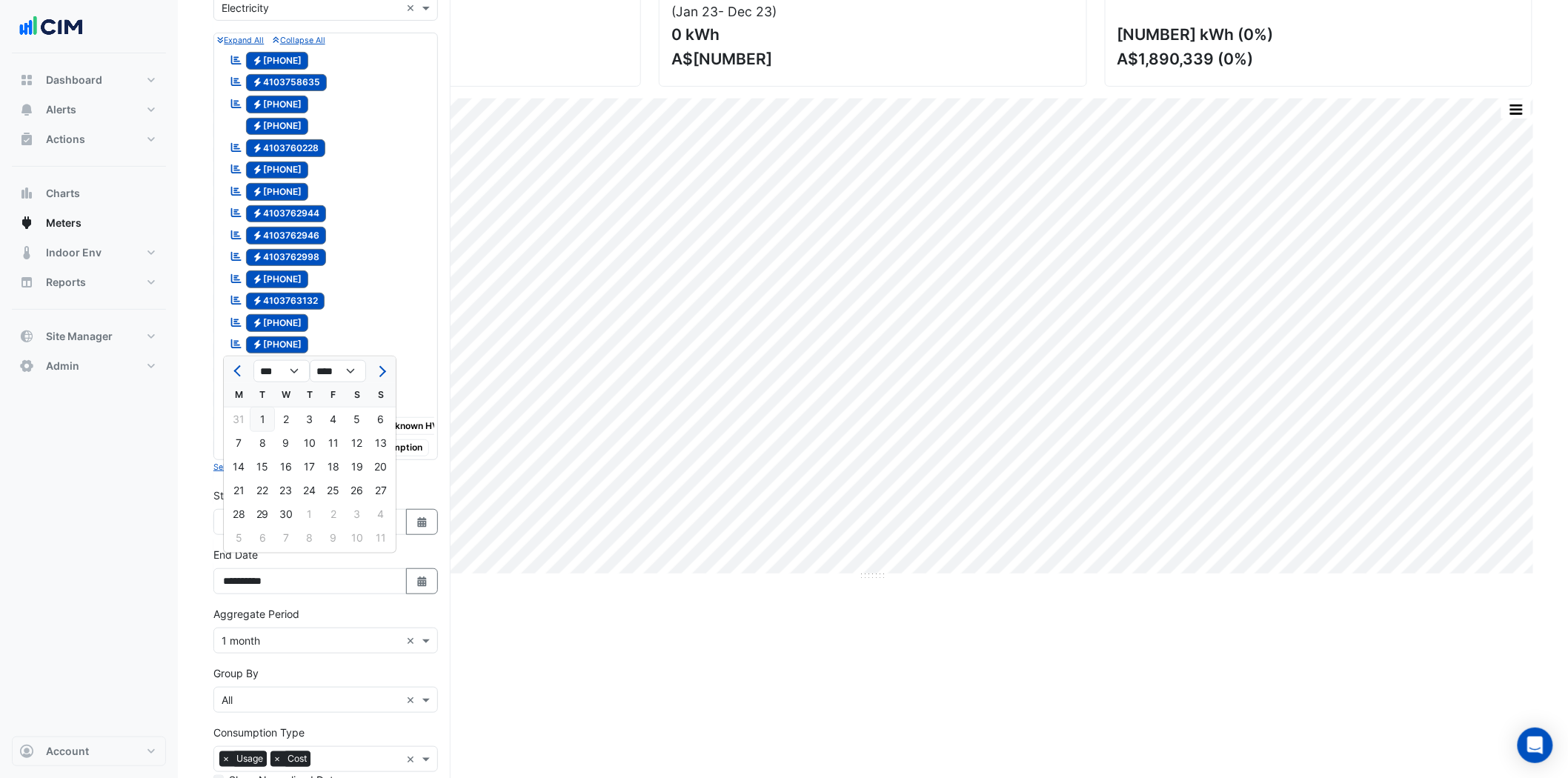 click on "1" 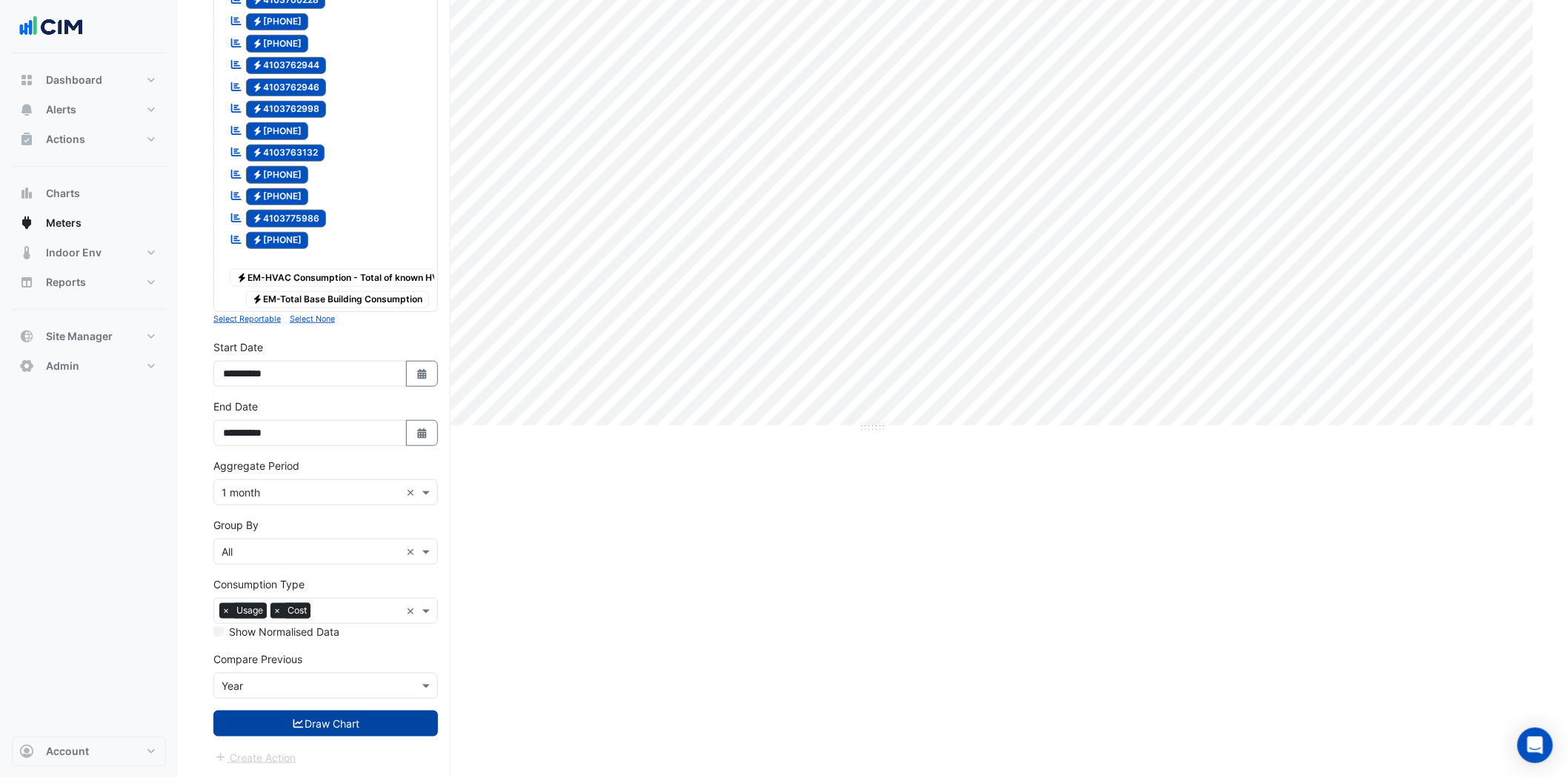 click on "Draw Chart" at bounding box center [325, 723] 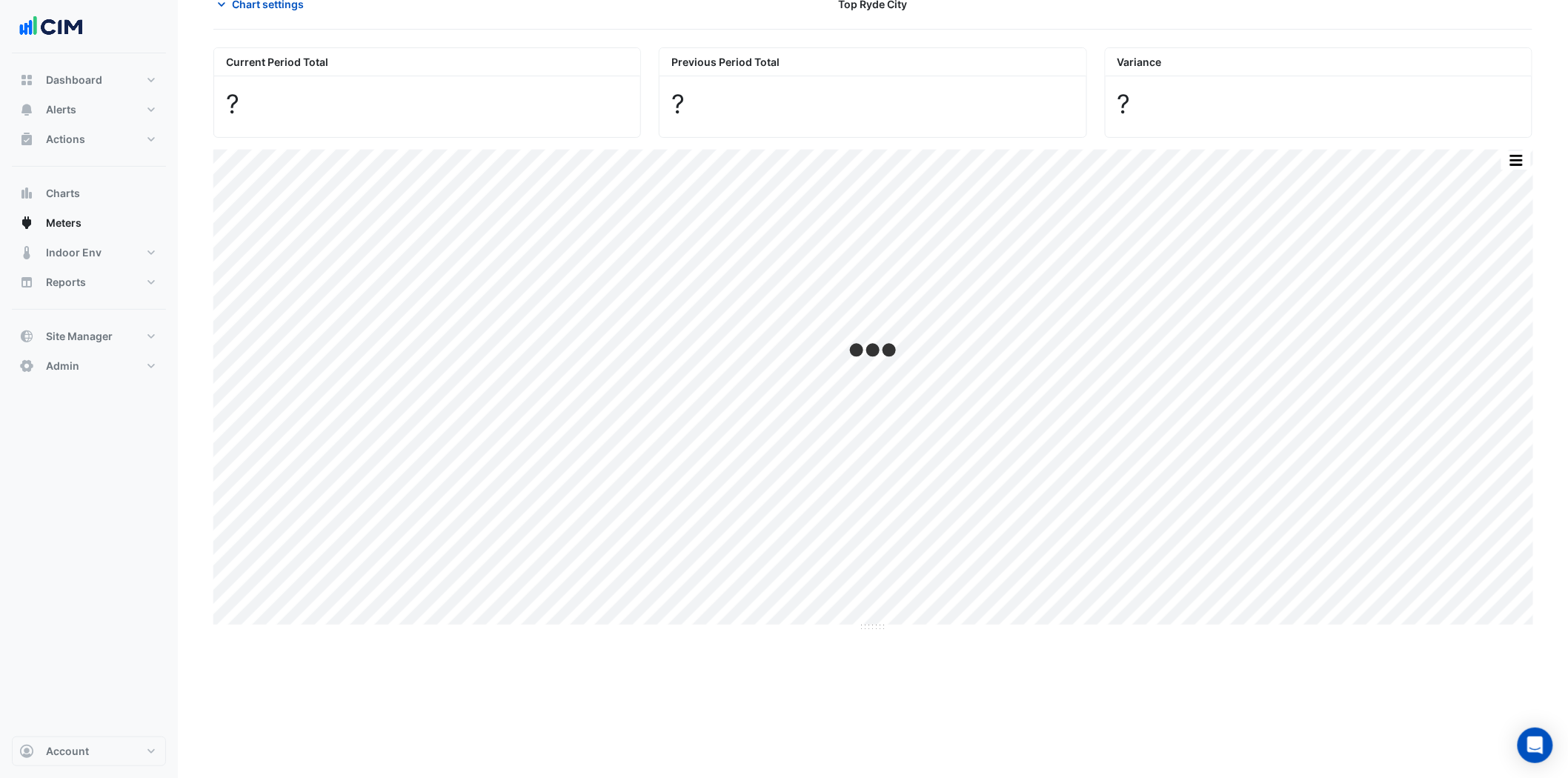 scroll, scrollTop: 0, scrollLeft: 0, axis: both 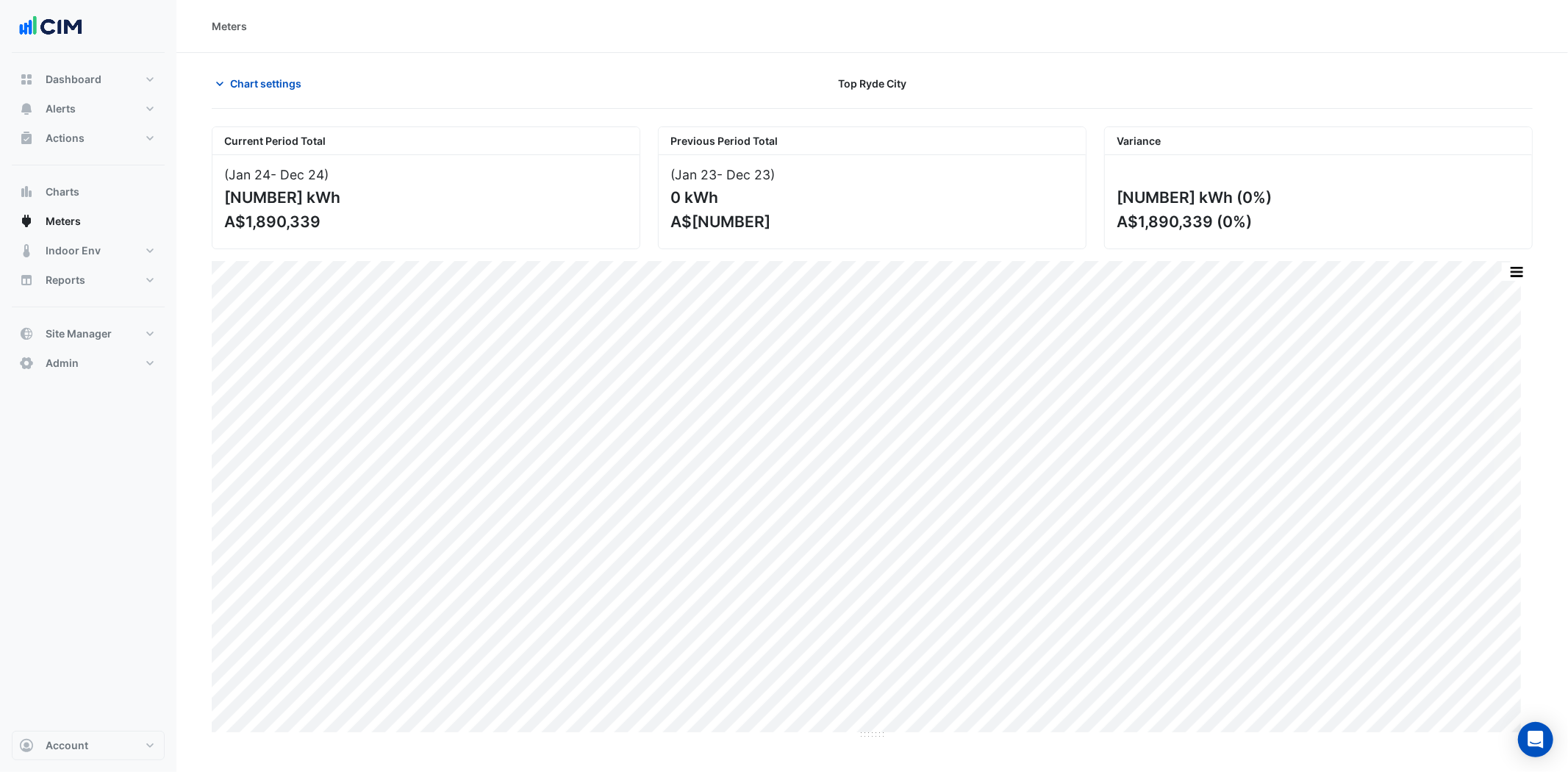 type on "**********" 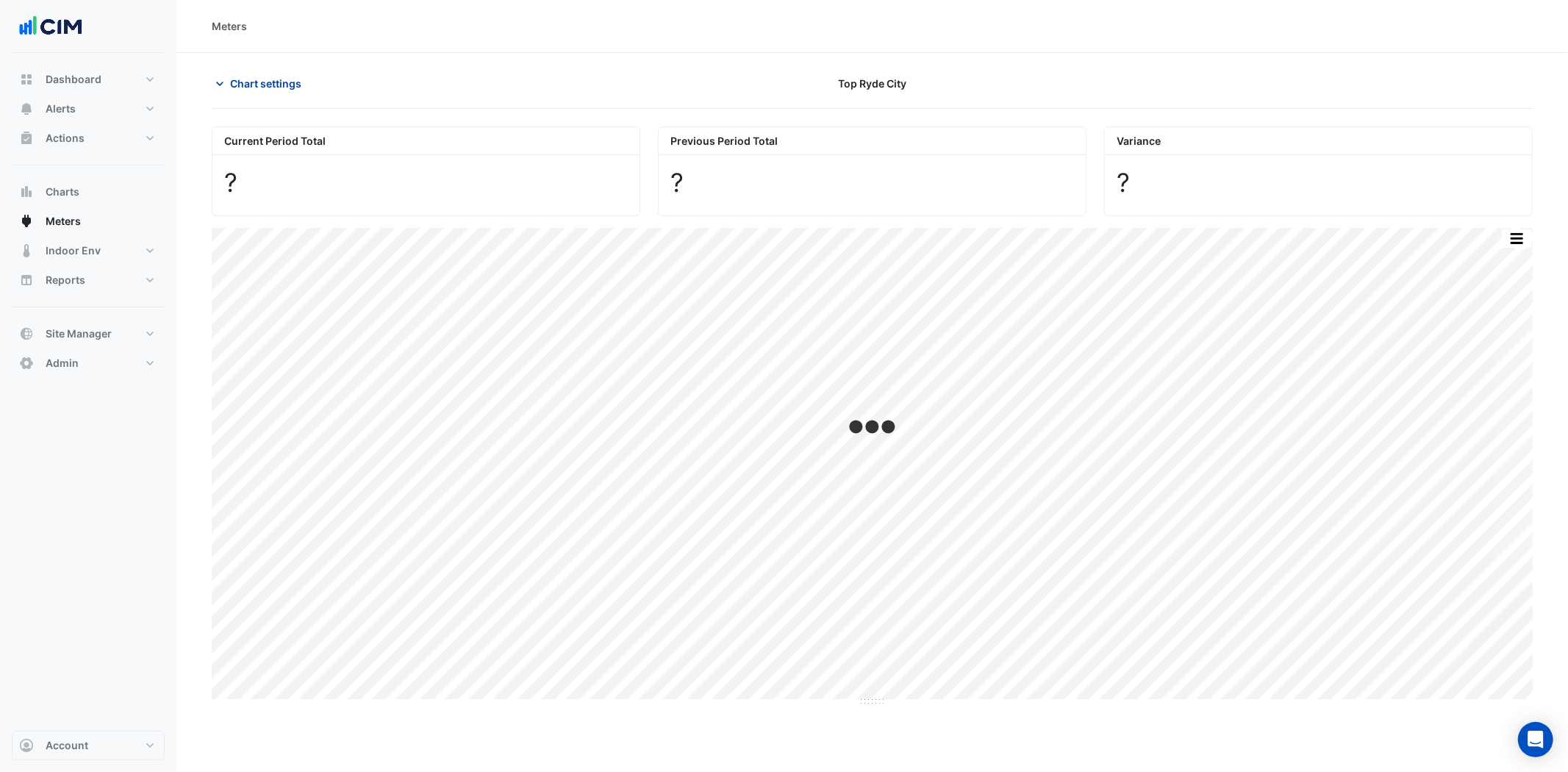 click on "Chart settings" 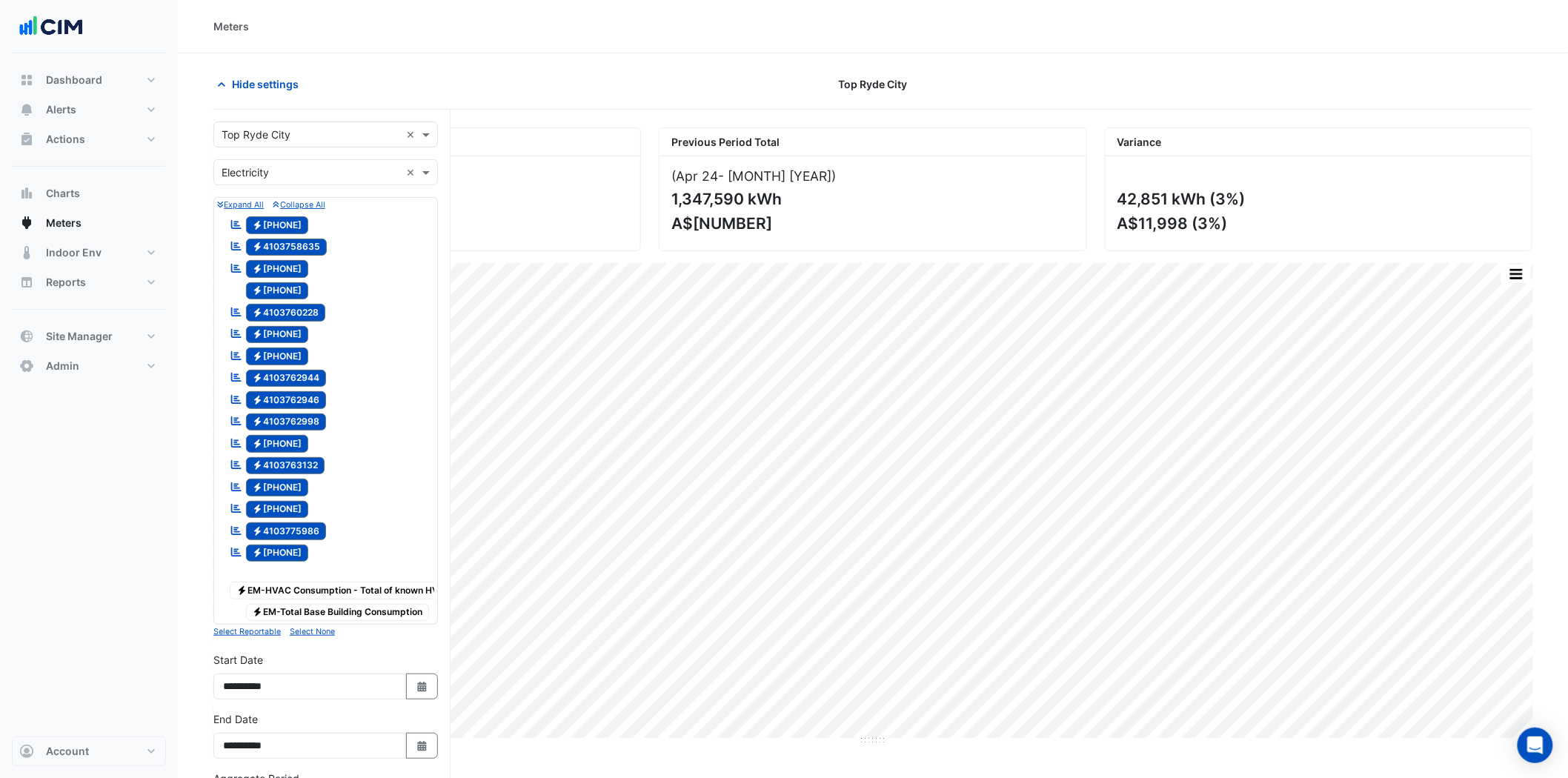 click on "Reportable Electricity [PHONE]" at bounding box center [325, 600] 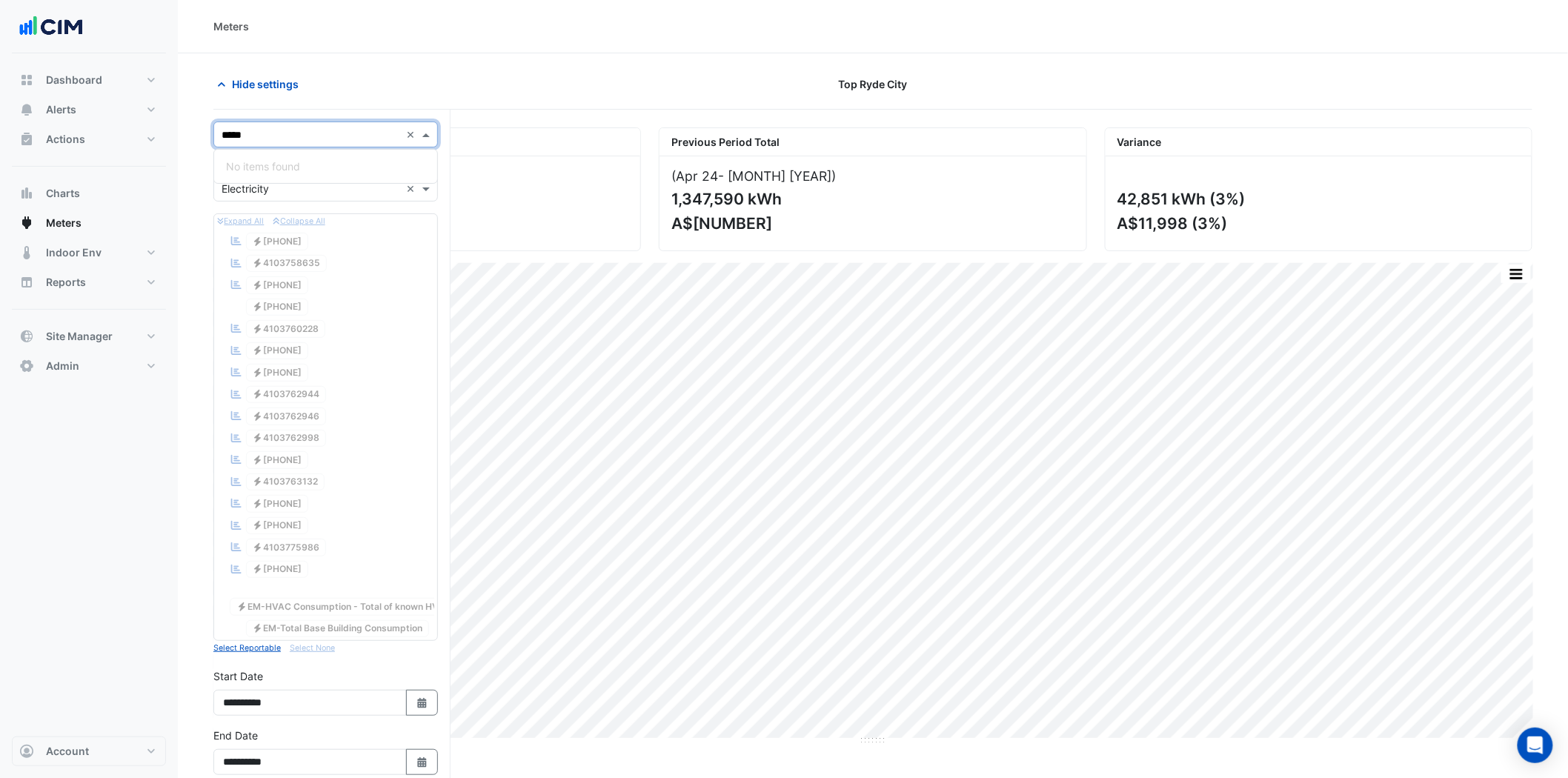type on "****" 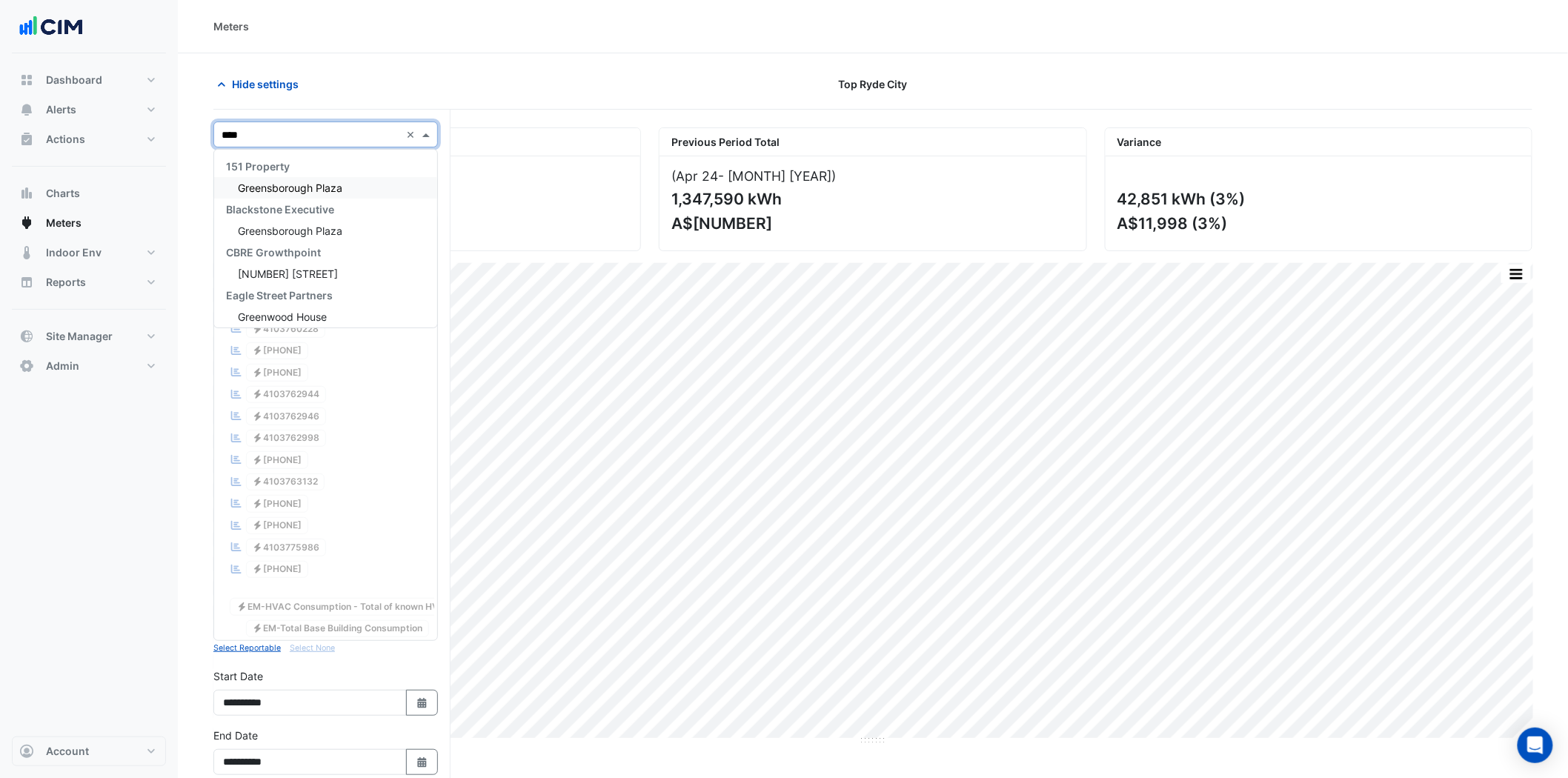 click on "Greensborough Plaza" at bounding box center [290, 187] 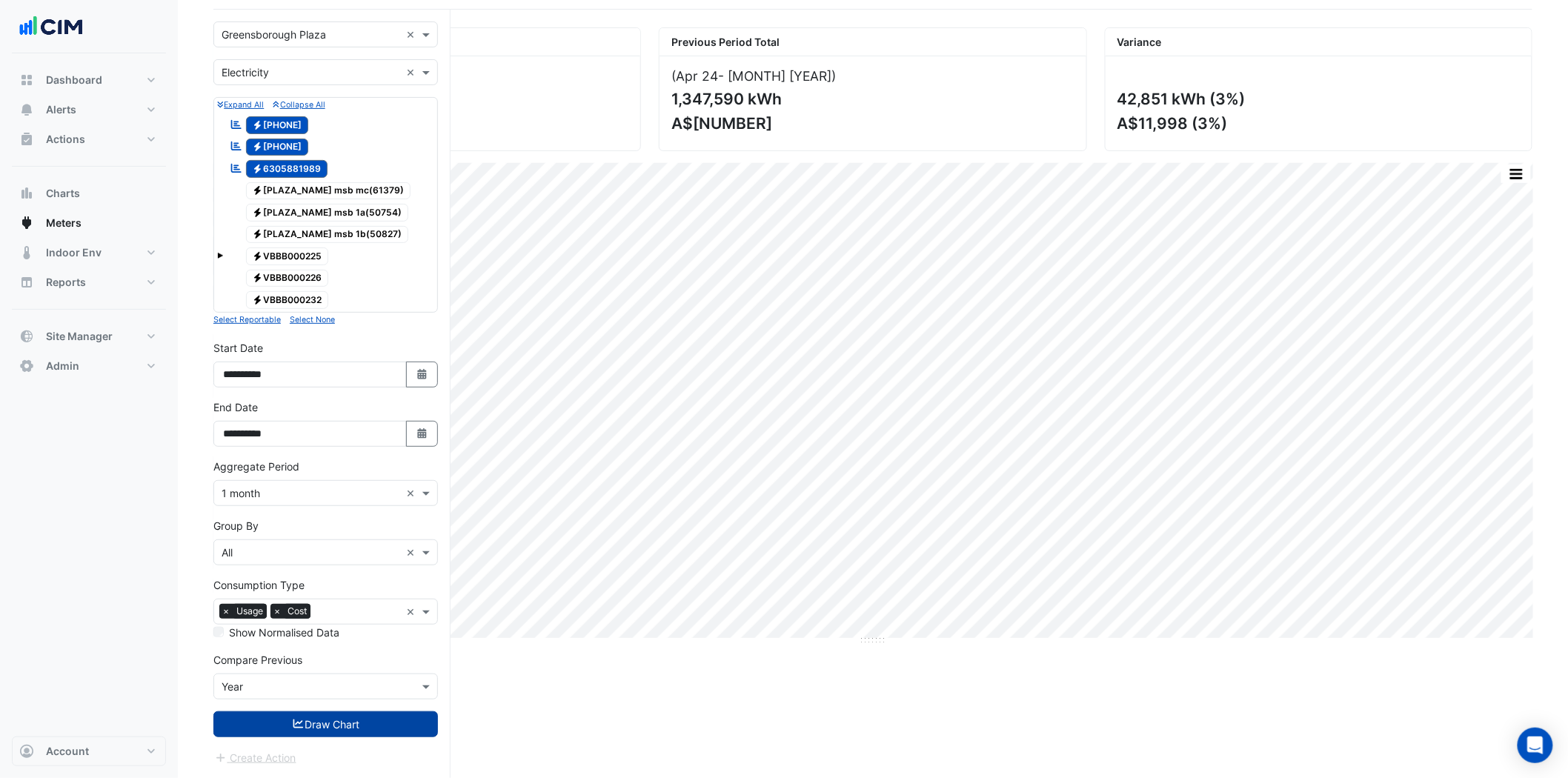 click on "Draw Chart" at bounding box center (325, 724) 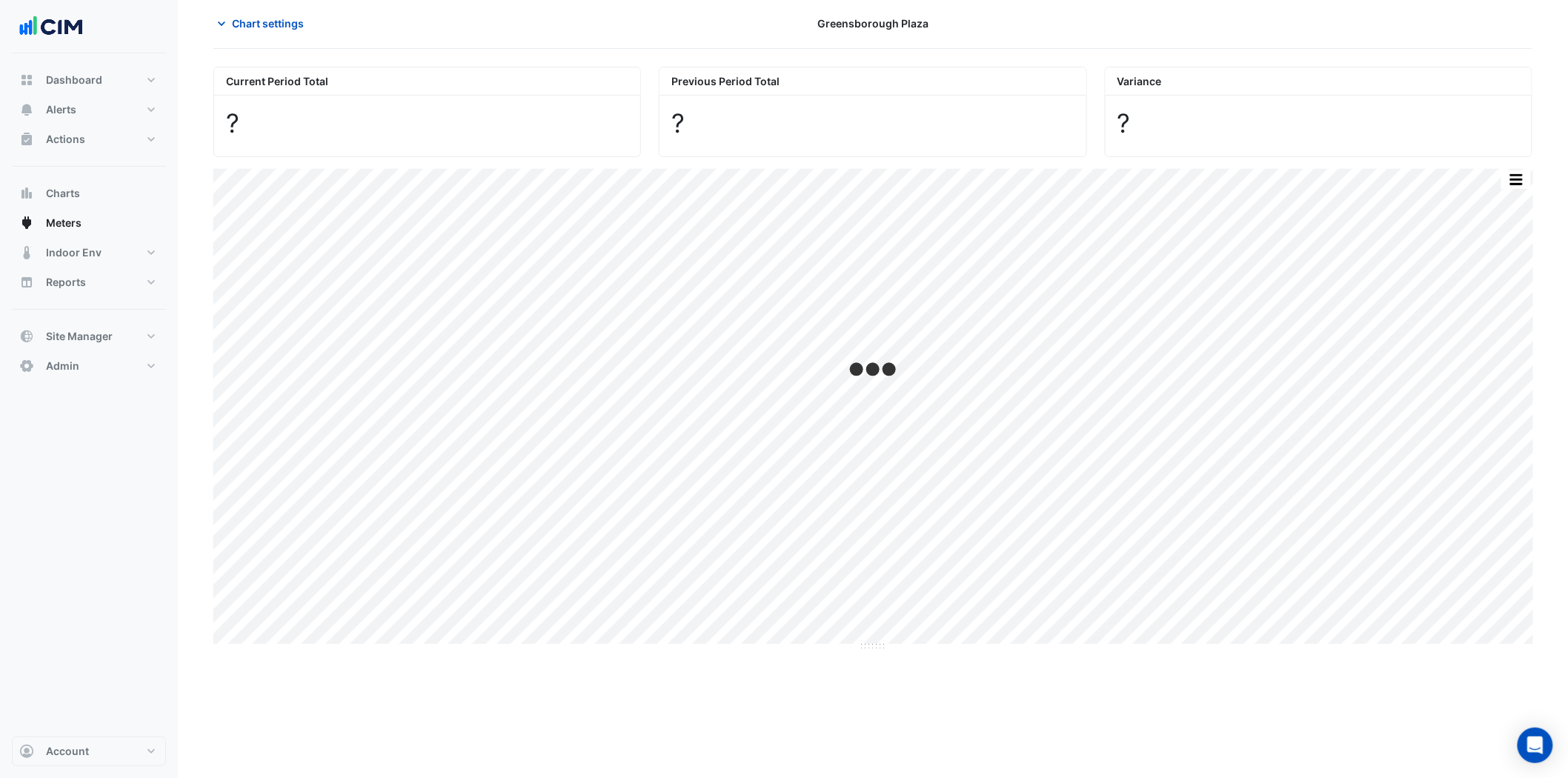 scroll, scrollTop: 0, scrollLeft: 0, axis: both 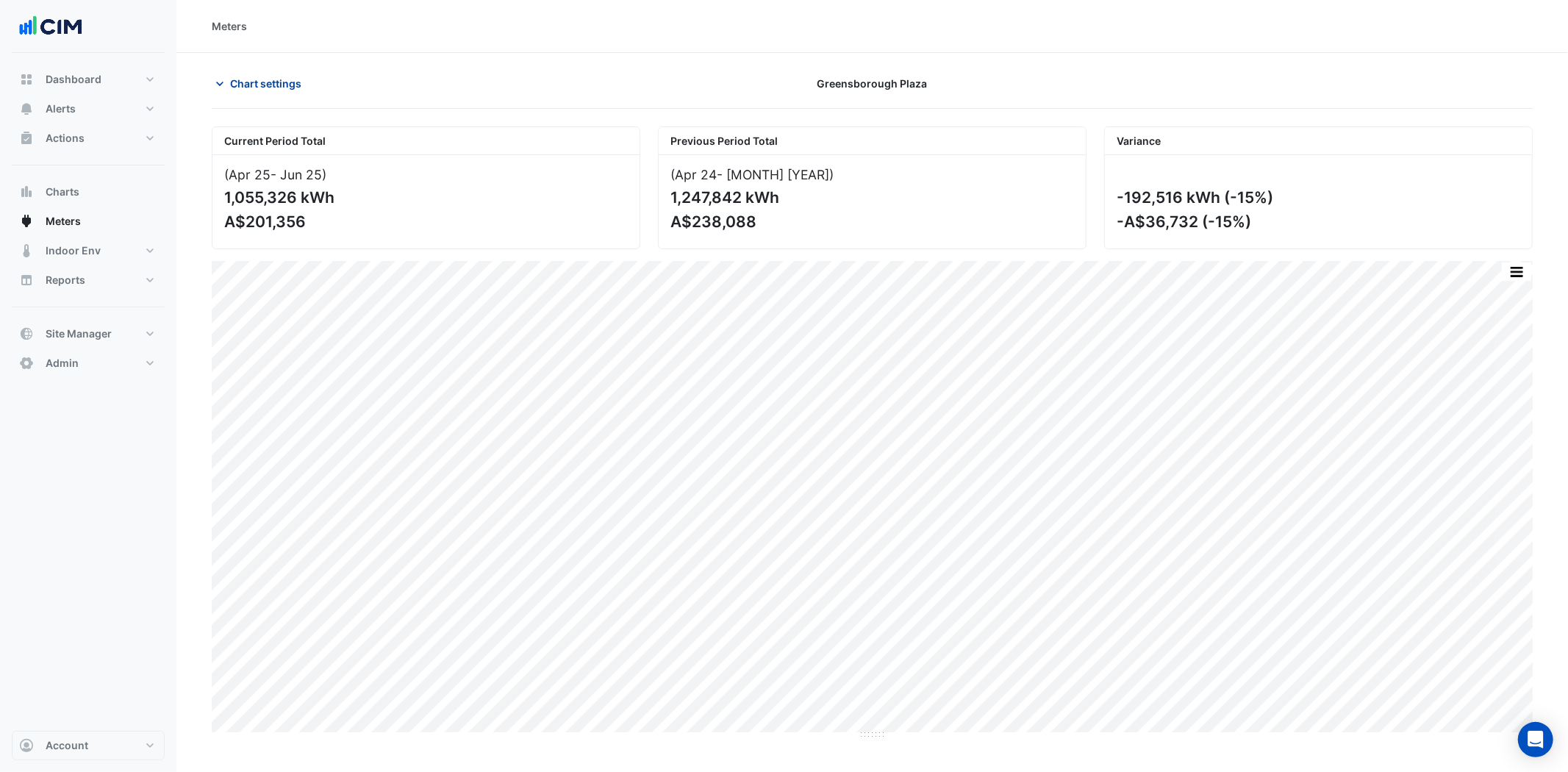 click on "Chart settings" 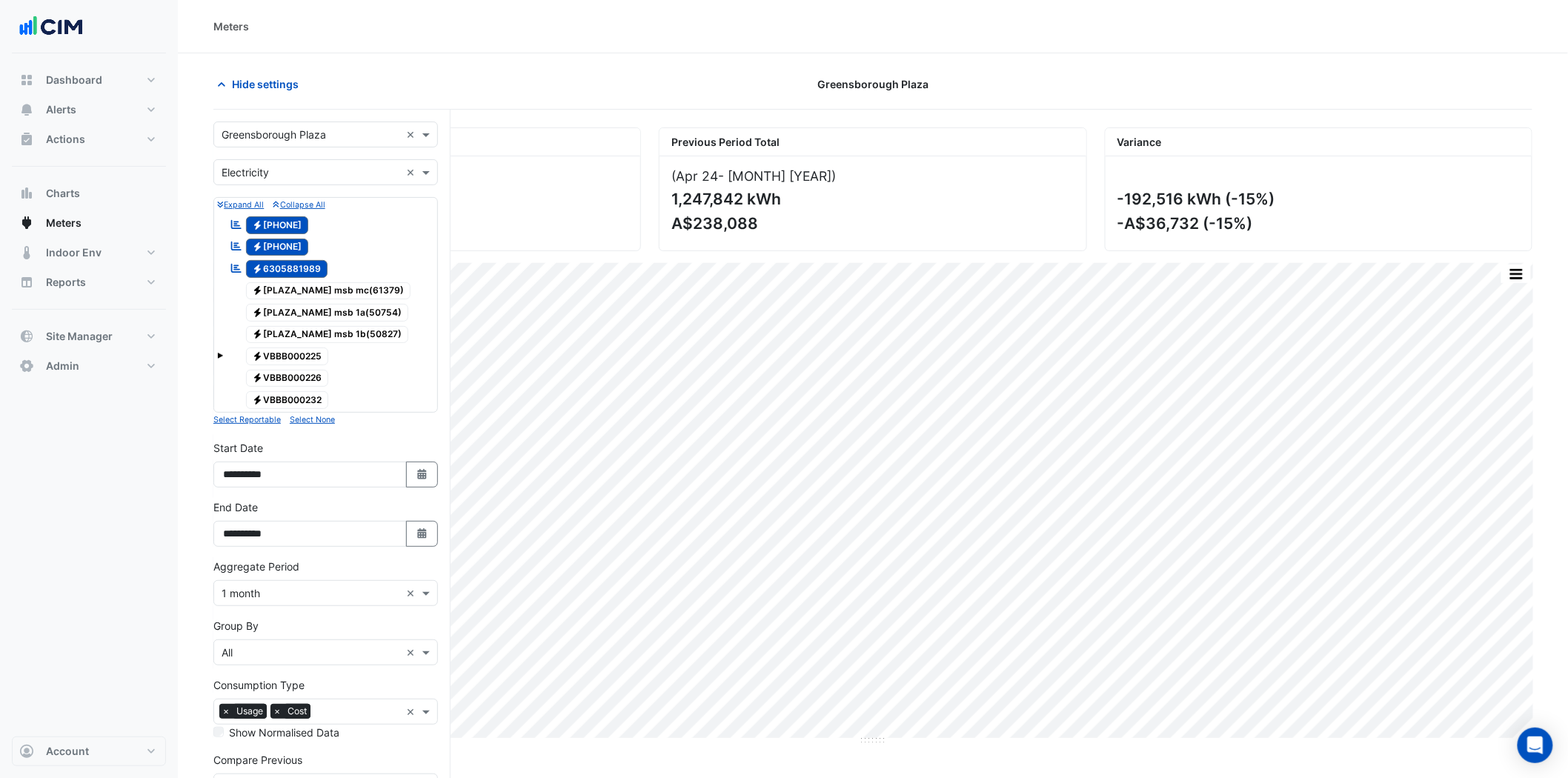 click at bounding box center [310, 135] 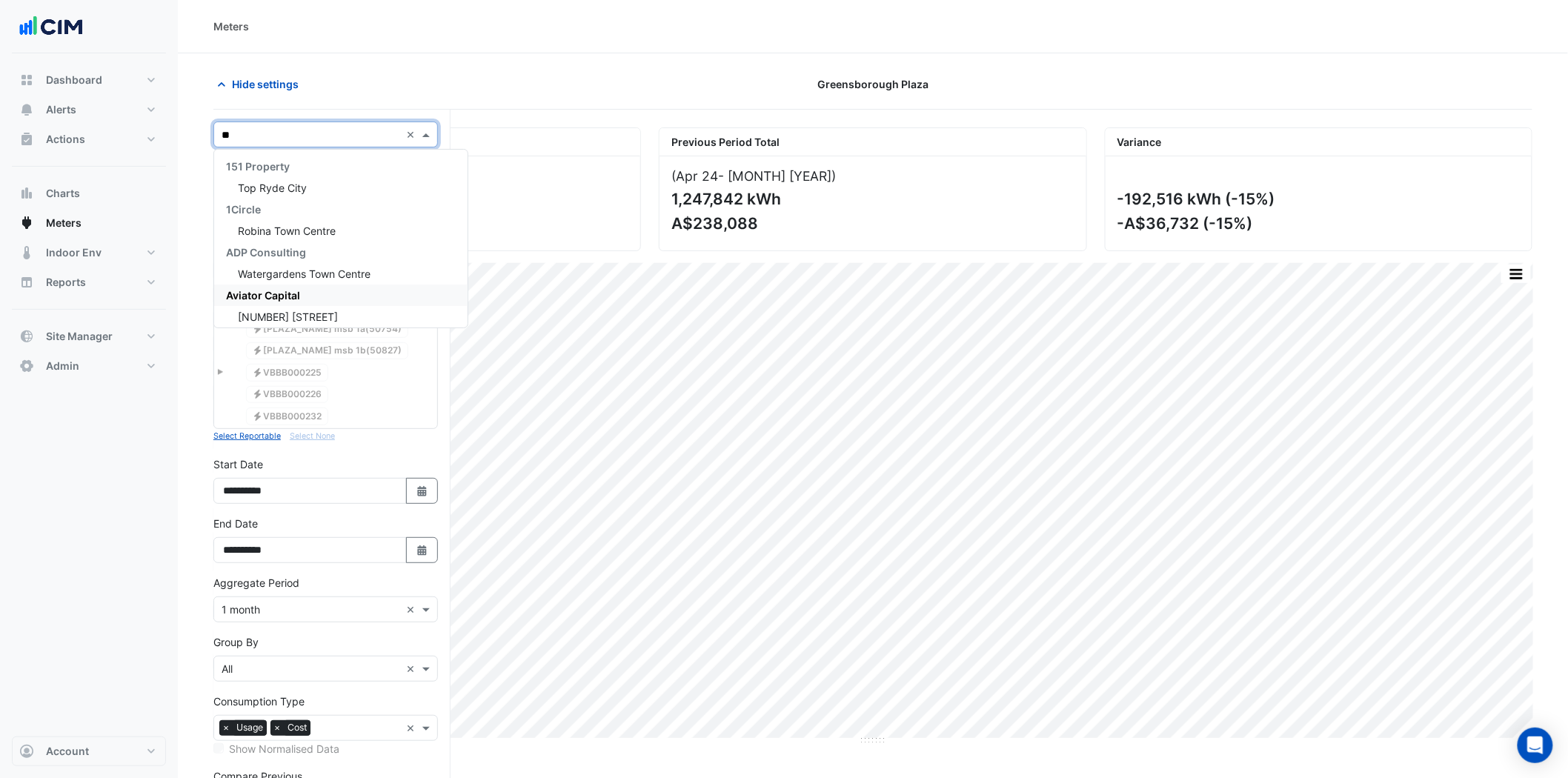 type on "***" 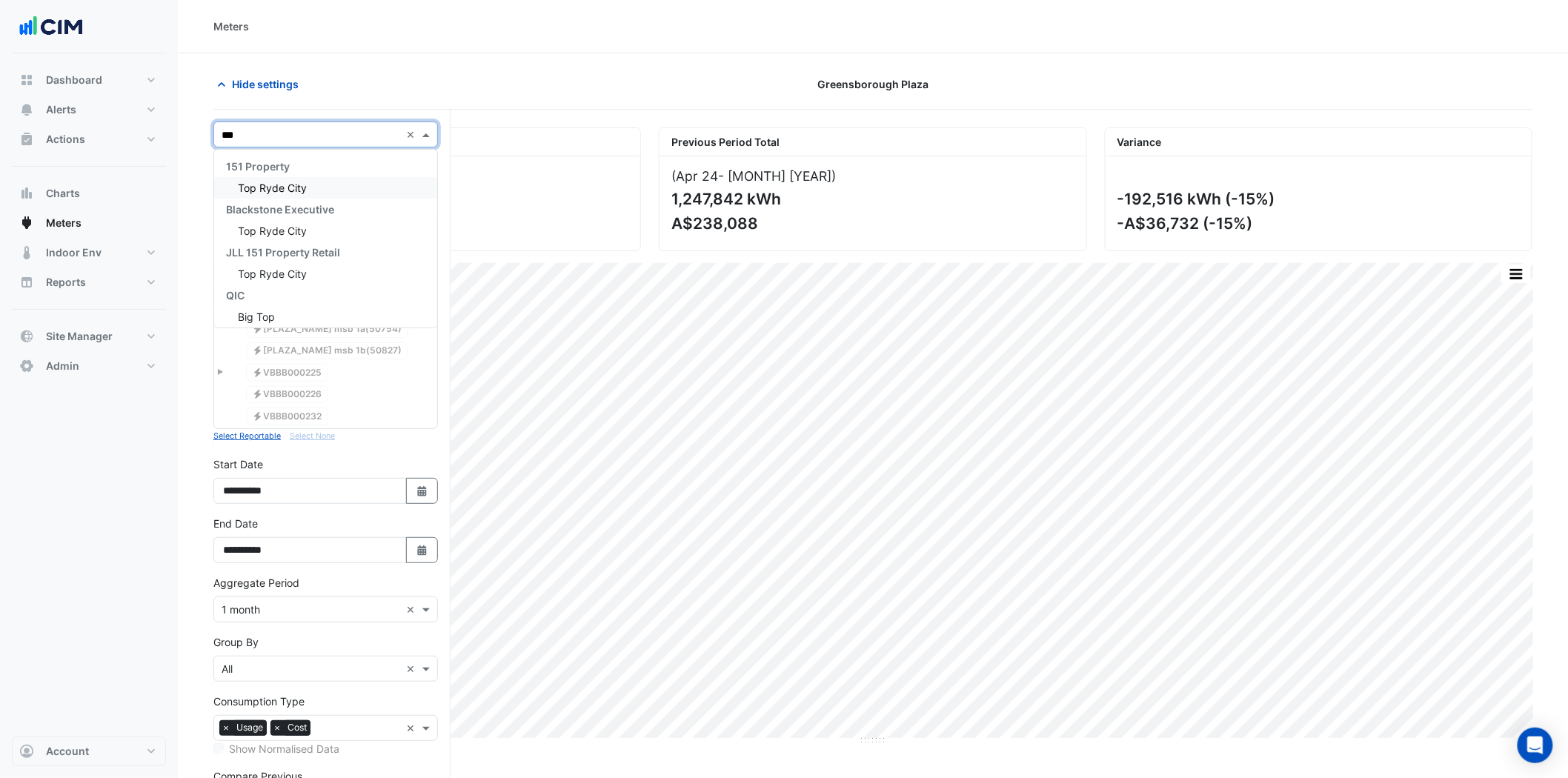 click on "Top Ryde City" at bounding box center (325, 187) 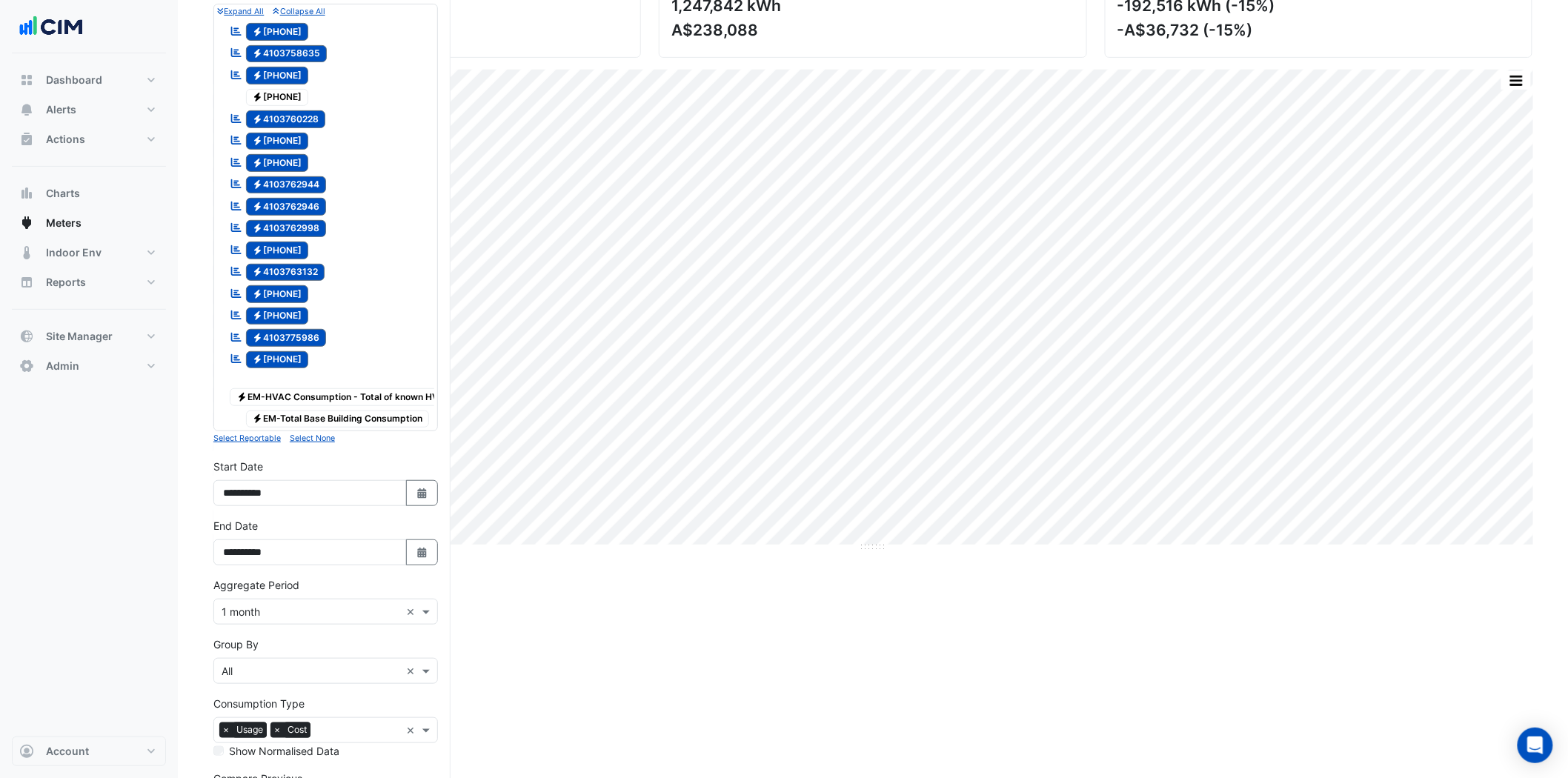 click on "Electricity
4103760226" at bounding box center (269, 98) 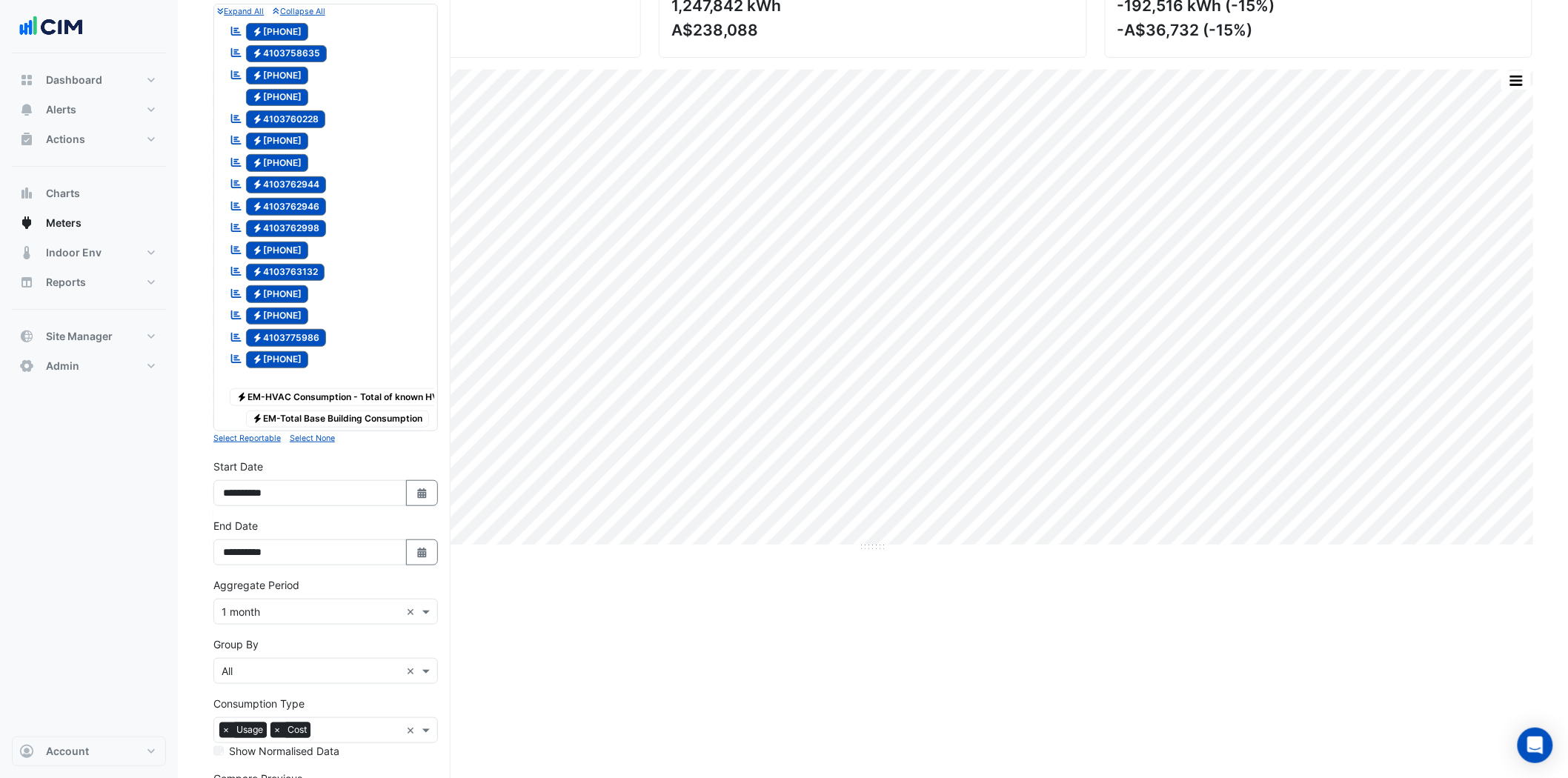 scroll, scrollTop: 358, scrollLeft: 0, axis: vertical 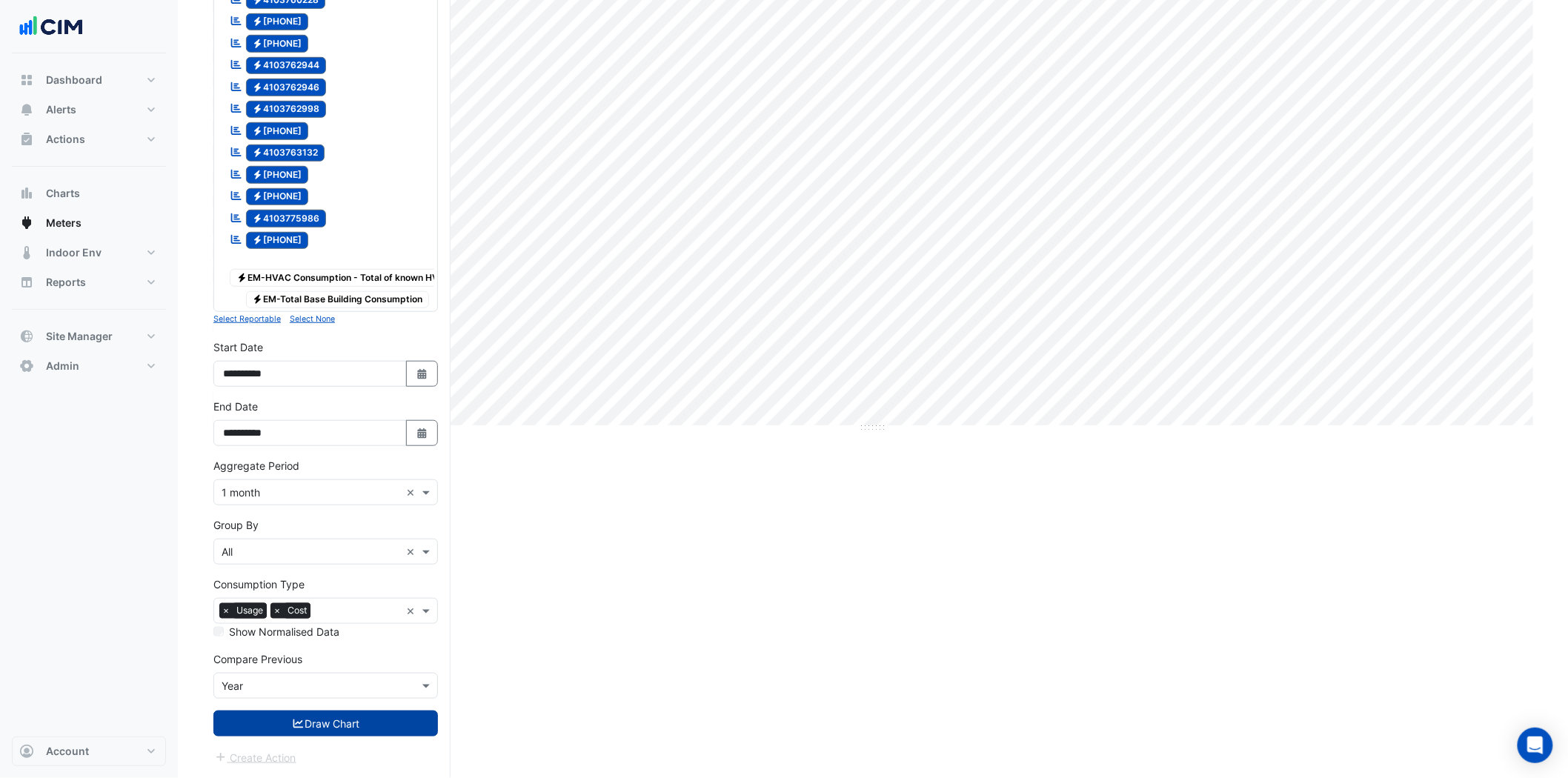 click on "Draw Chart" at bounding box center (325, 723) 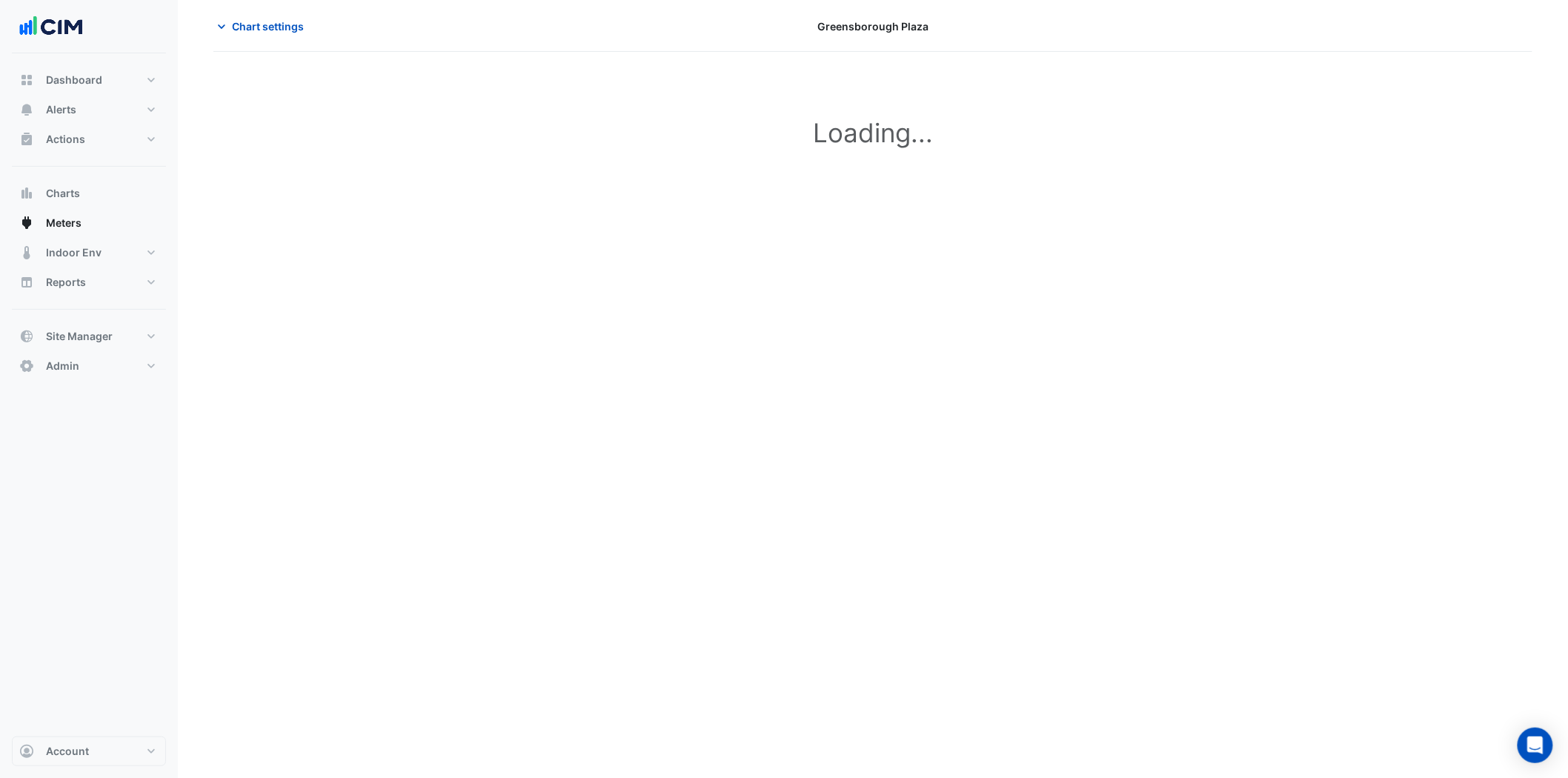 scroll, scrollTop: 0, scrollLeft: 0, axis: both 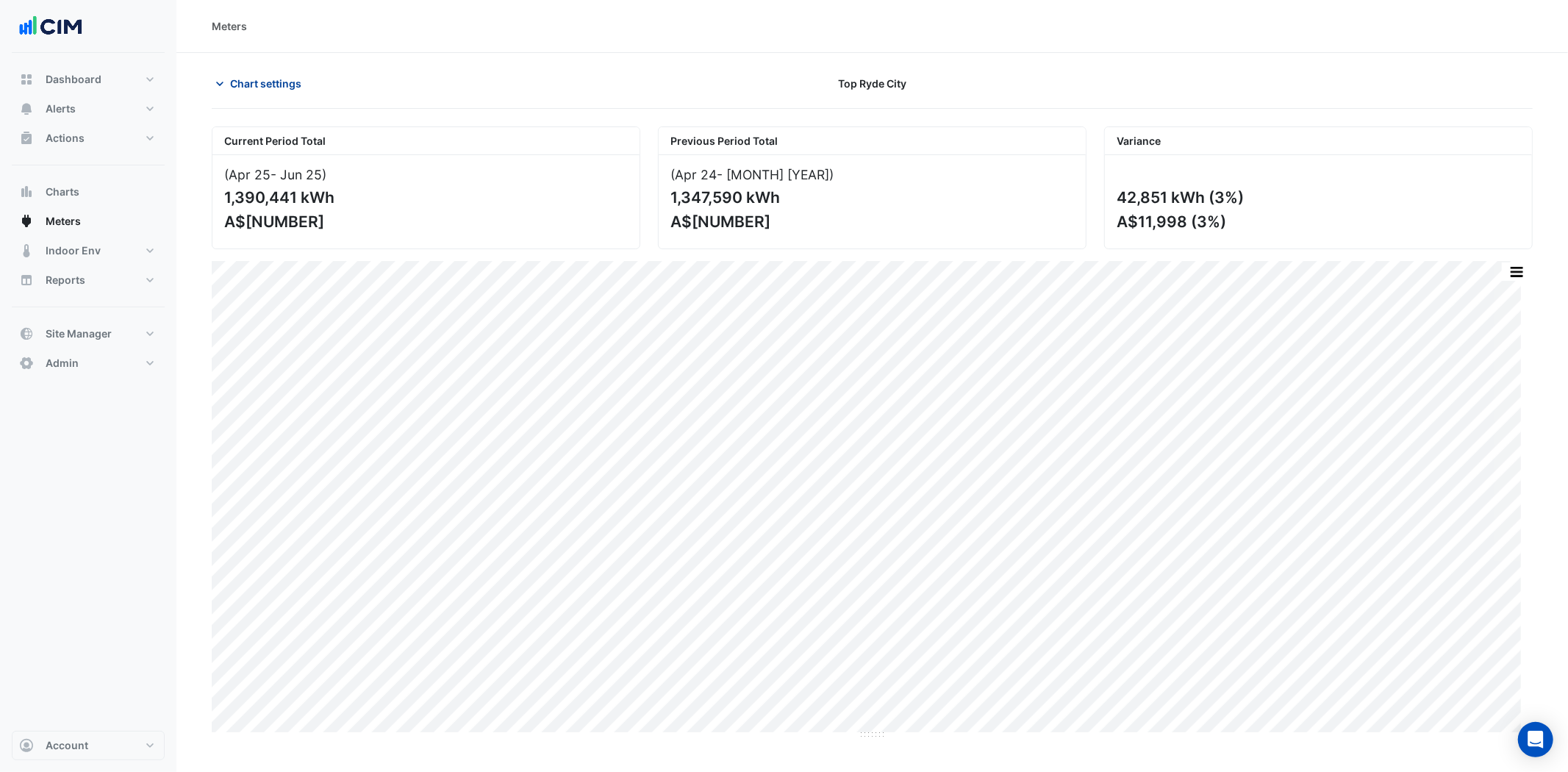 click on "Chart settings" 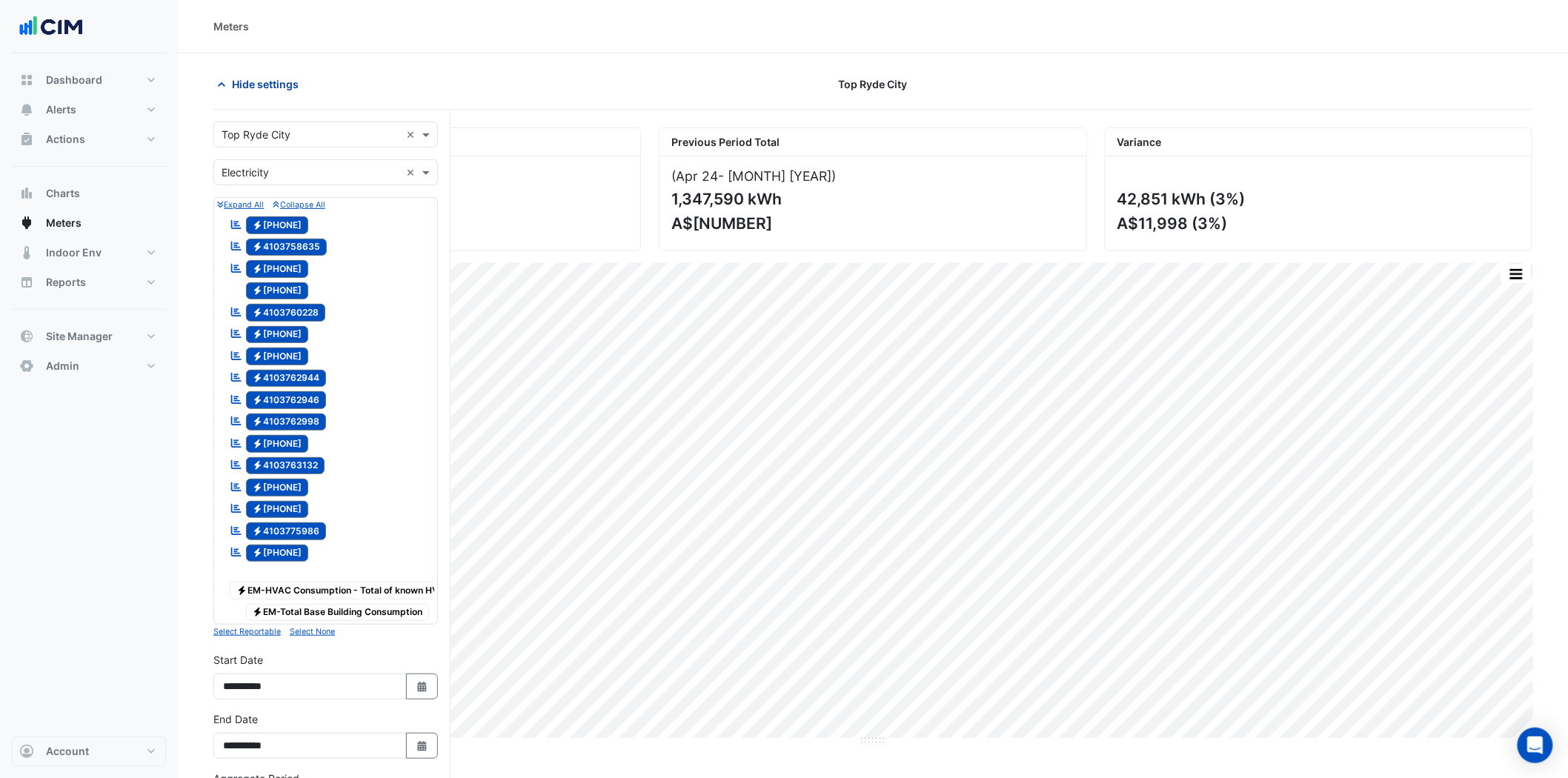 click 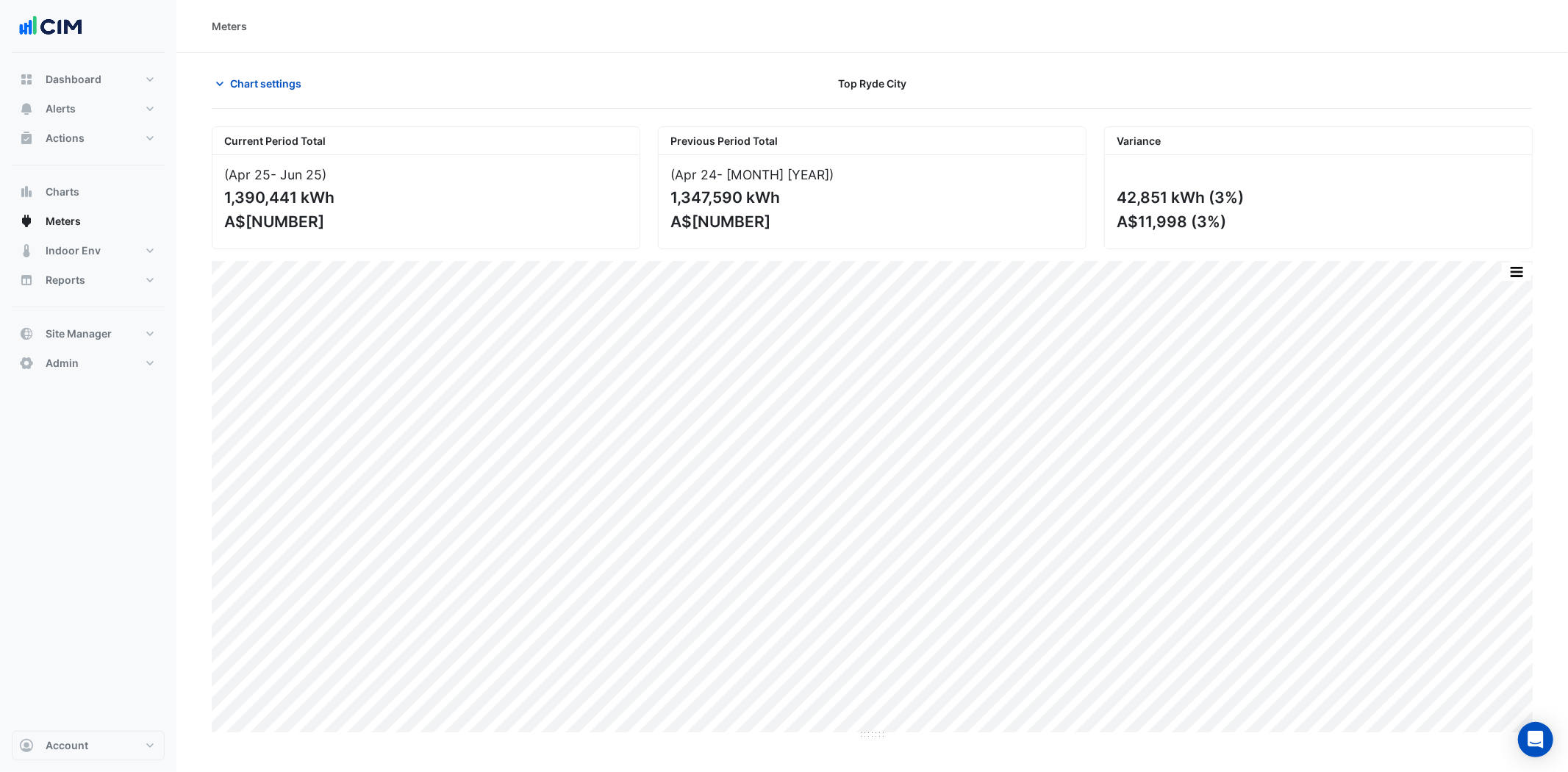 drag, startPoint x: 223, startPoint y: 196, endPoint x: 296, endPoint y: 197, distance: 73.0068 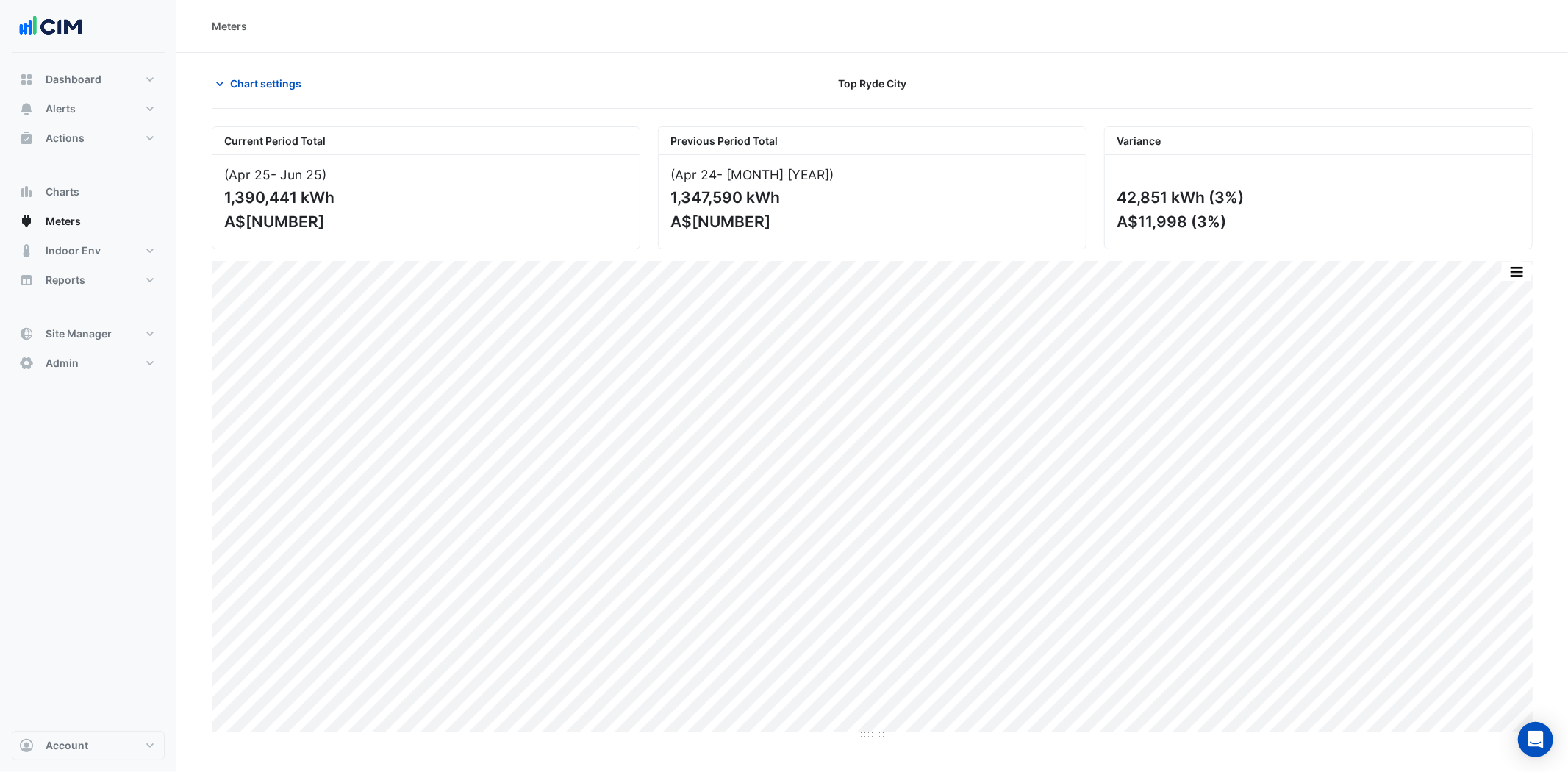 drag, startPoint x: 667, startPoint y: 193, endPoint x: 741, endPoint y: 202, distance: 74.54529 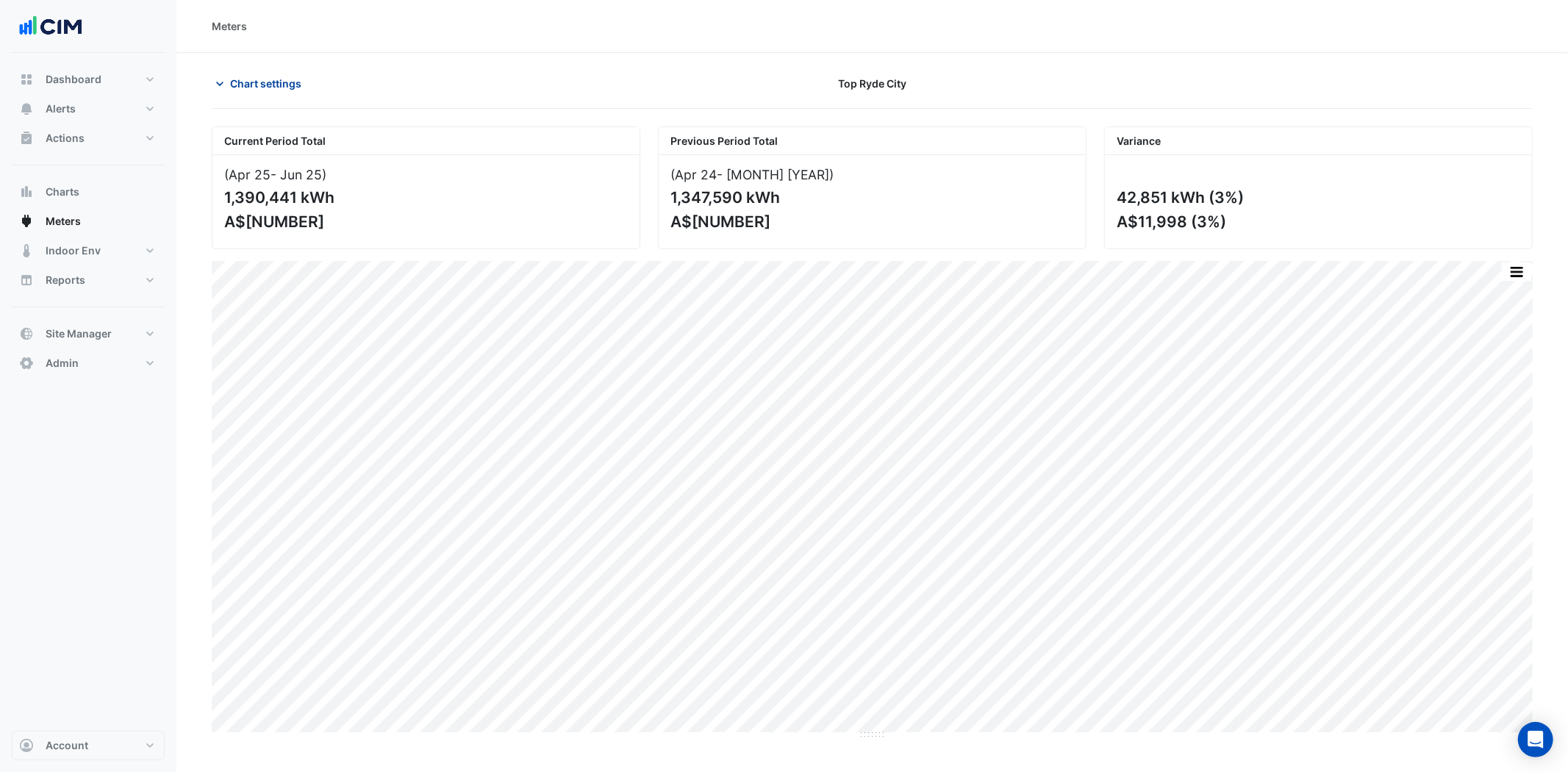 drag, startPoint x: 259, startPoint y: 75, endPoint x: 261, endPoint y: 88, distance: 13.152946 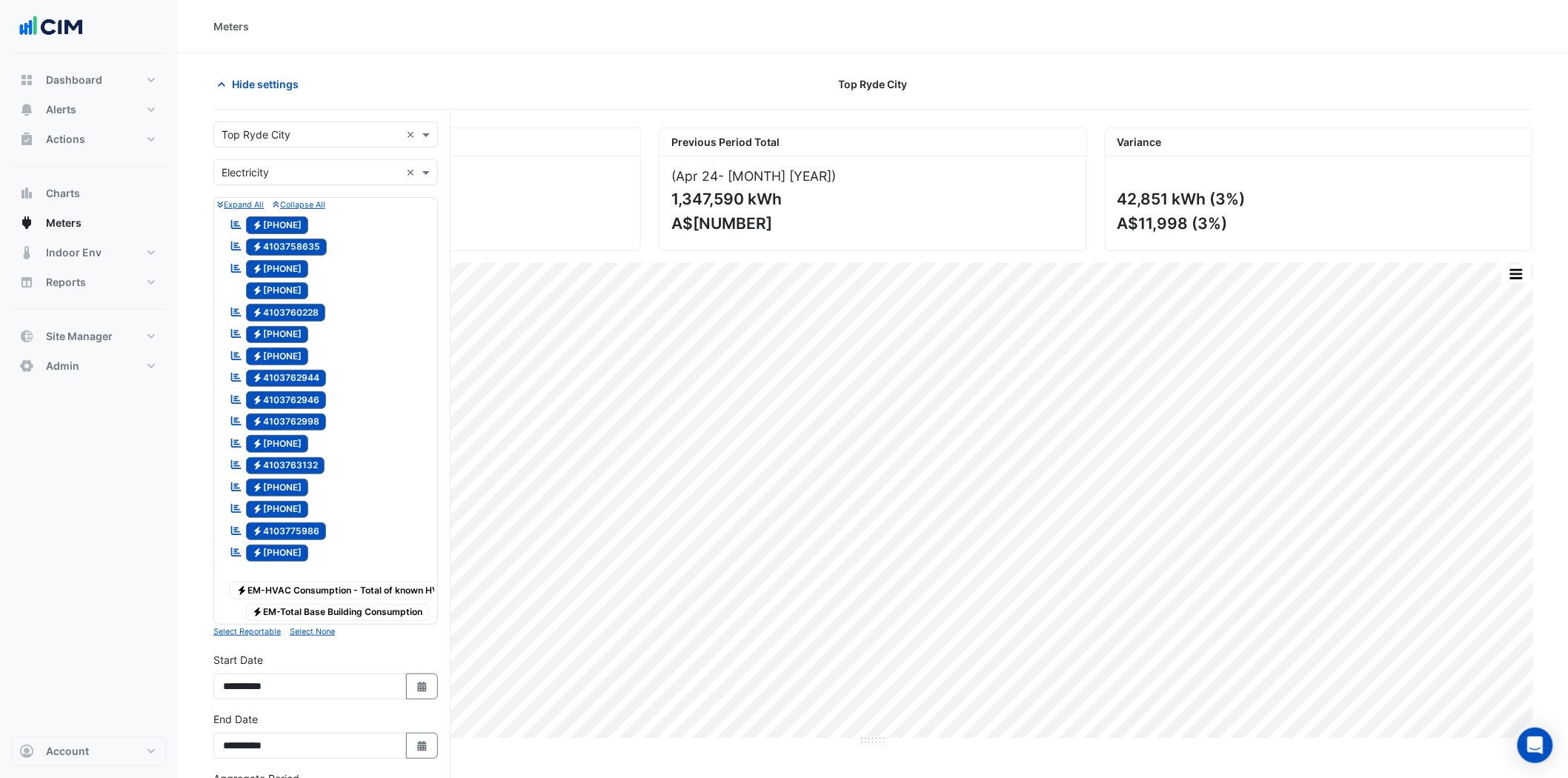 click at bounding box center (310, 135) 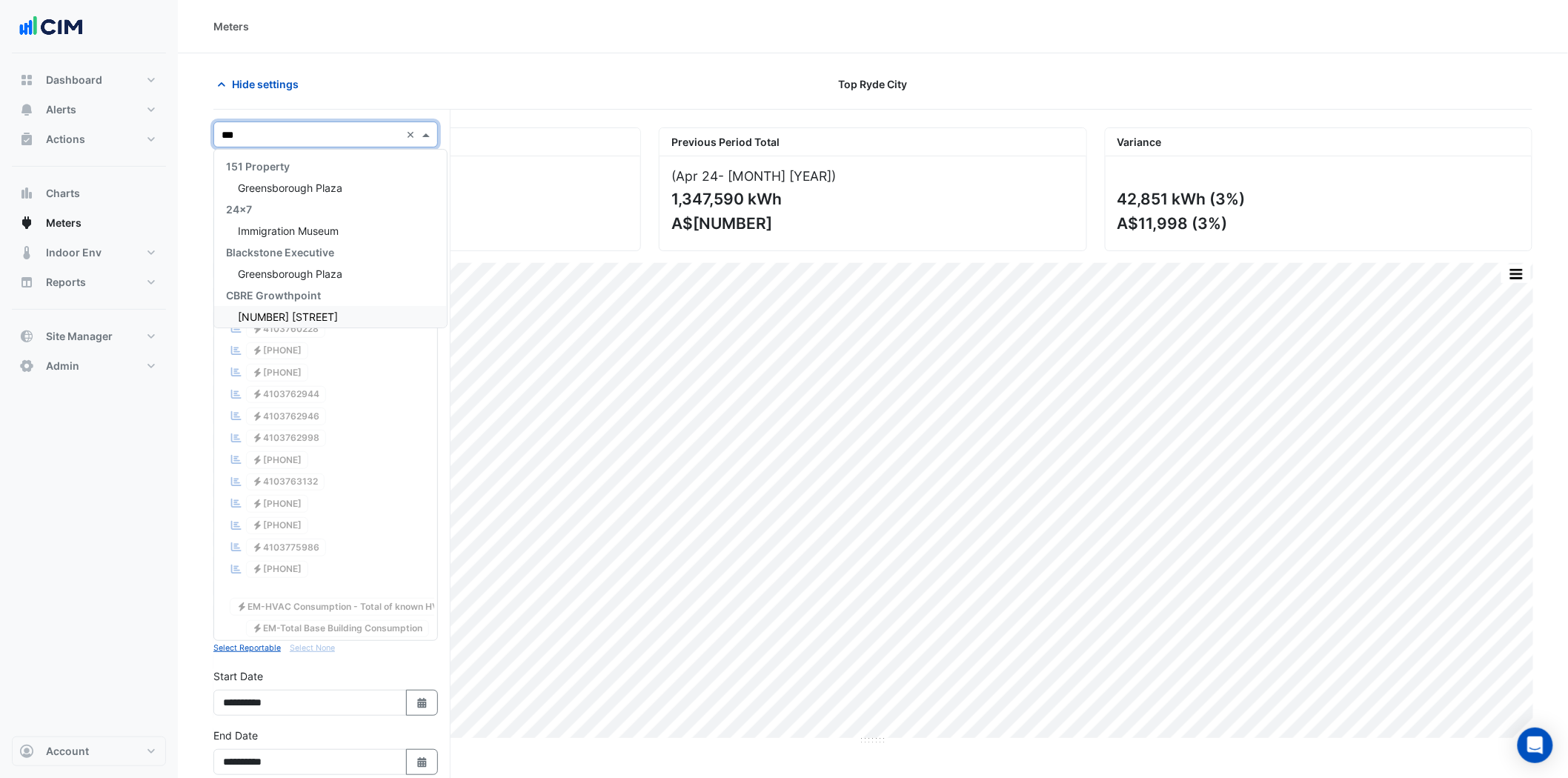type on "****" 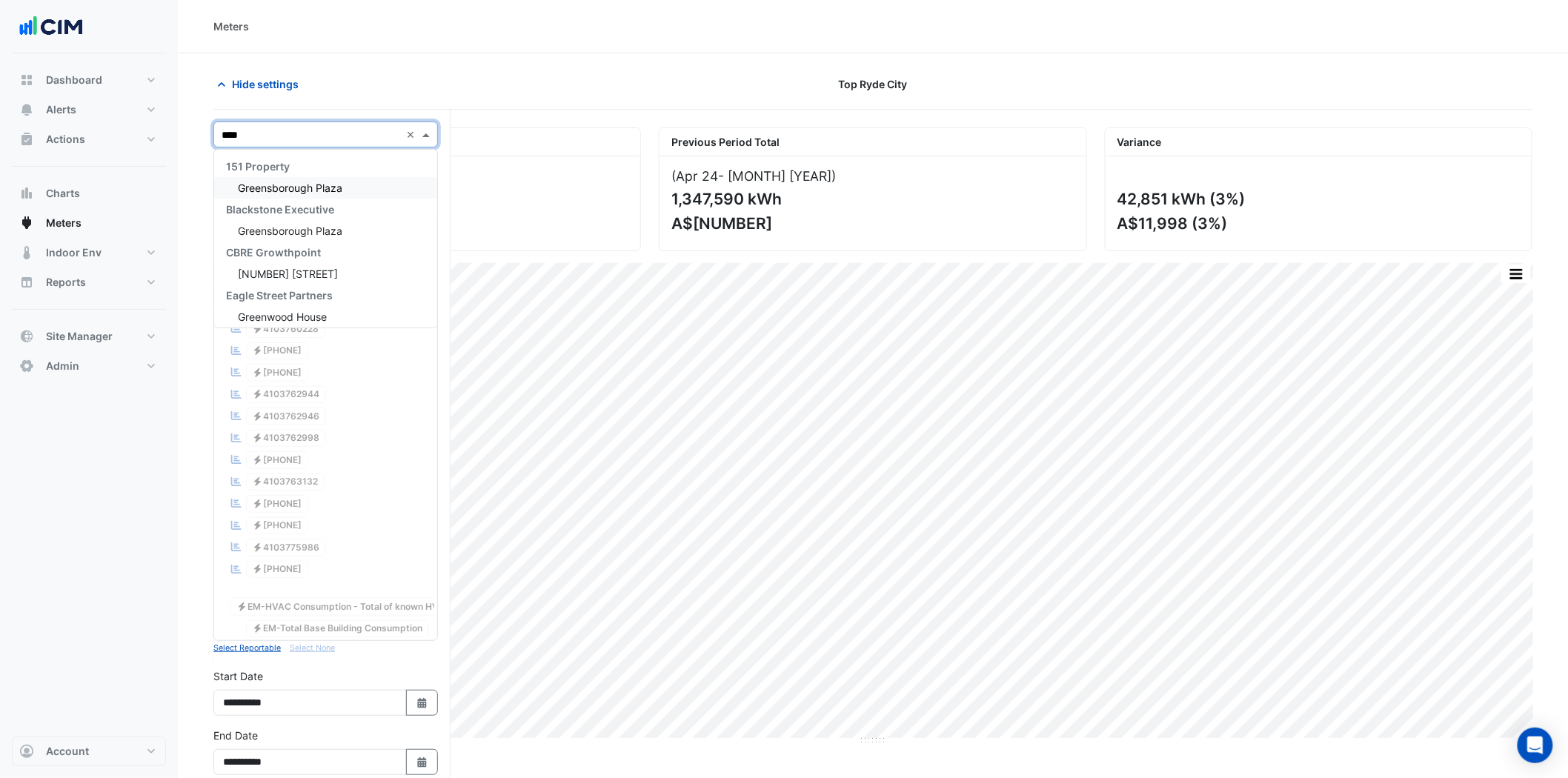 click on "Greensborough Plaza" at bounding box center (290, 187) 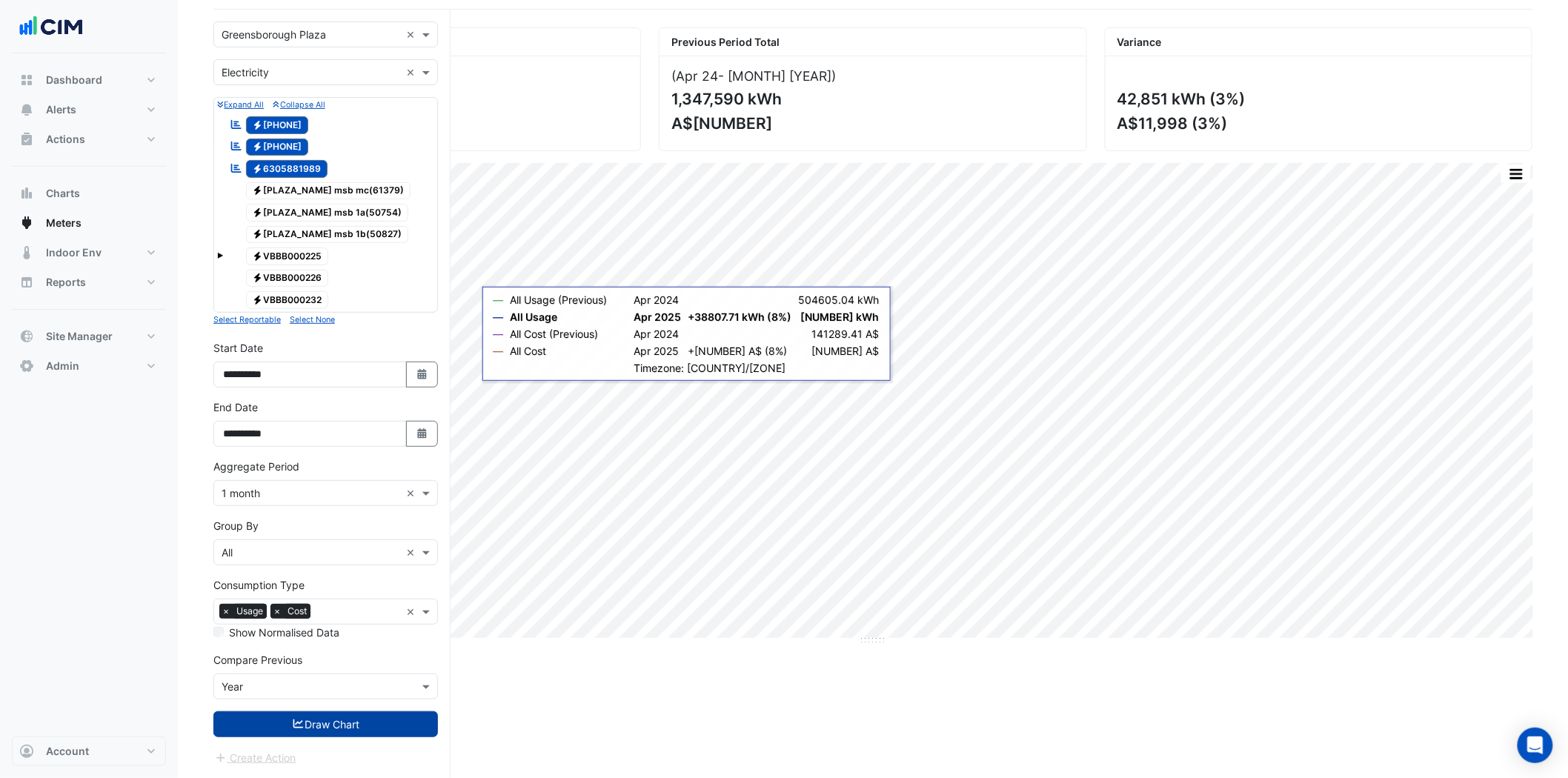click on "Draw Chart" at bounding box center (325, 724) 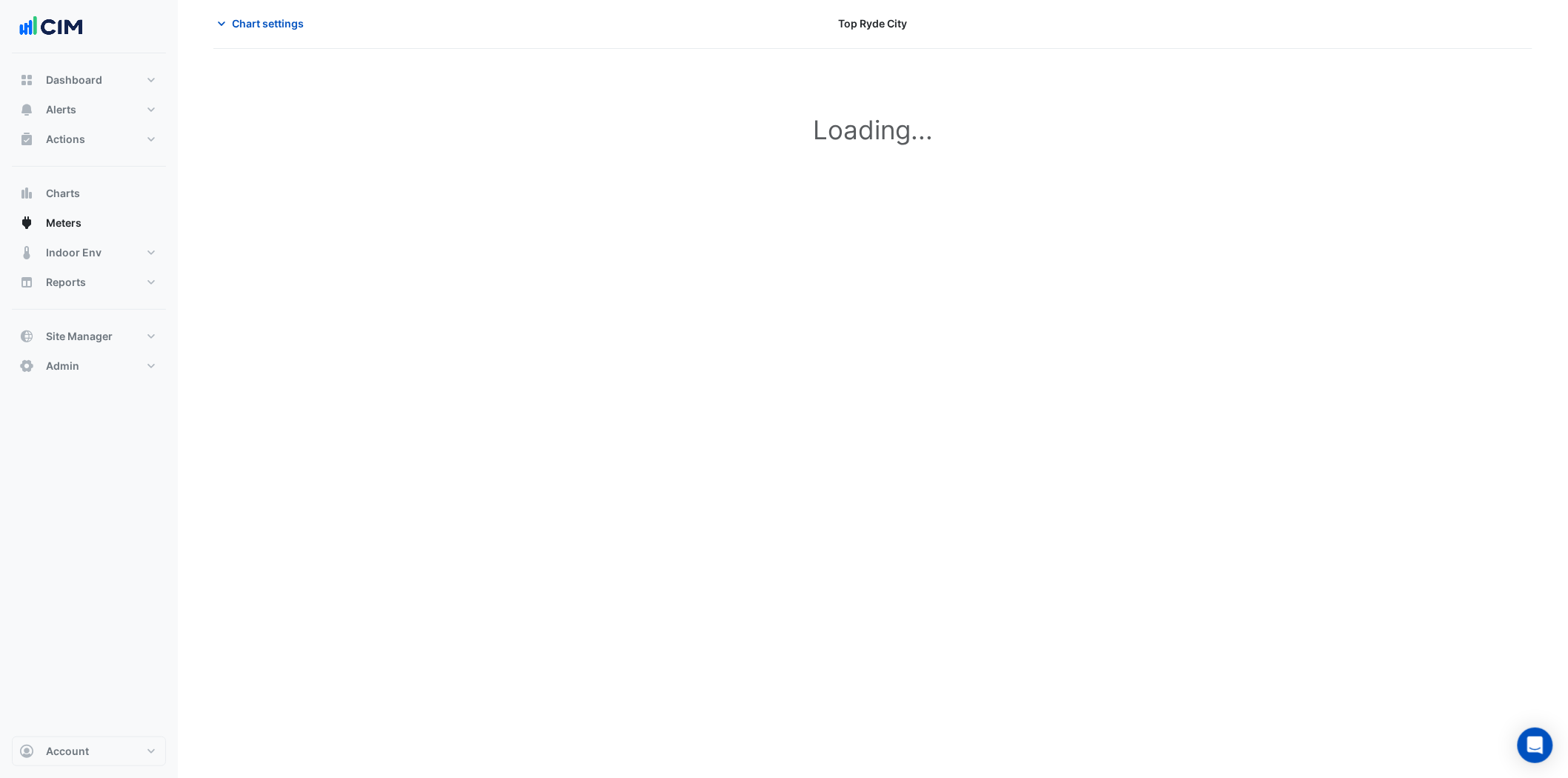 scroll, scrollTop: 0, scrollLeft: 0, axis: both 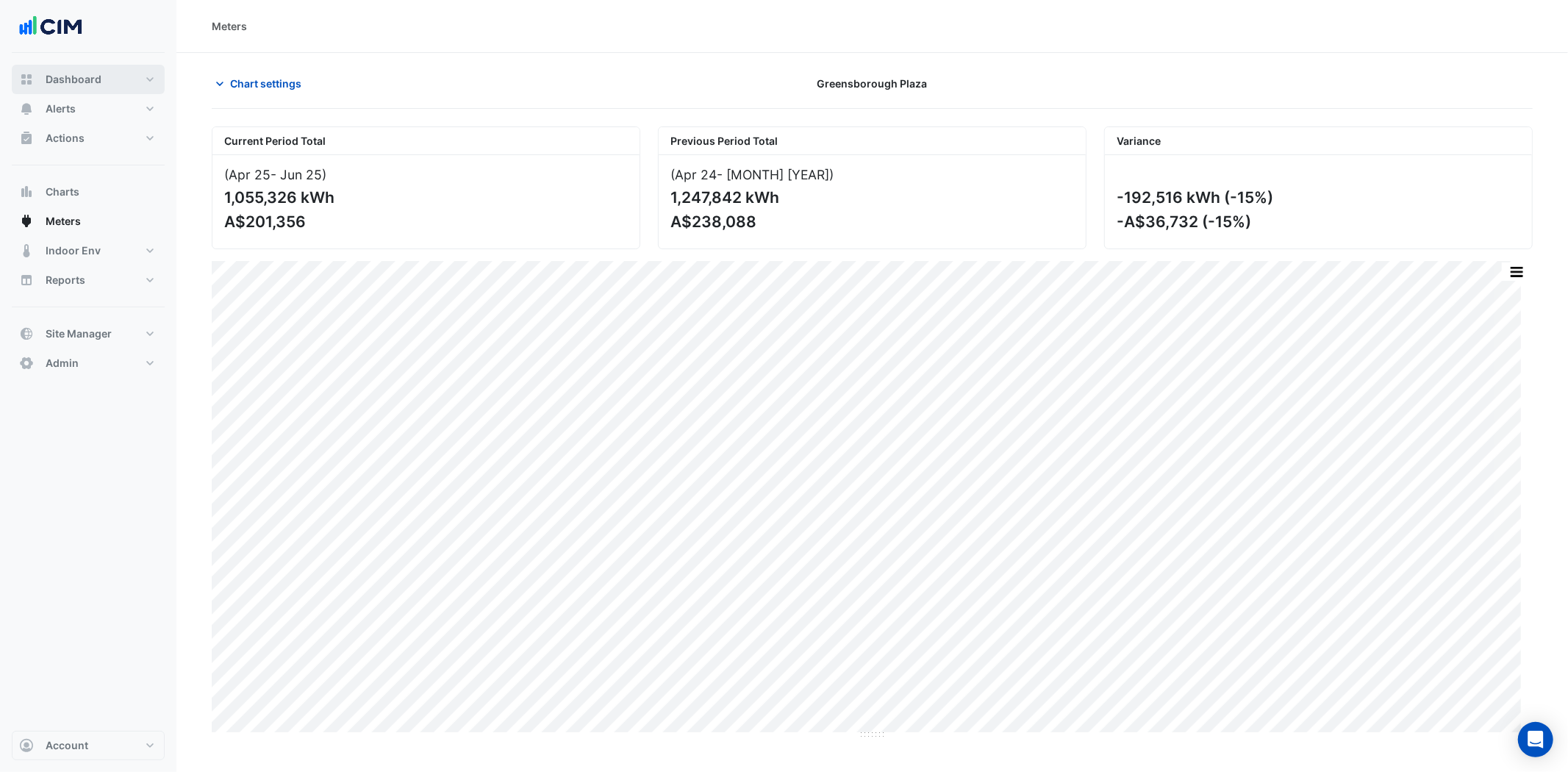 click on "Dashboard" at bounding box center [88, 79] 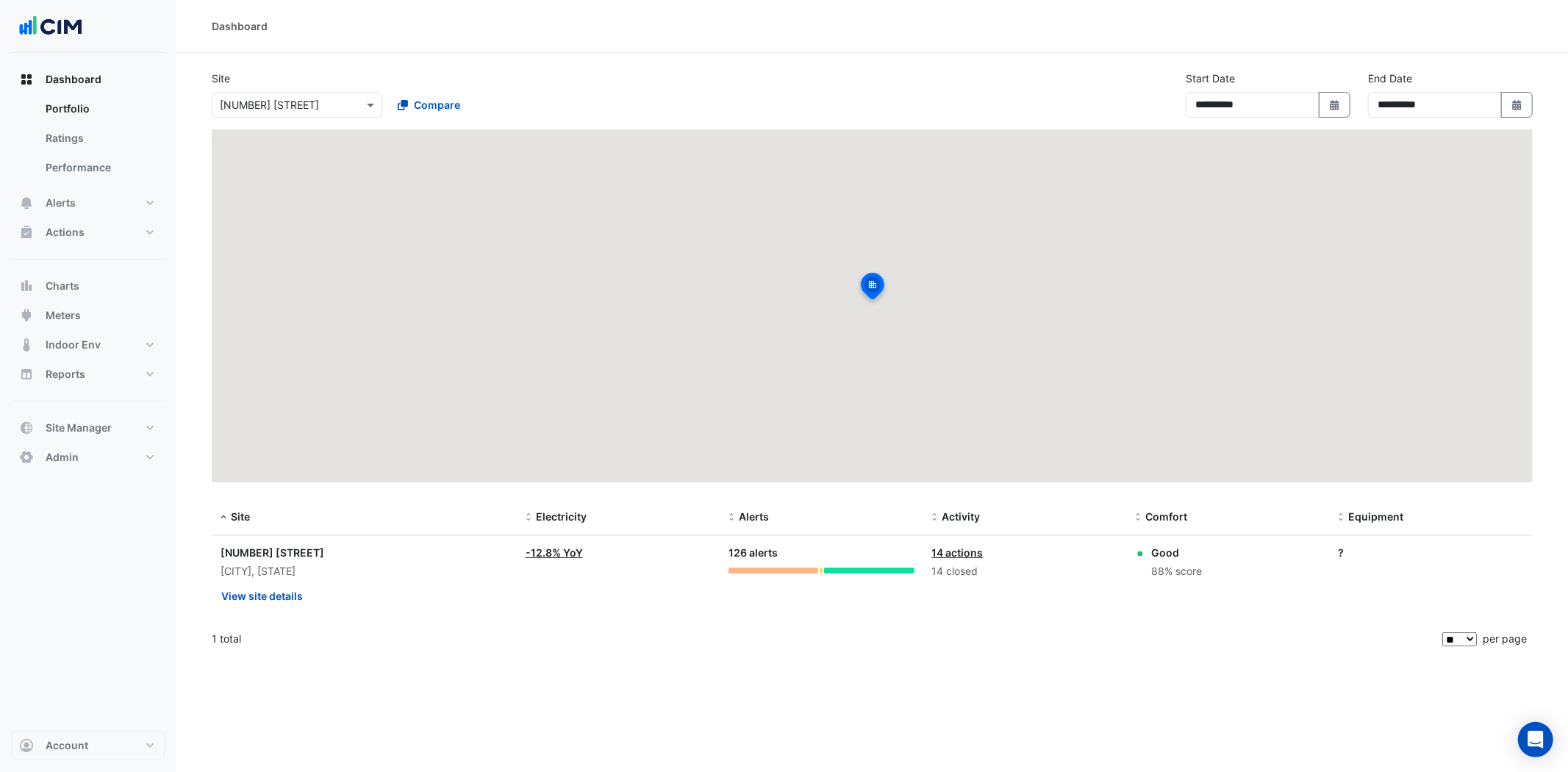click on "Select a Site × [NUMBER] [STREET]" at bounding box center (297, 104) 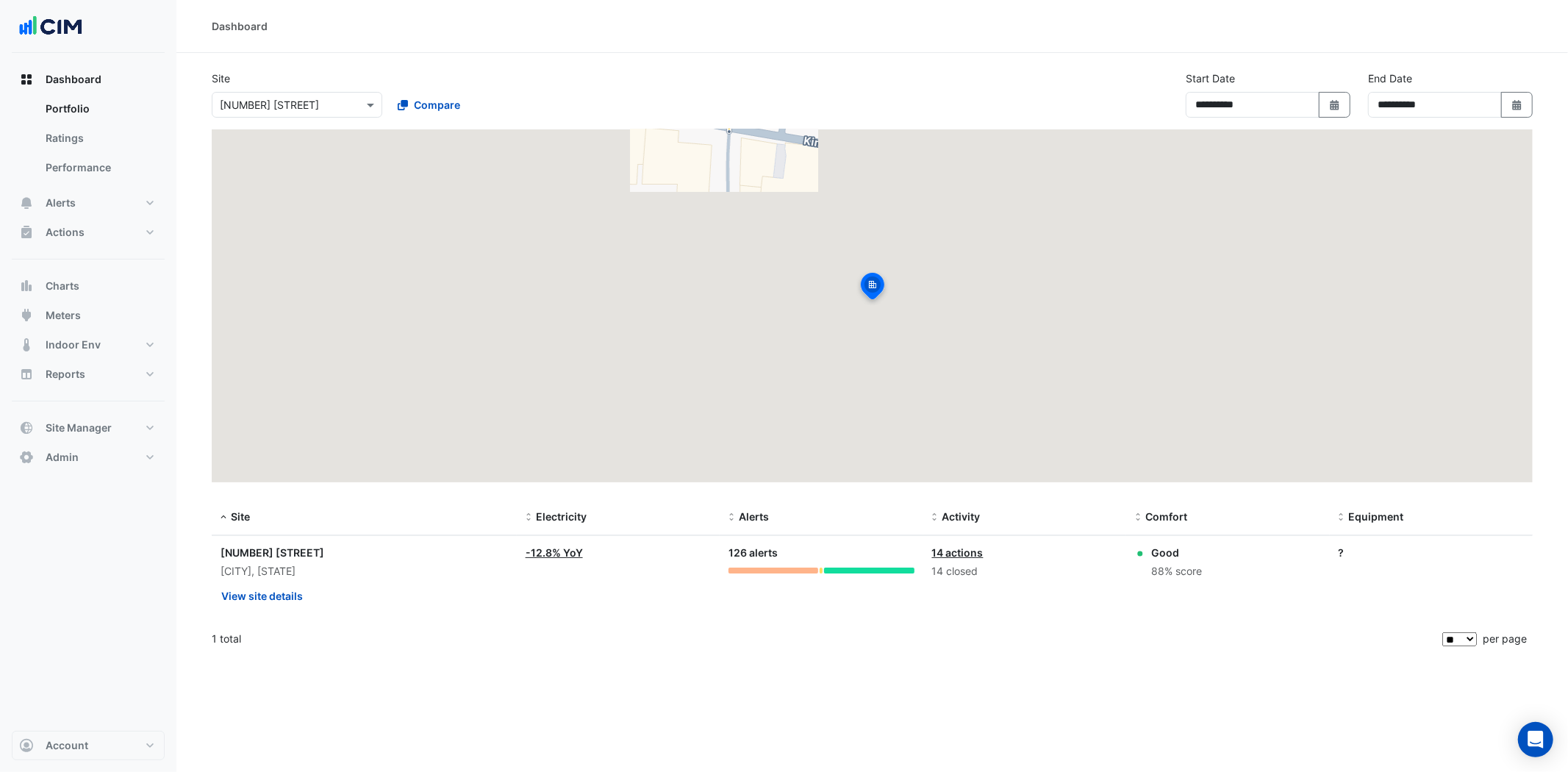 click at bounding box center (282, 105) 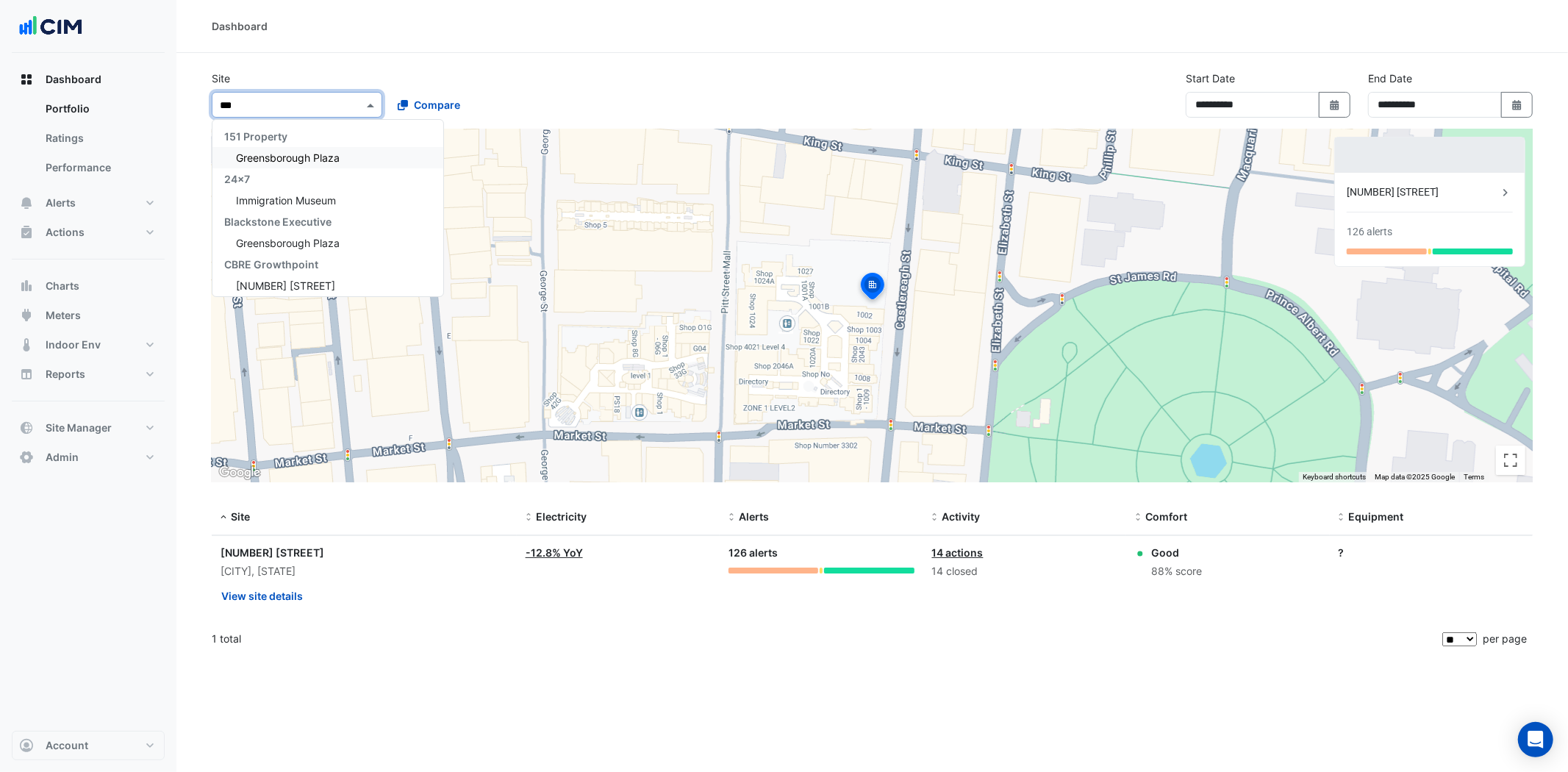 type on "****" 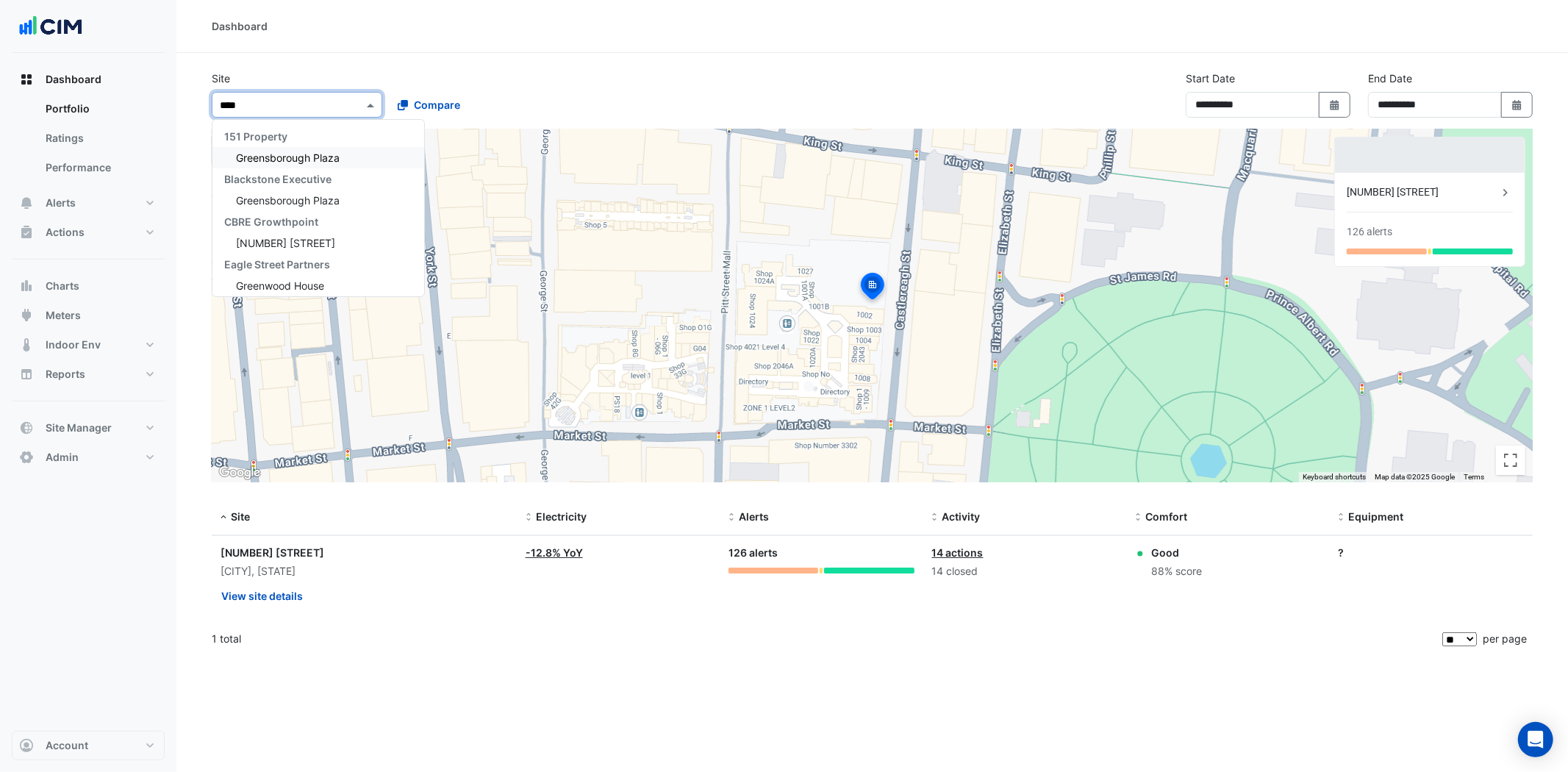 click on "Greensborough Plaza" at bounding box center (287, 157) 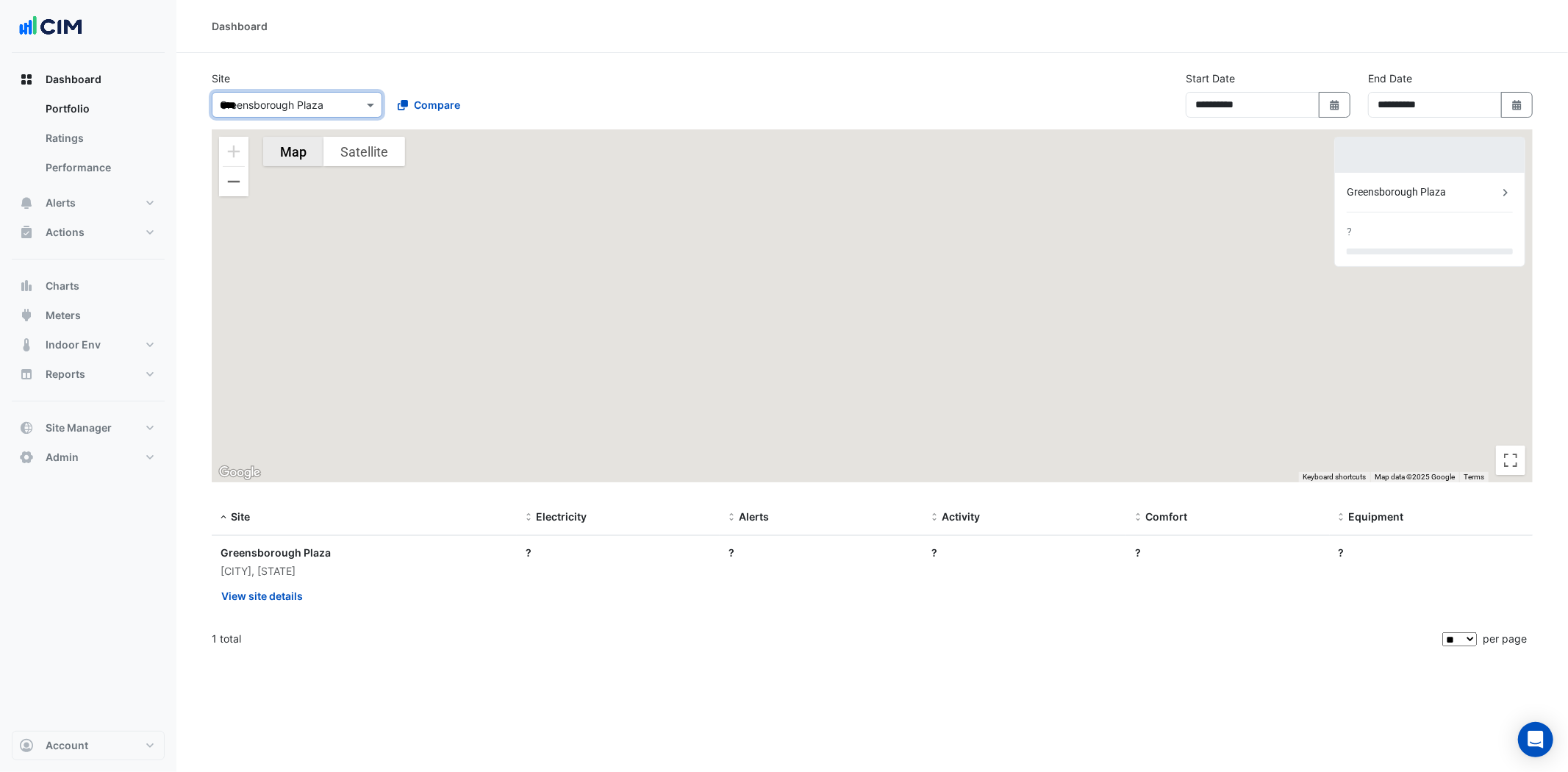 type 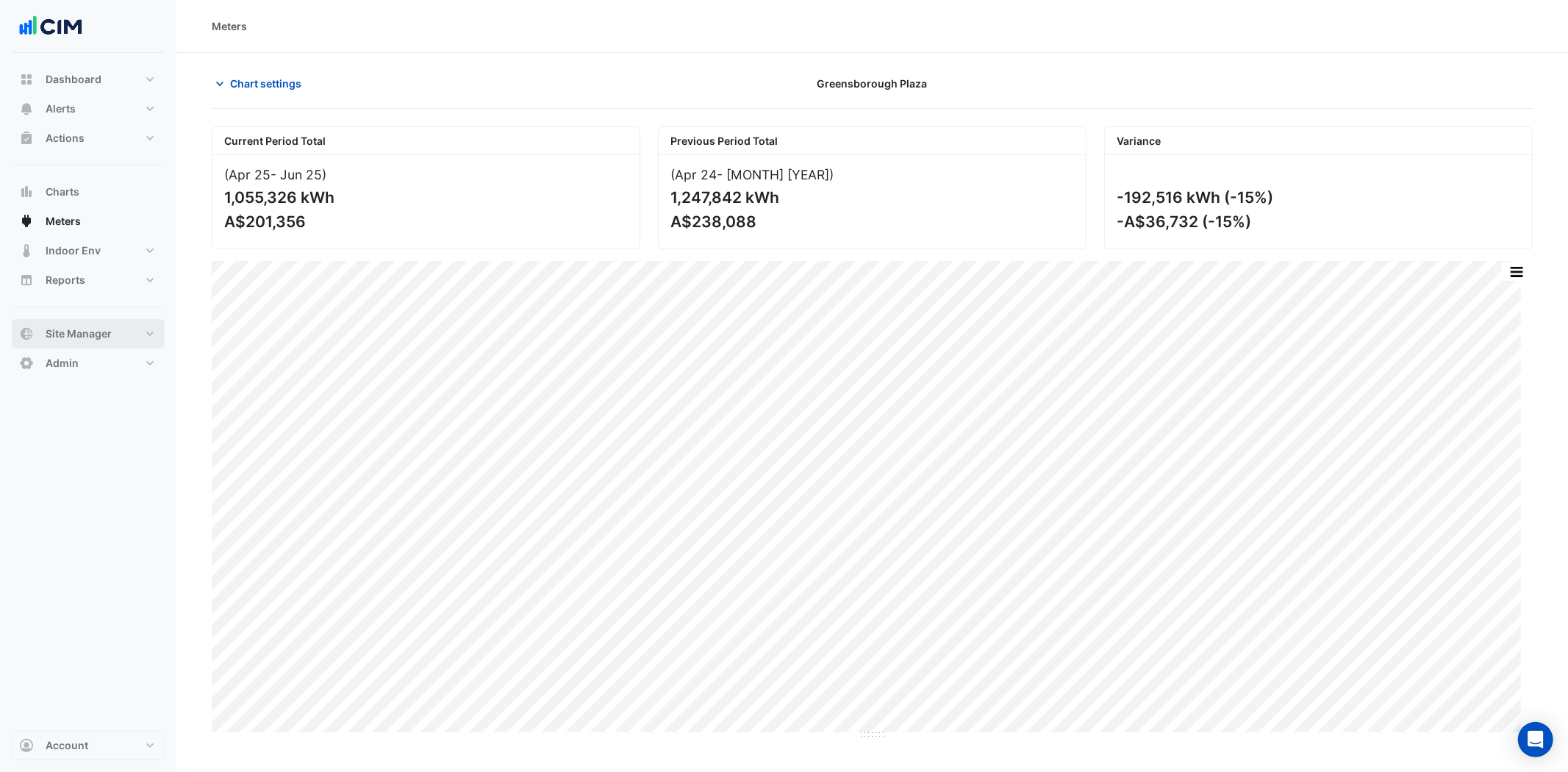 click on "Site Manager" at bounding box center [79, 334] 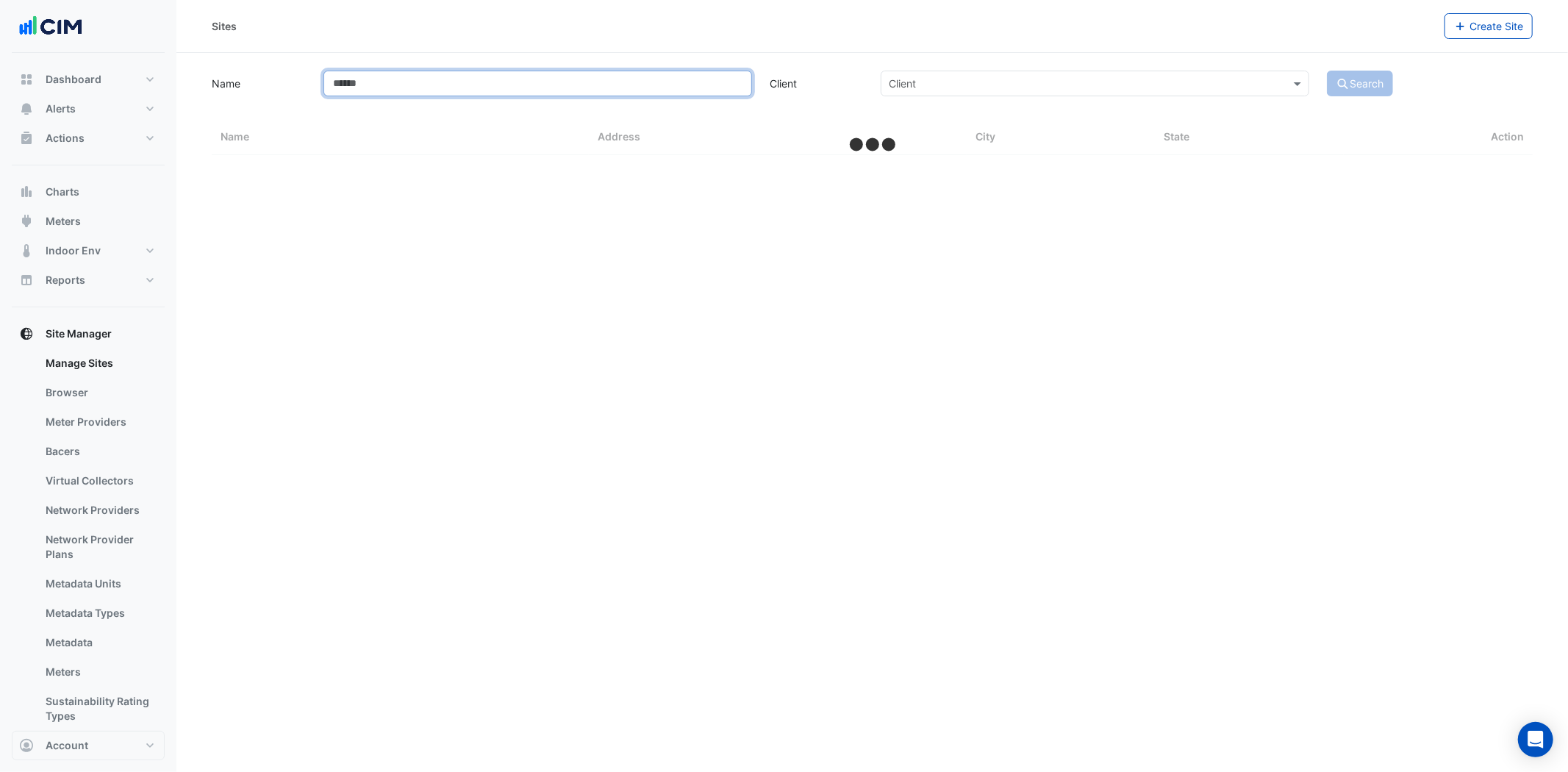 click on "Name" at bounding box center (537, 83) 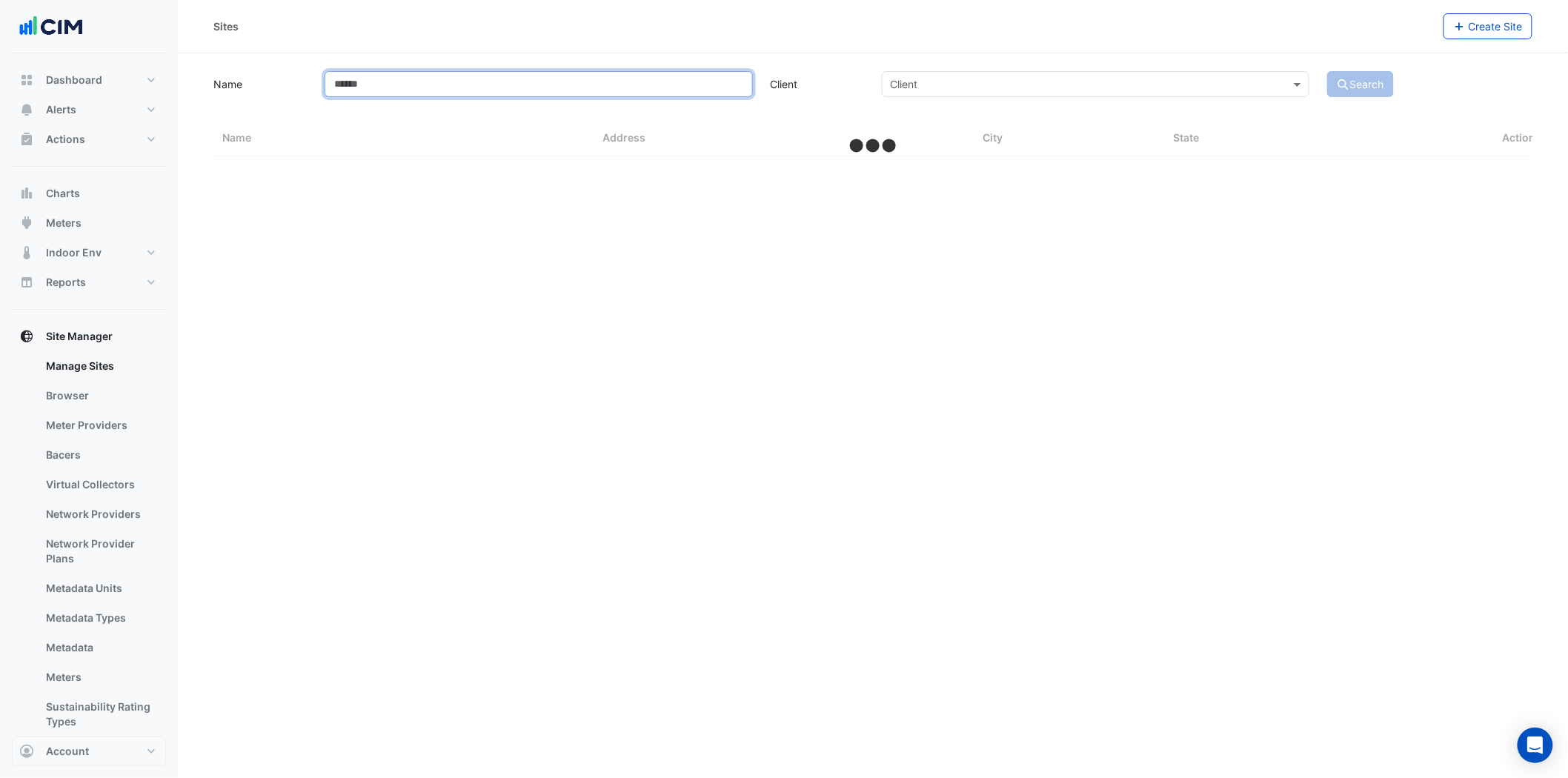 select on "**" 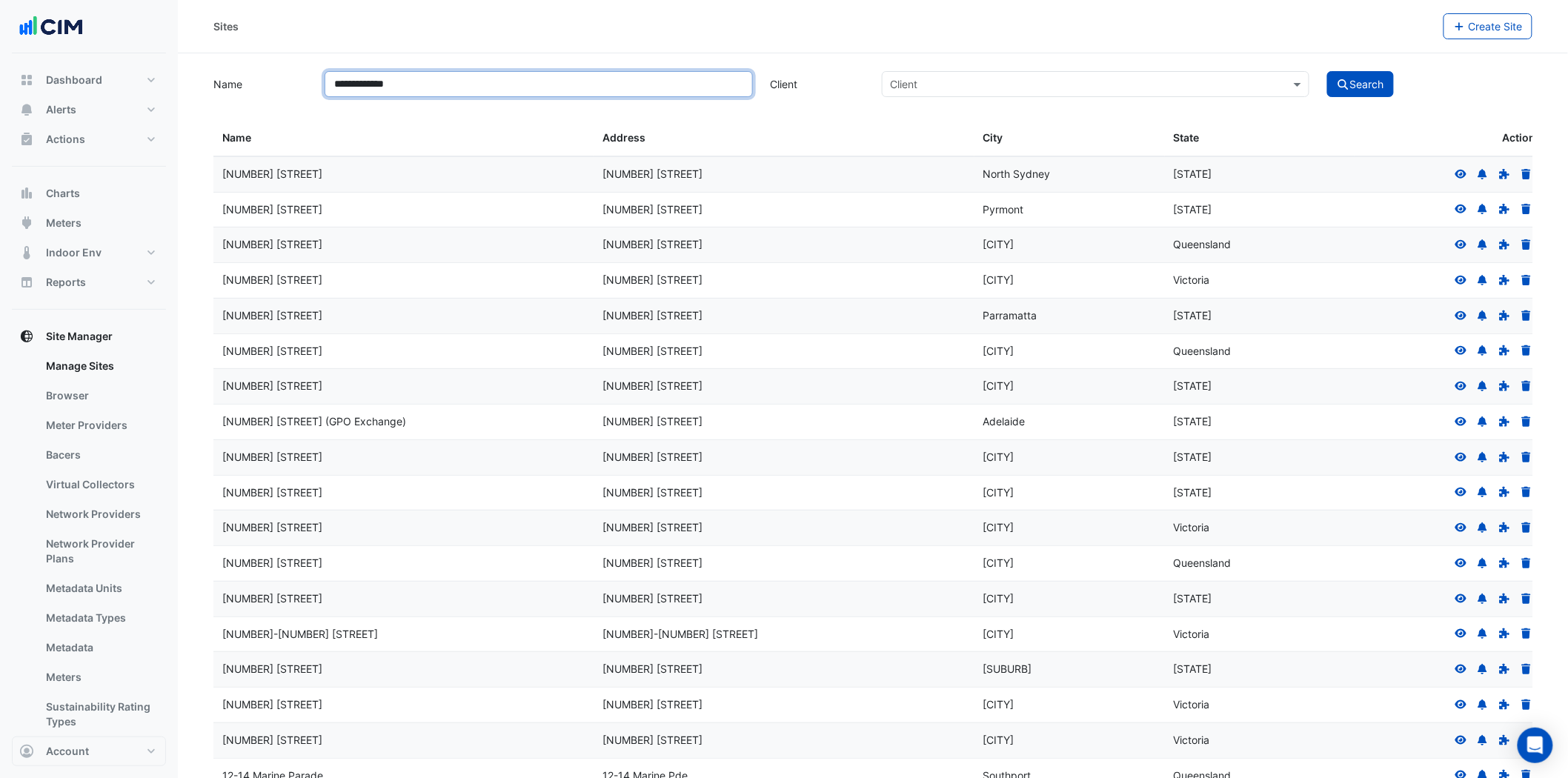 type on "**********" 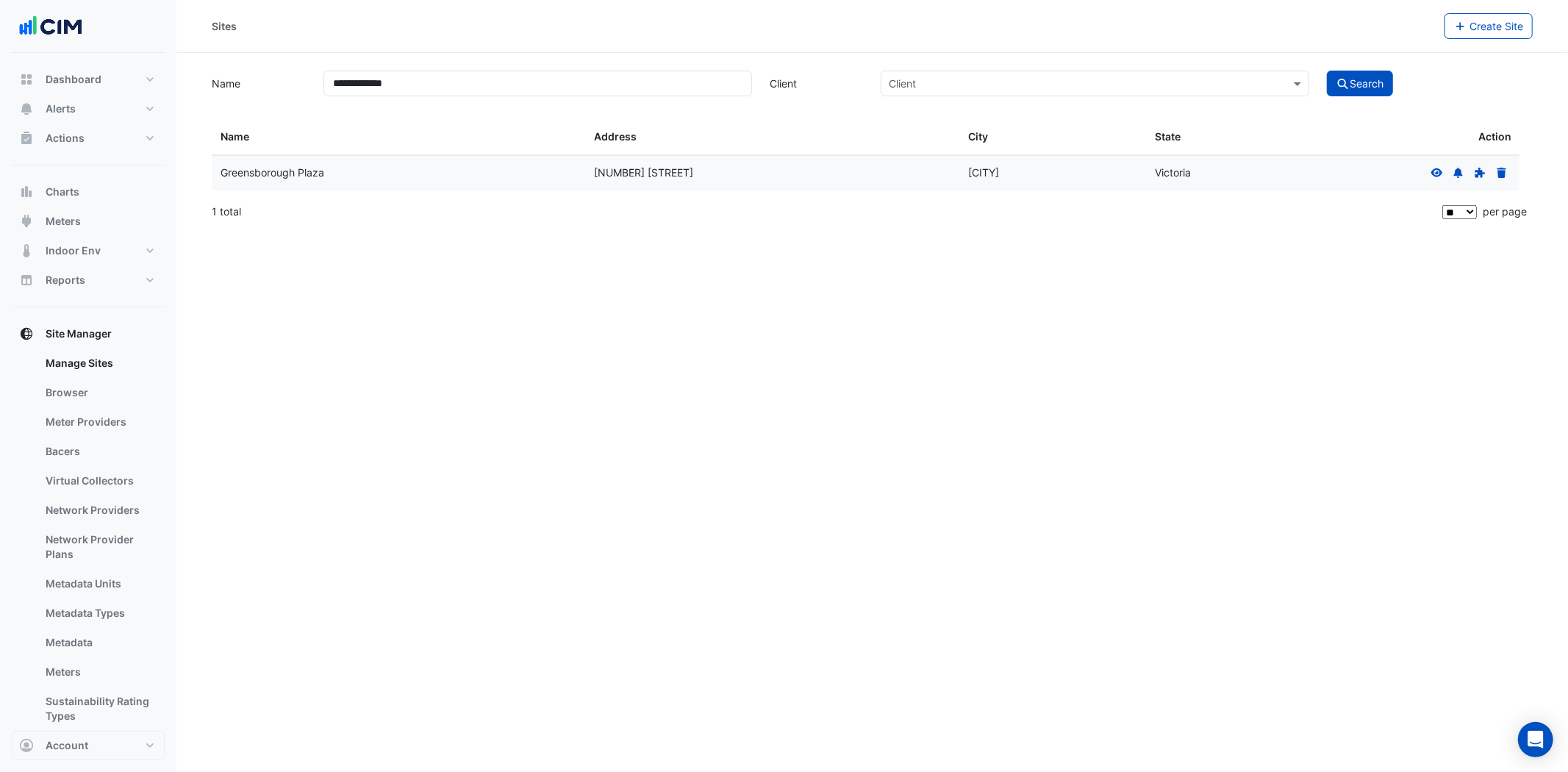 click on "Greensborough Plaza" 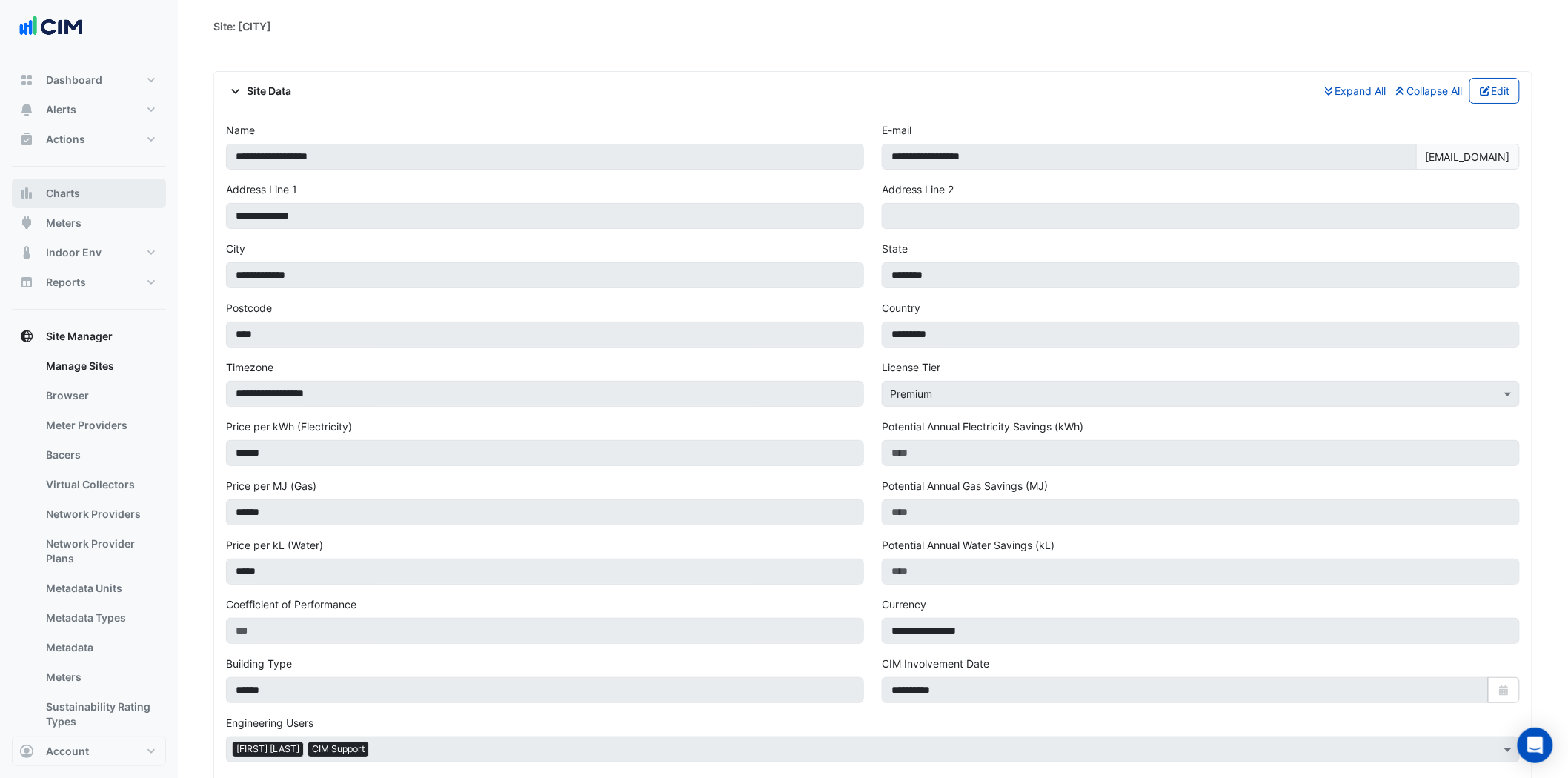 click on "Charts" at bounding box center (89, 193) 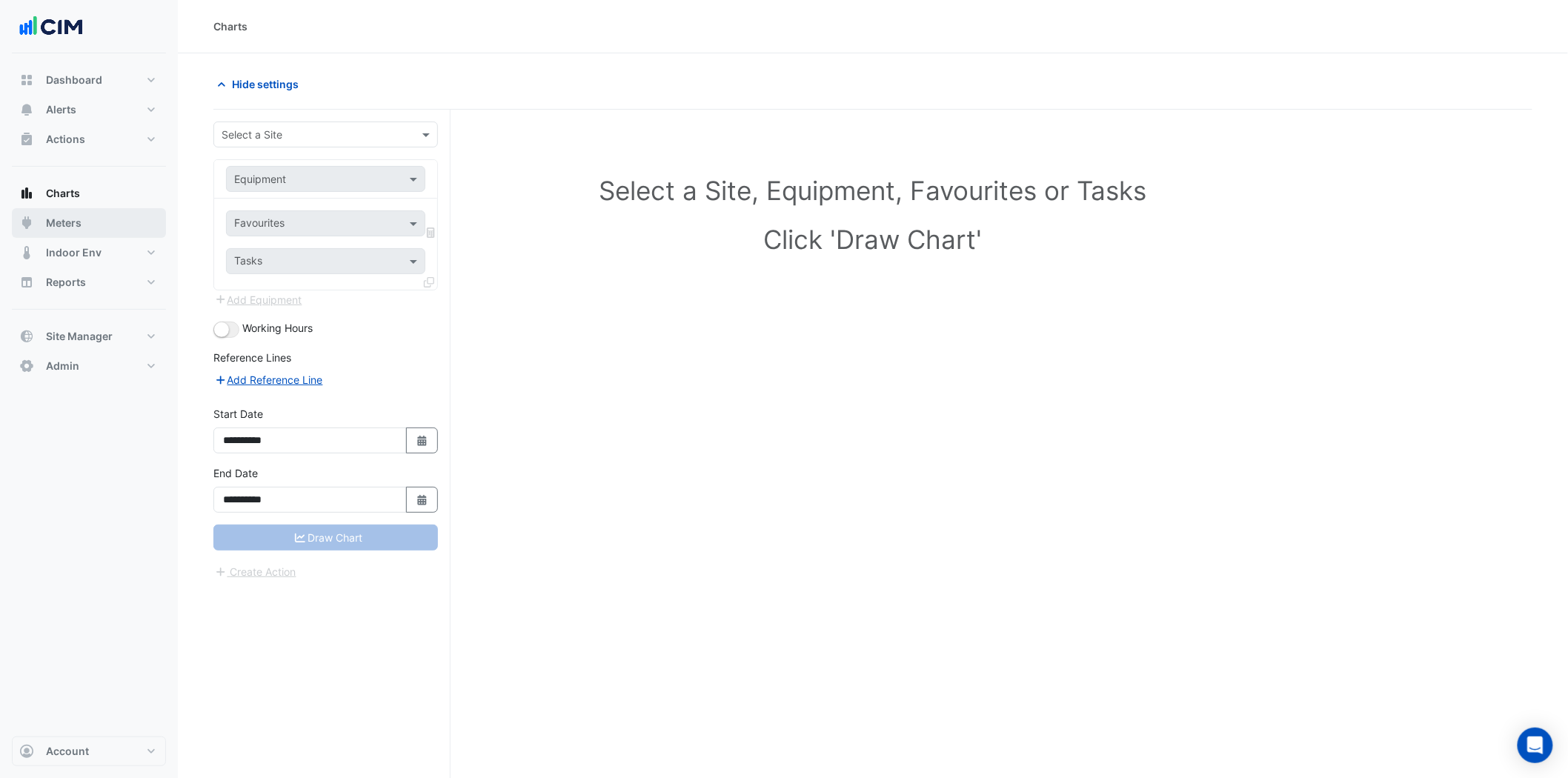 click on "Meters" at bounding box center (64, 223) 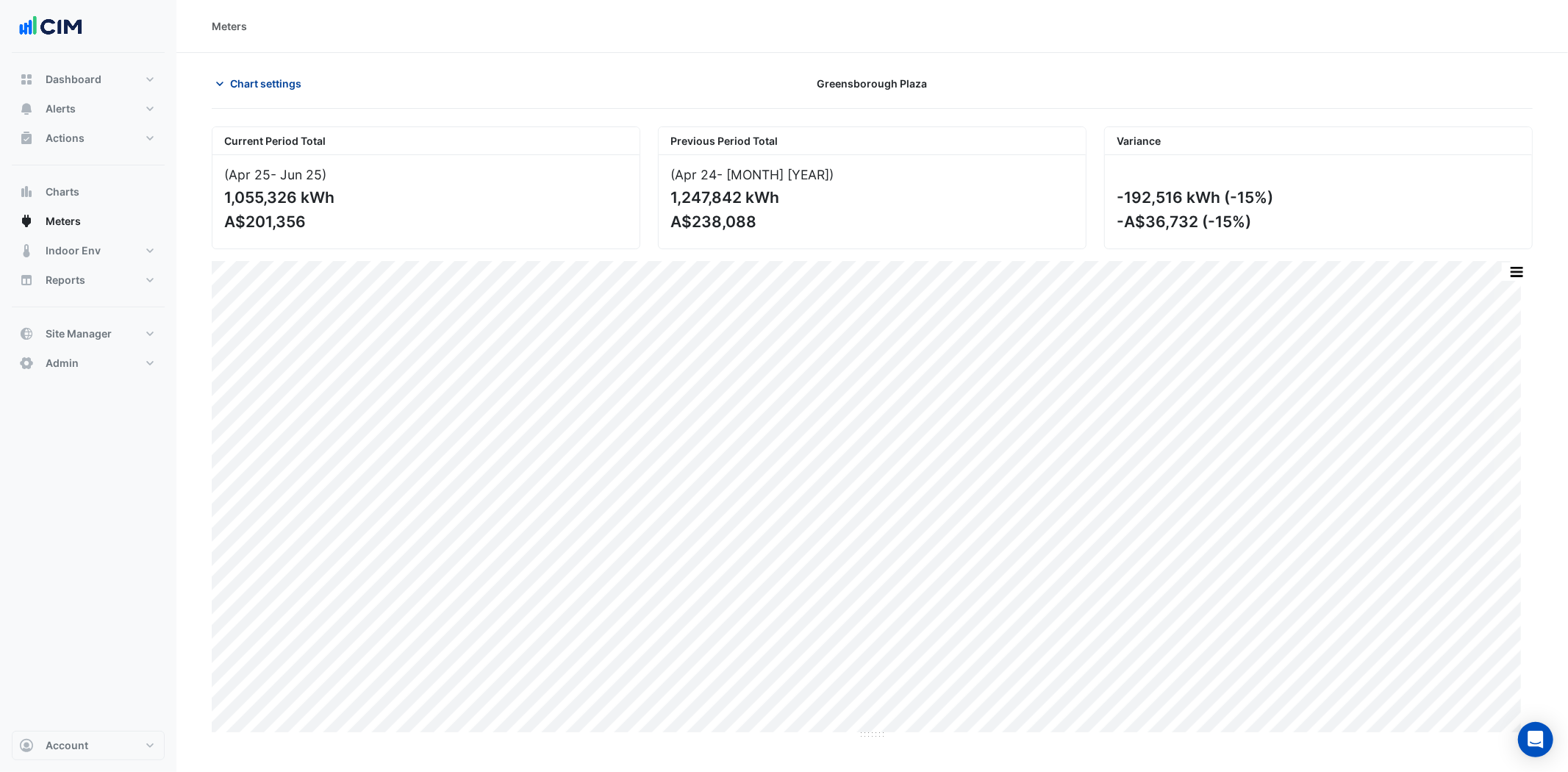 click on "Chart settings" 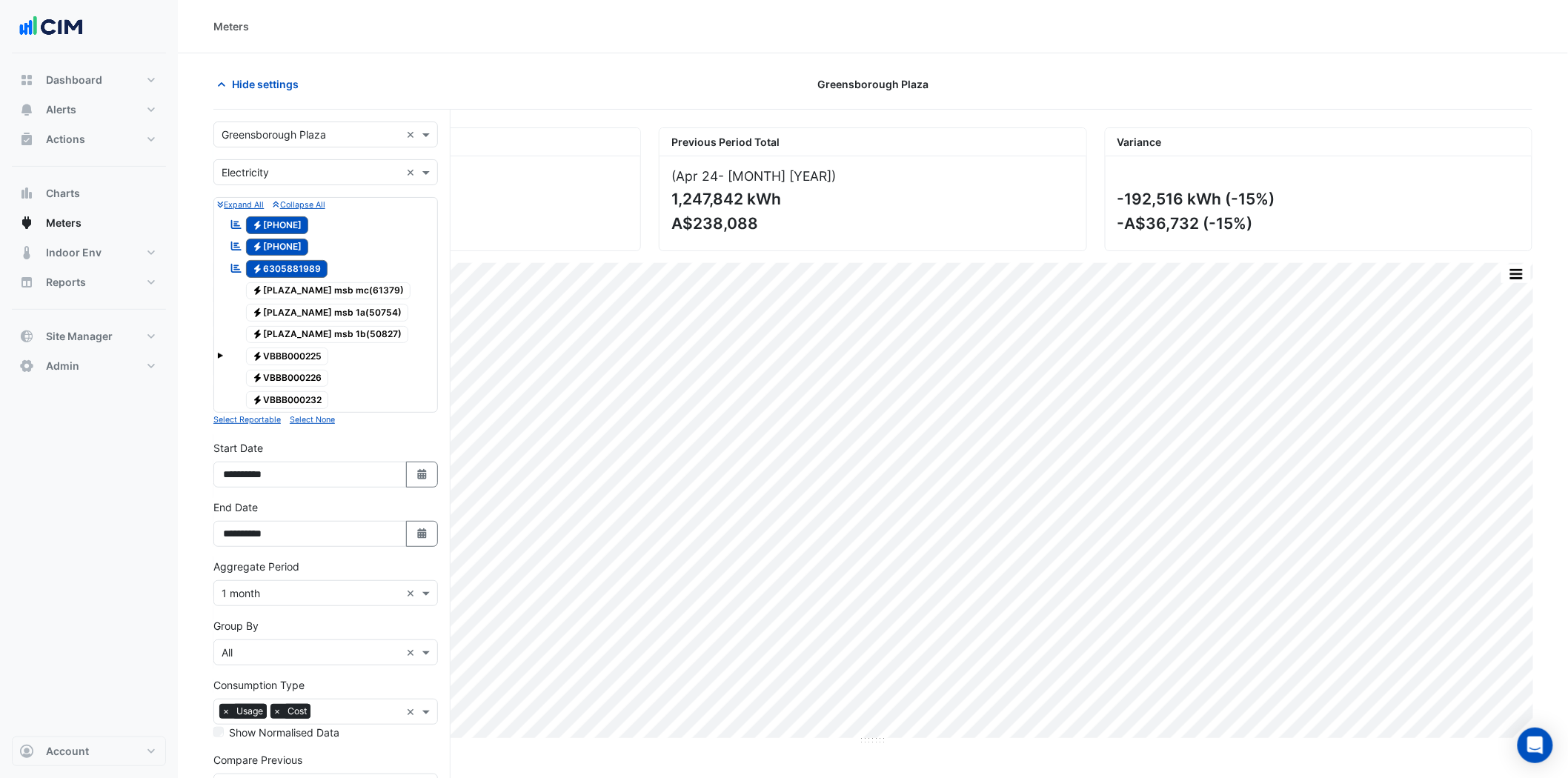 click at bounding box center (310, 135) 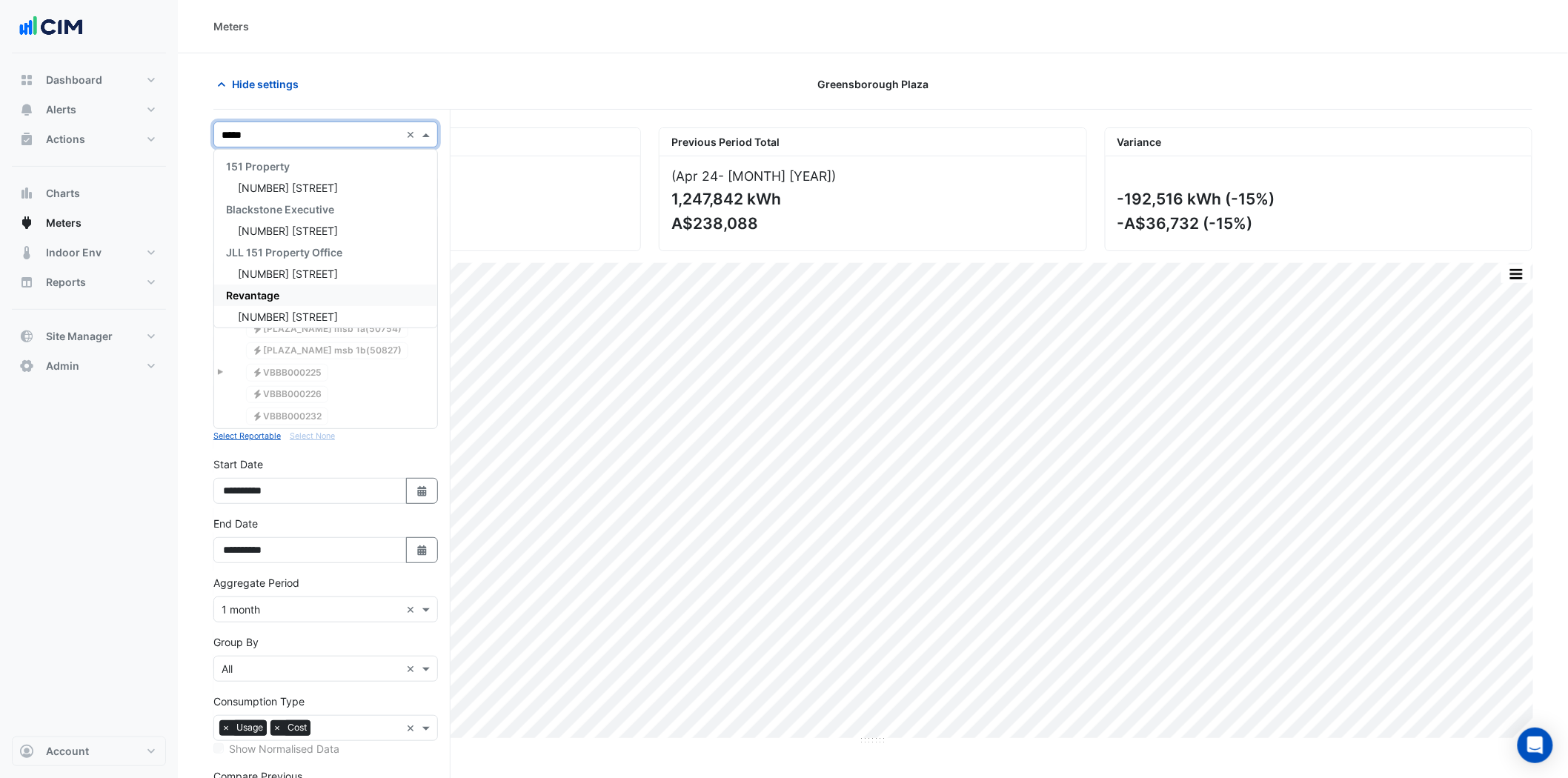 type on "******" 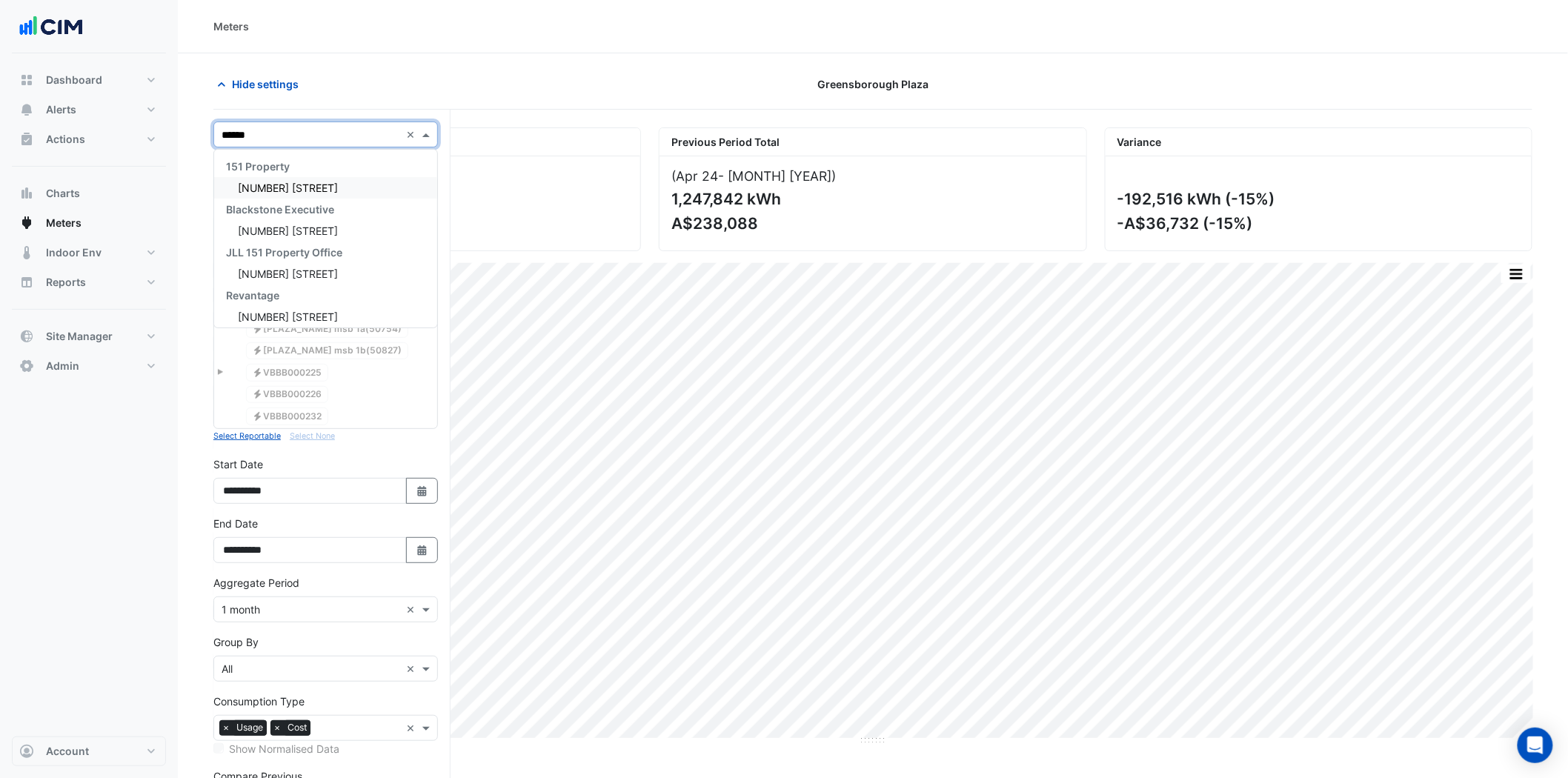 click on "[NUMBER] [STREET]" at bounding box center (288, 187) 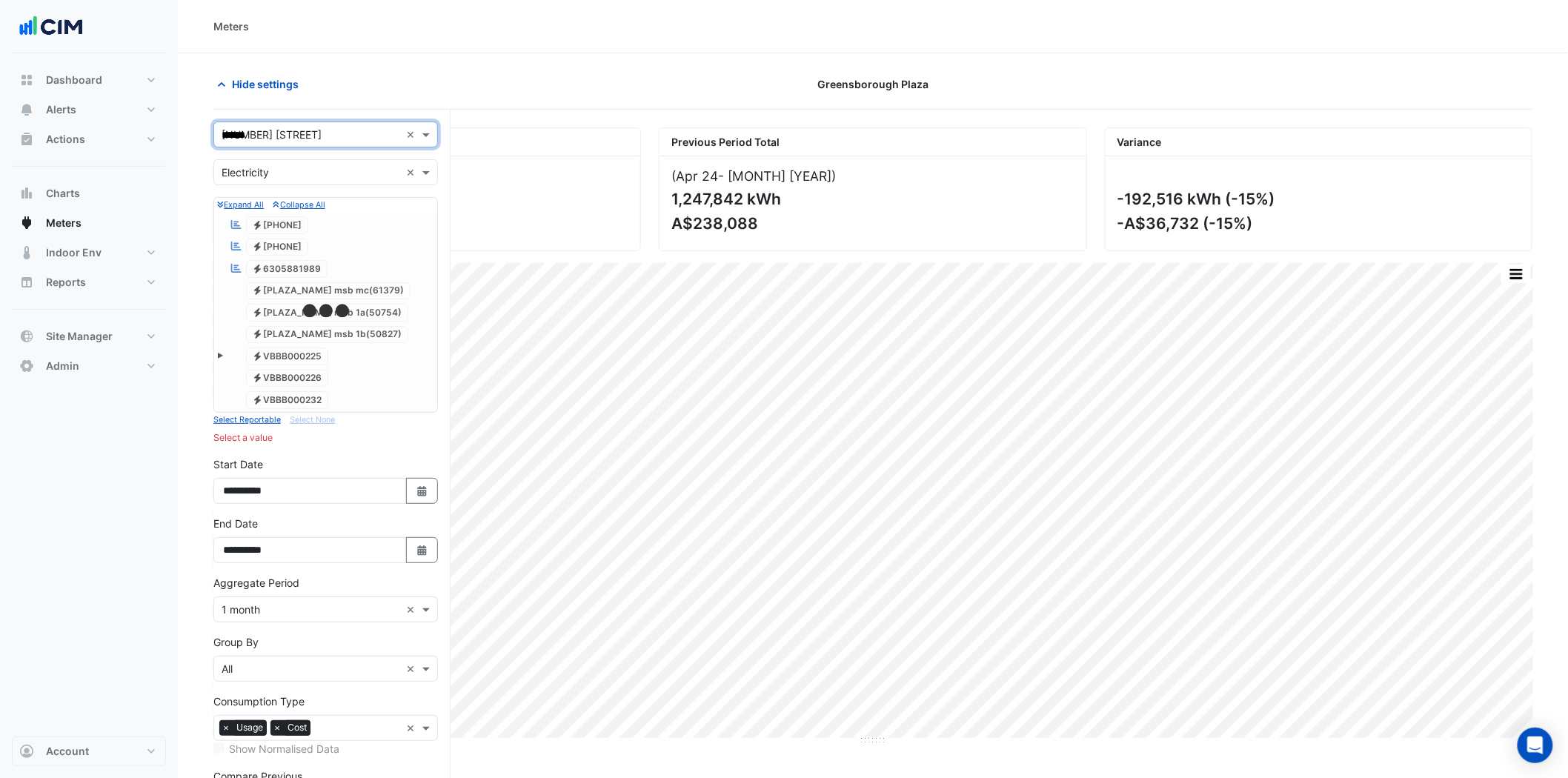 type 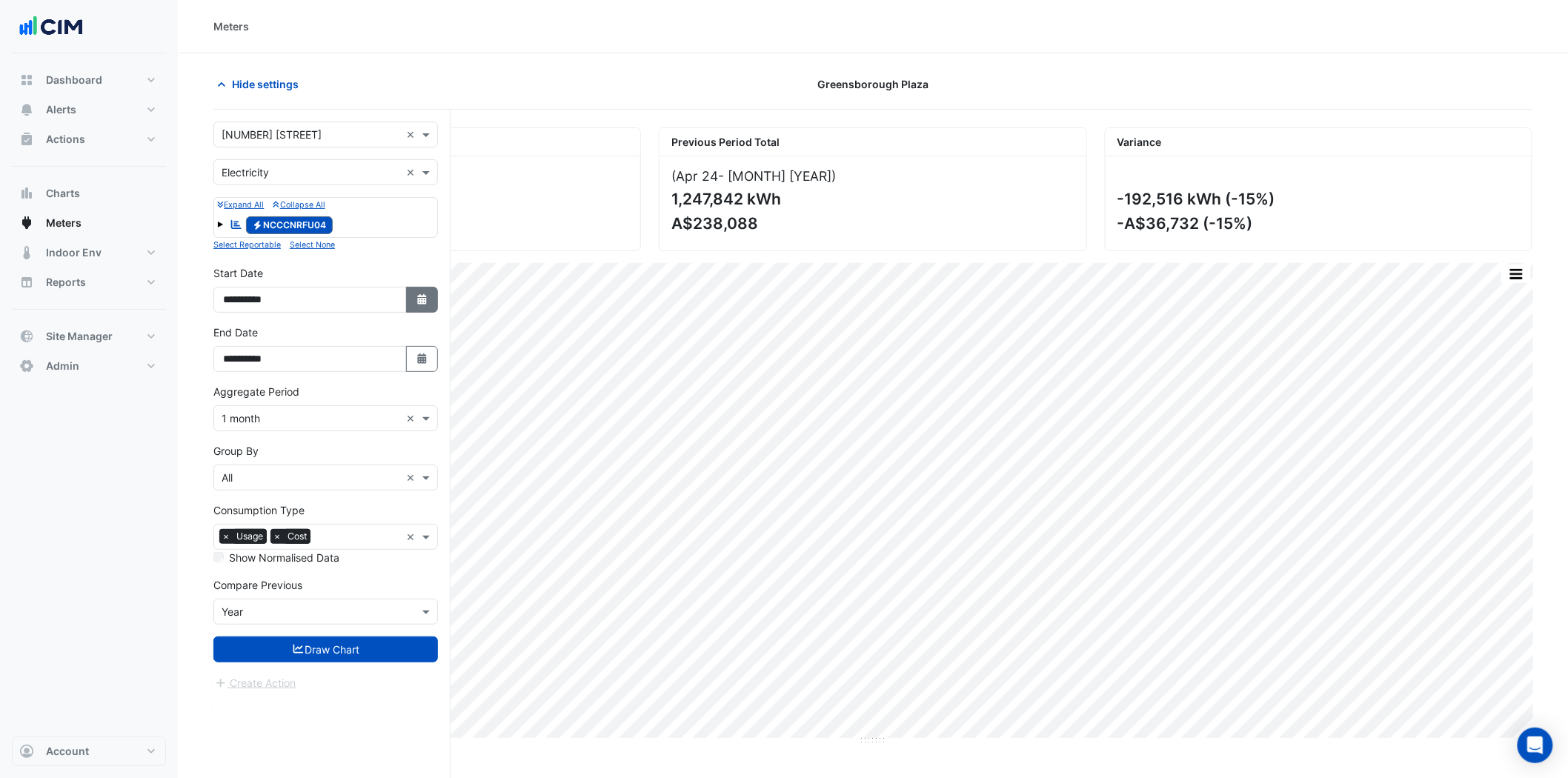 click on "Select Date" at bounding box center [422, 299] 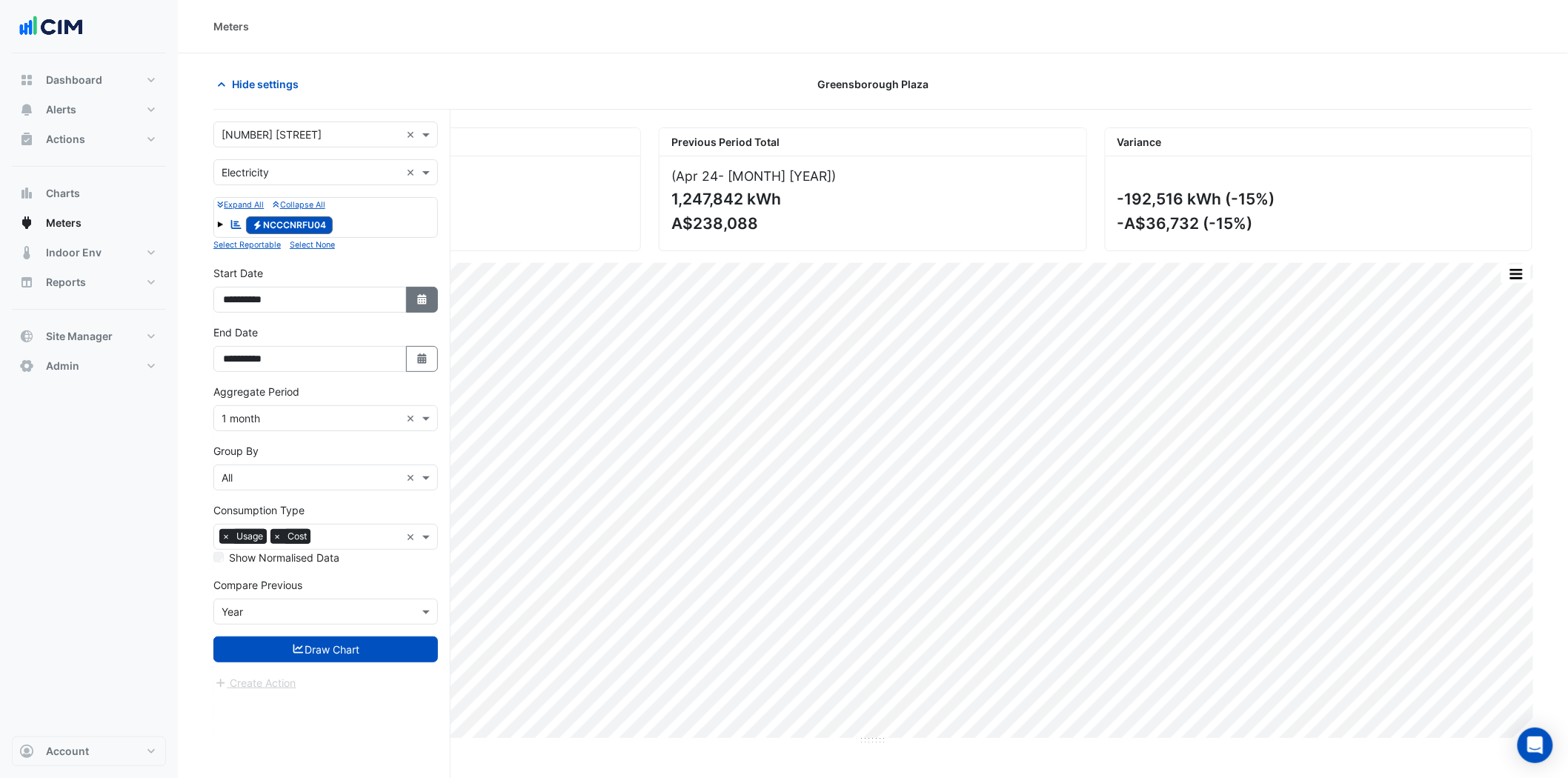 select on "*" 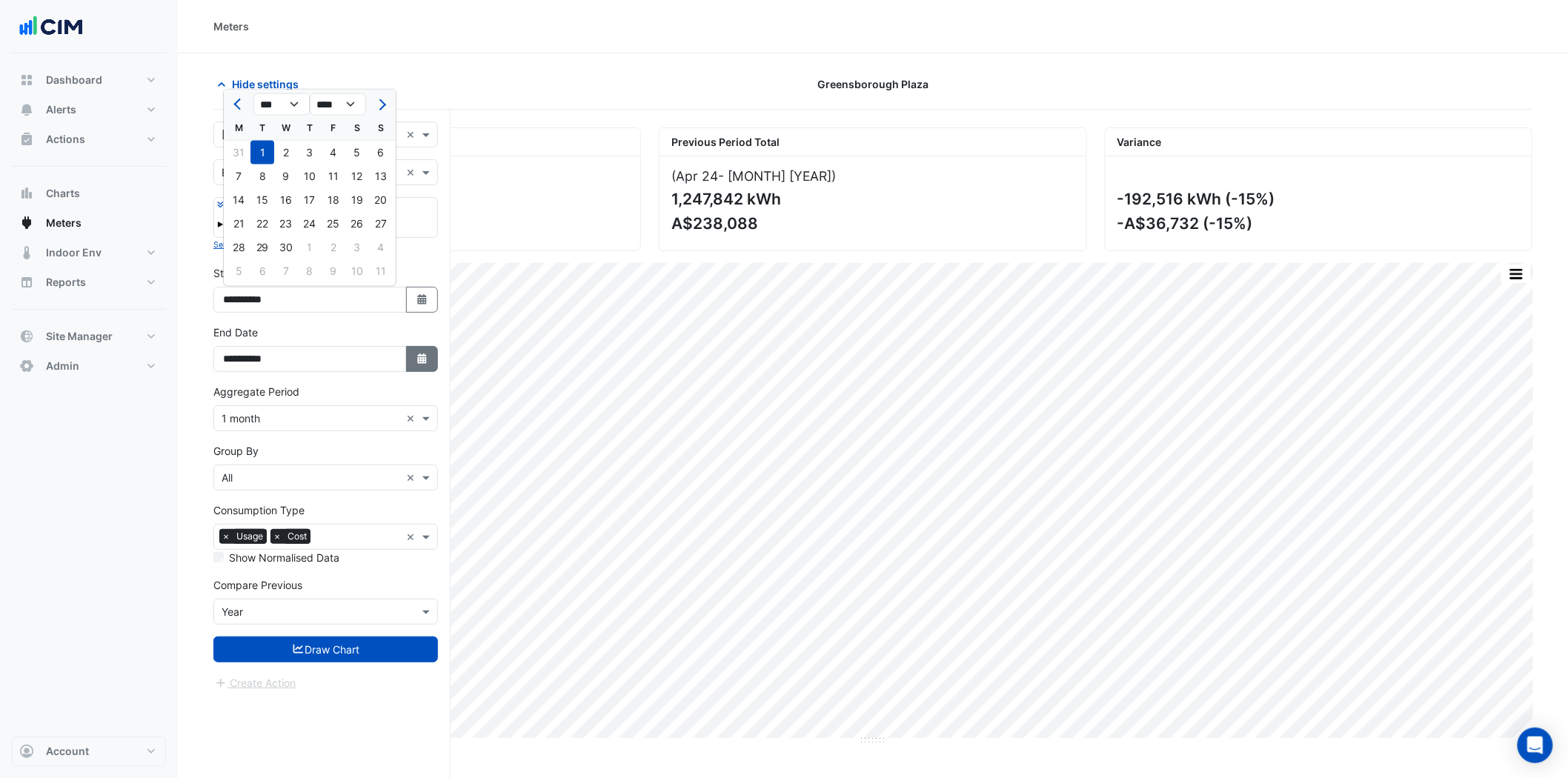 click on "Select Date" 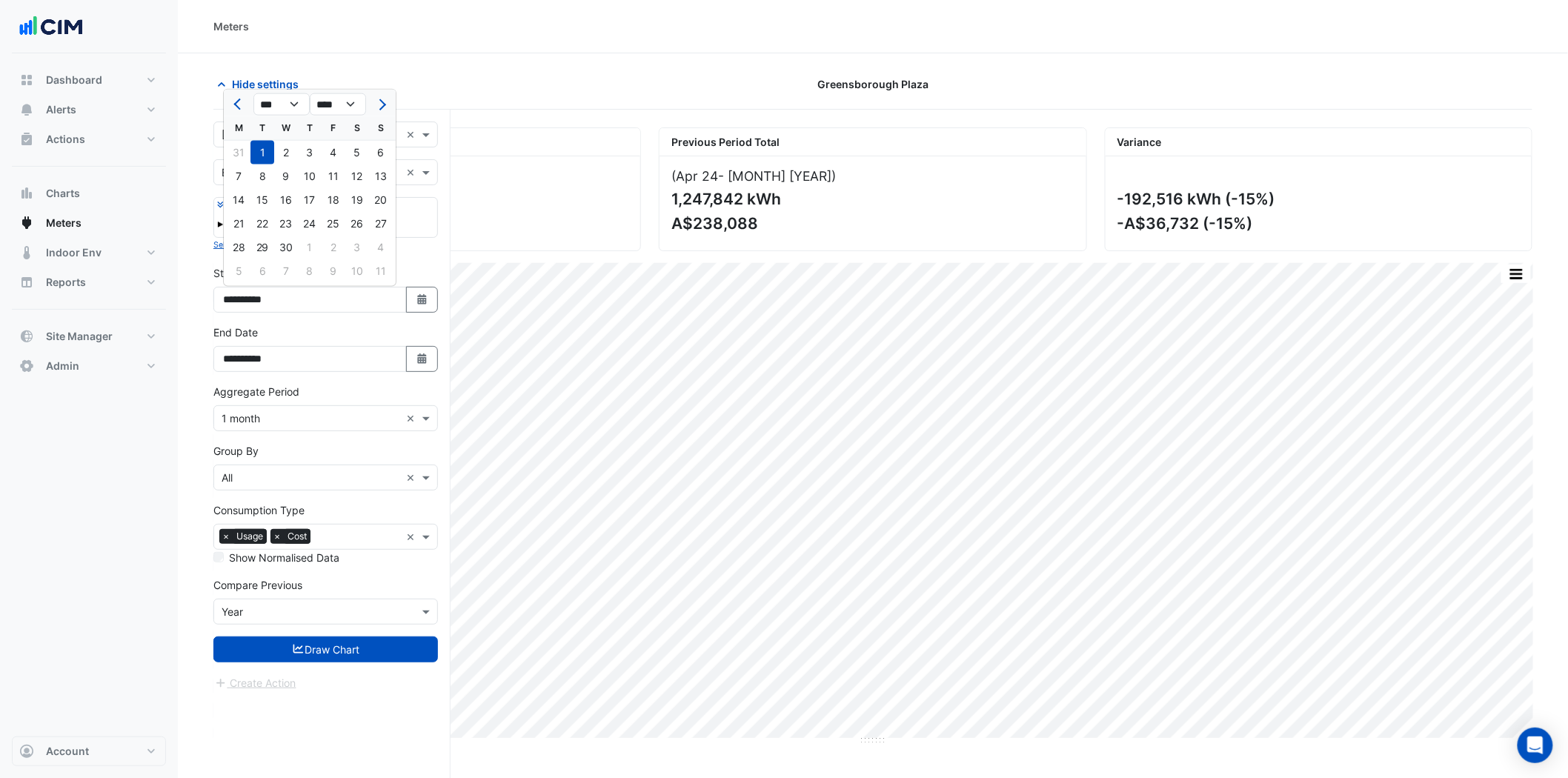 select on "*" 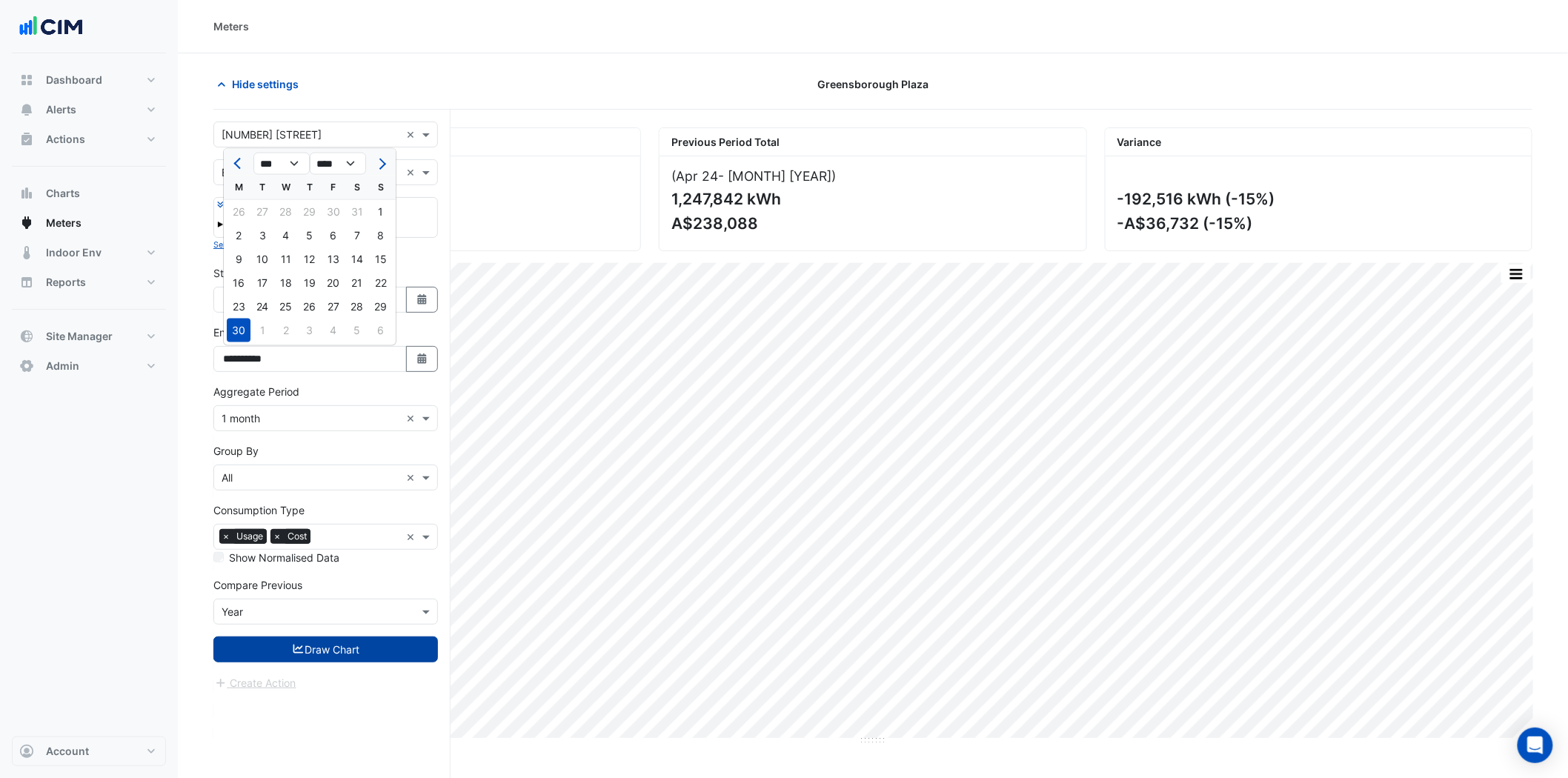click on "Draw Chart" at bounding box center [325, 649] 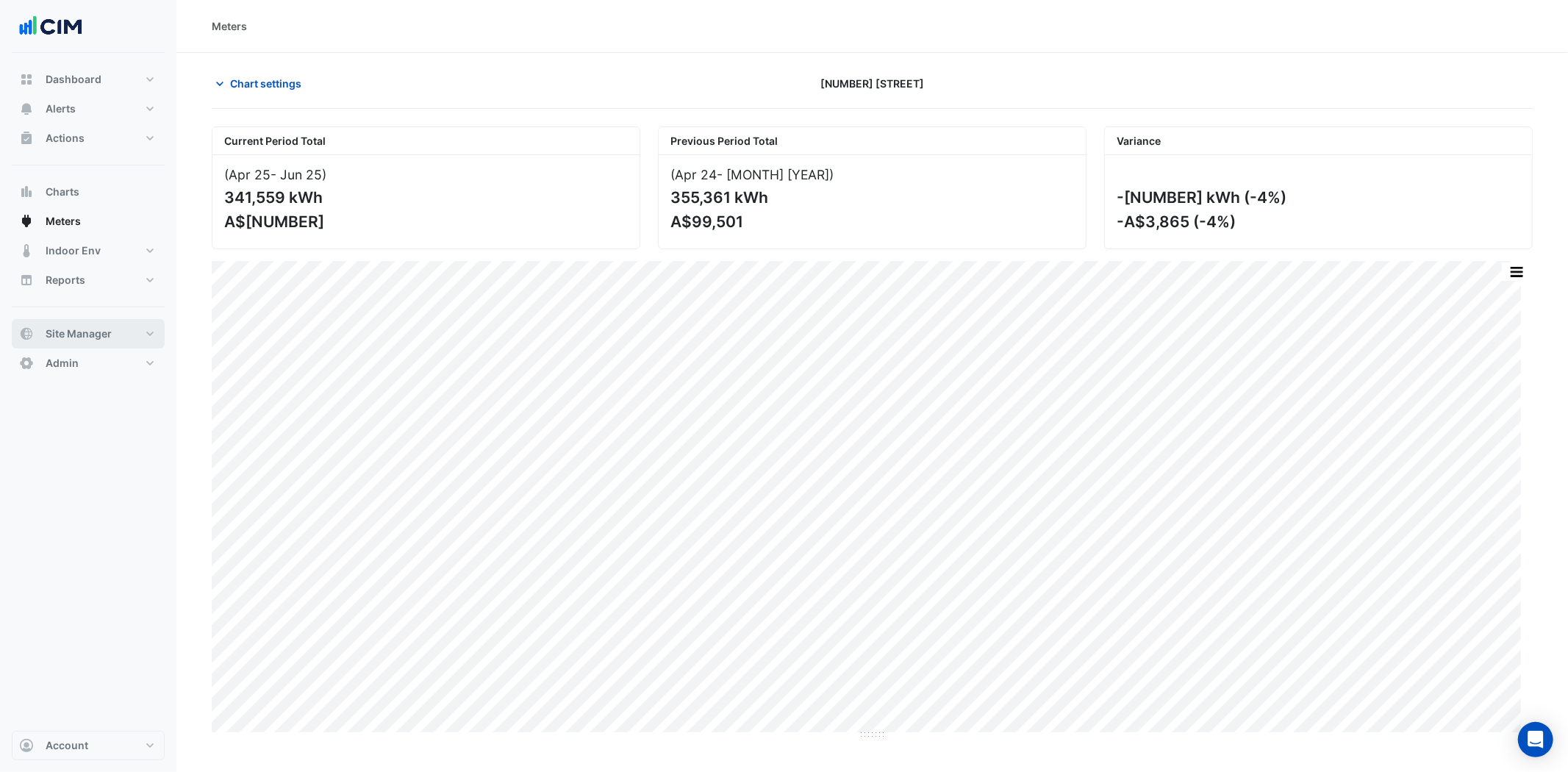 click on "Site Manager" at bounding box center (79, 334) 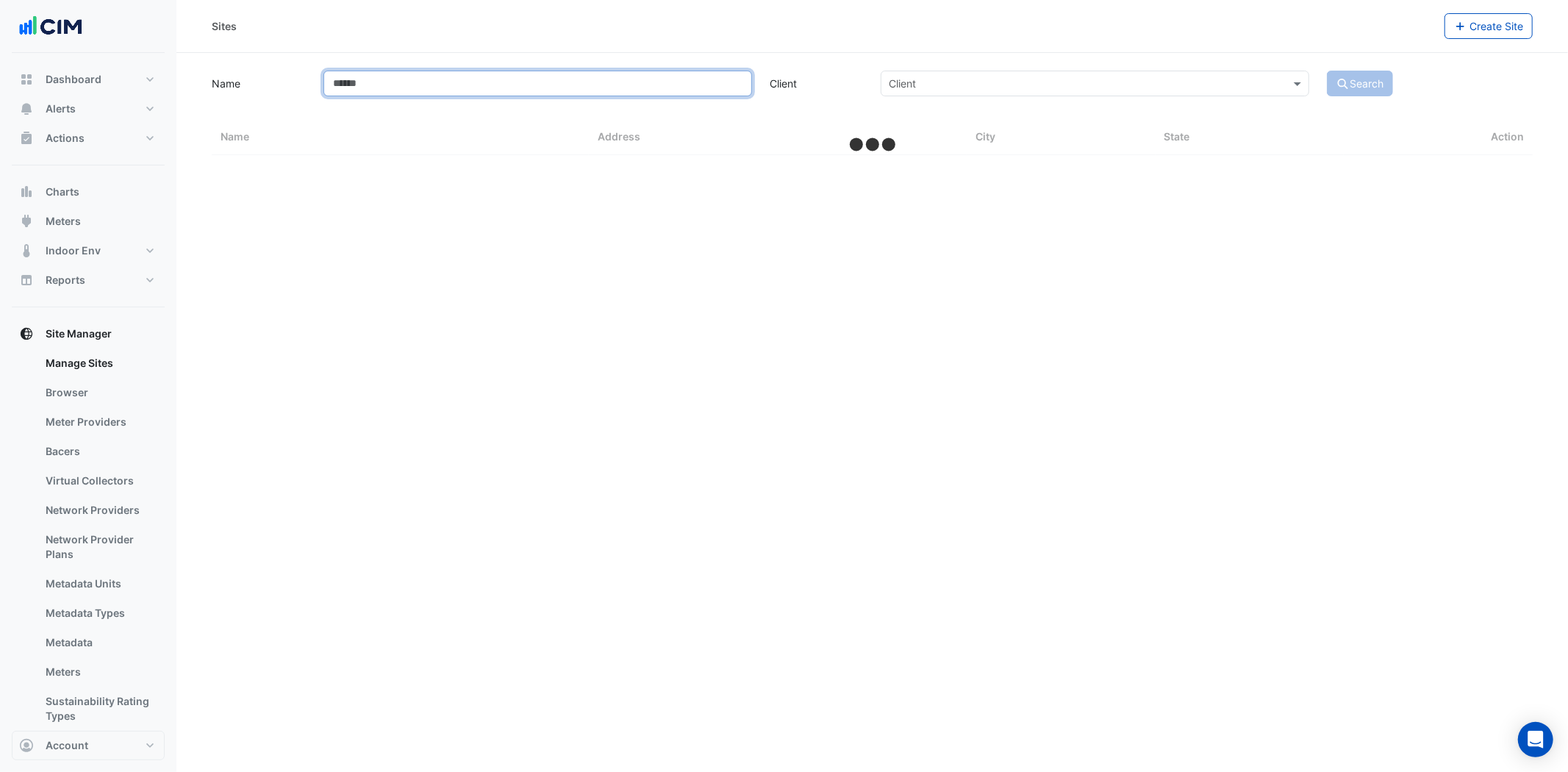 click on "Name" at bounding box center (537, 83) 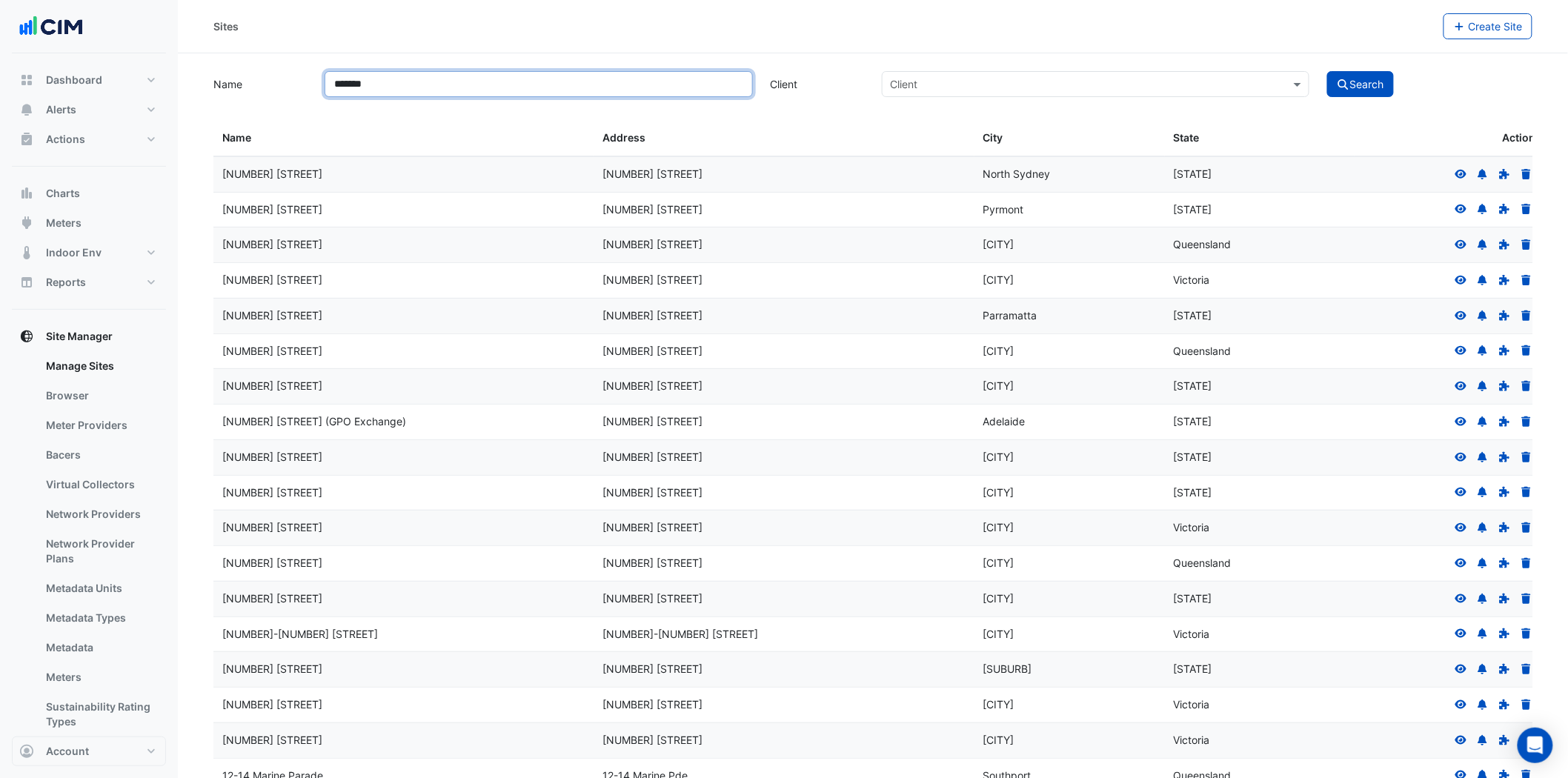 type on "******" 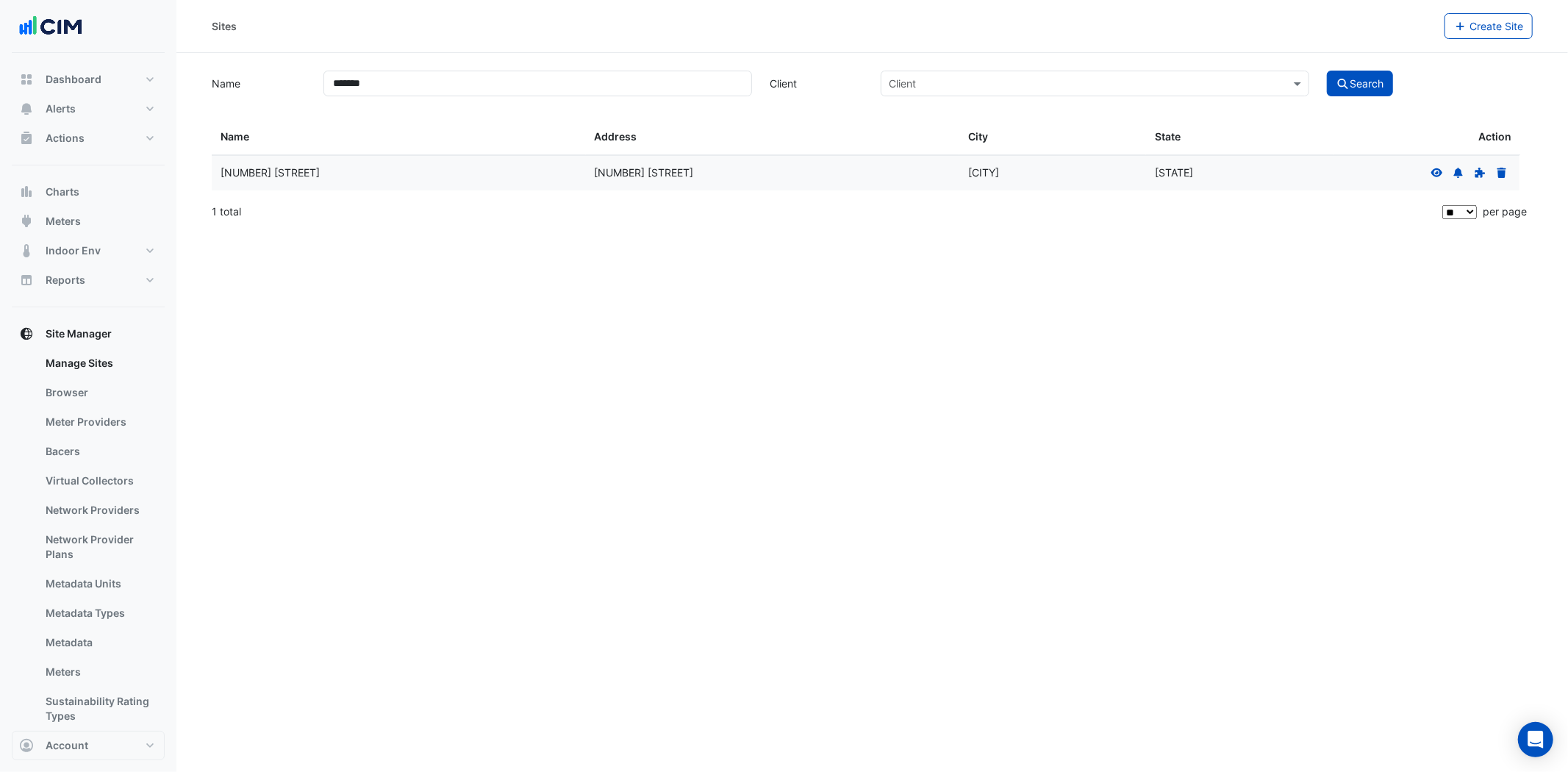 click on "[NUMBER] [STREET]" 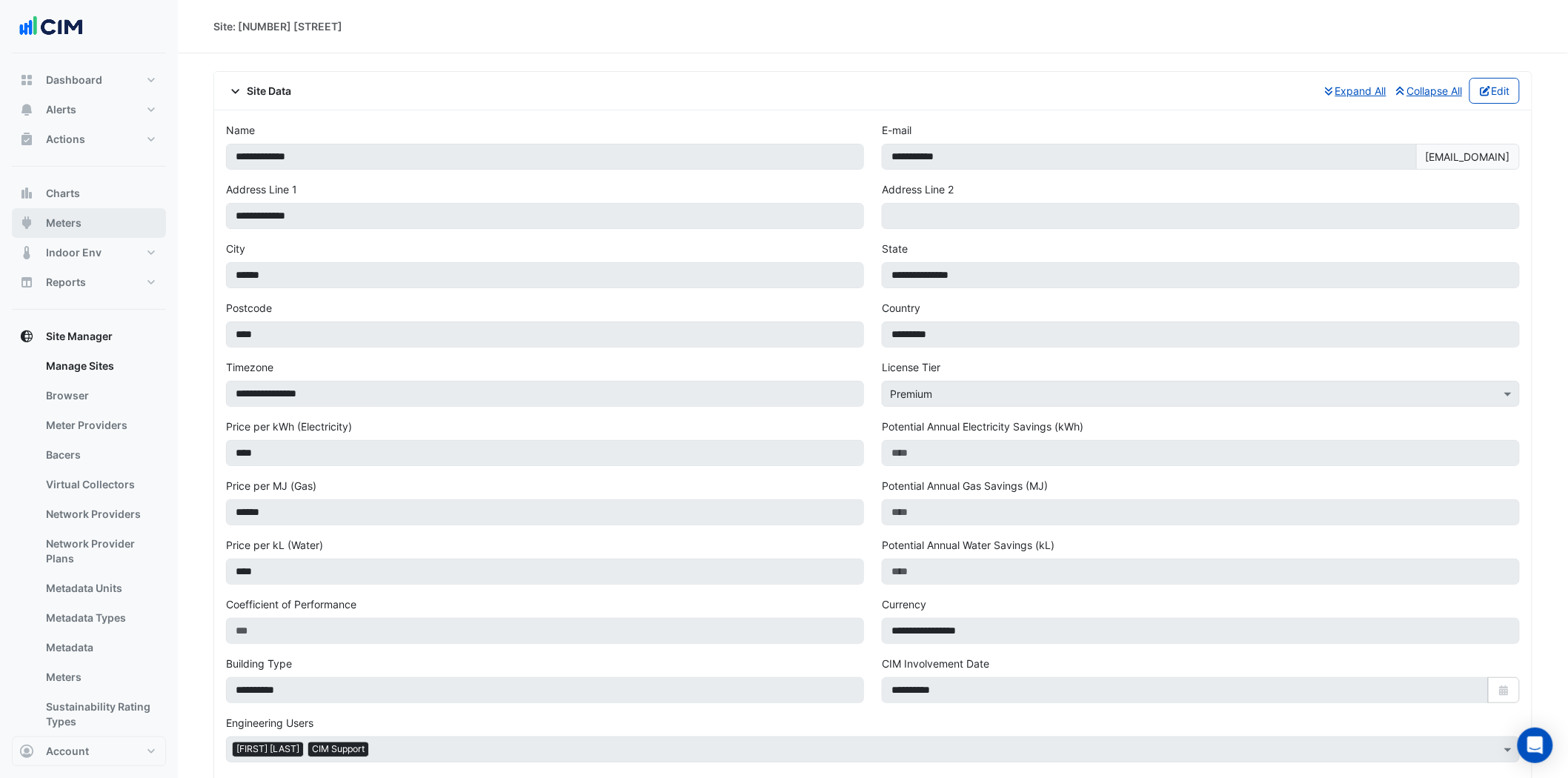 click on "Meters" at bounding box center (64, 223) 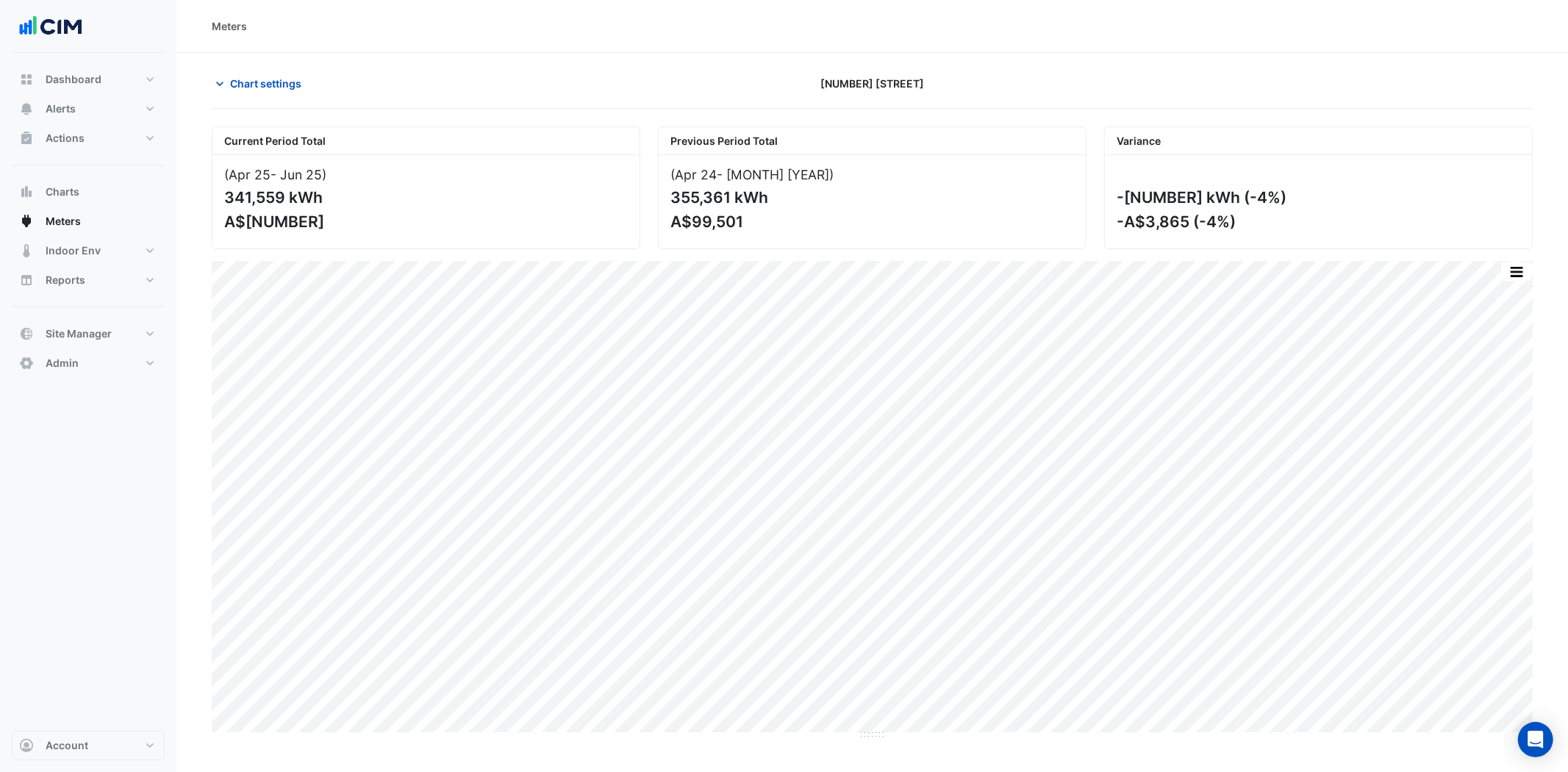 drag, startPoint x: 284, startPoint y: 199, endPoint x: 216, endPoint y: 193, distance: 68.26419 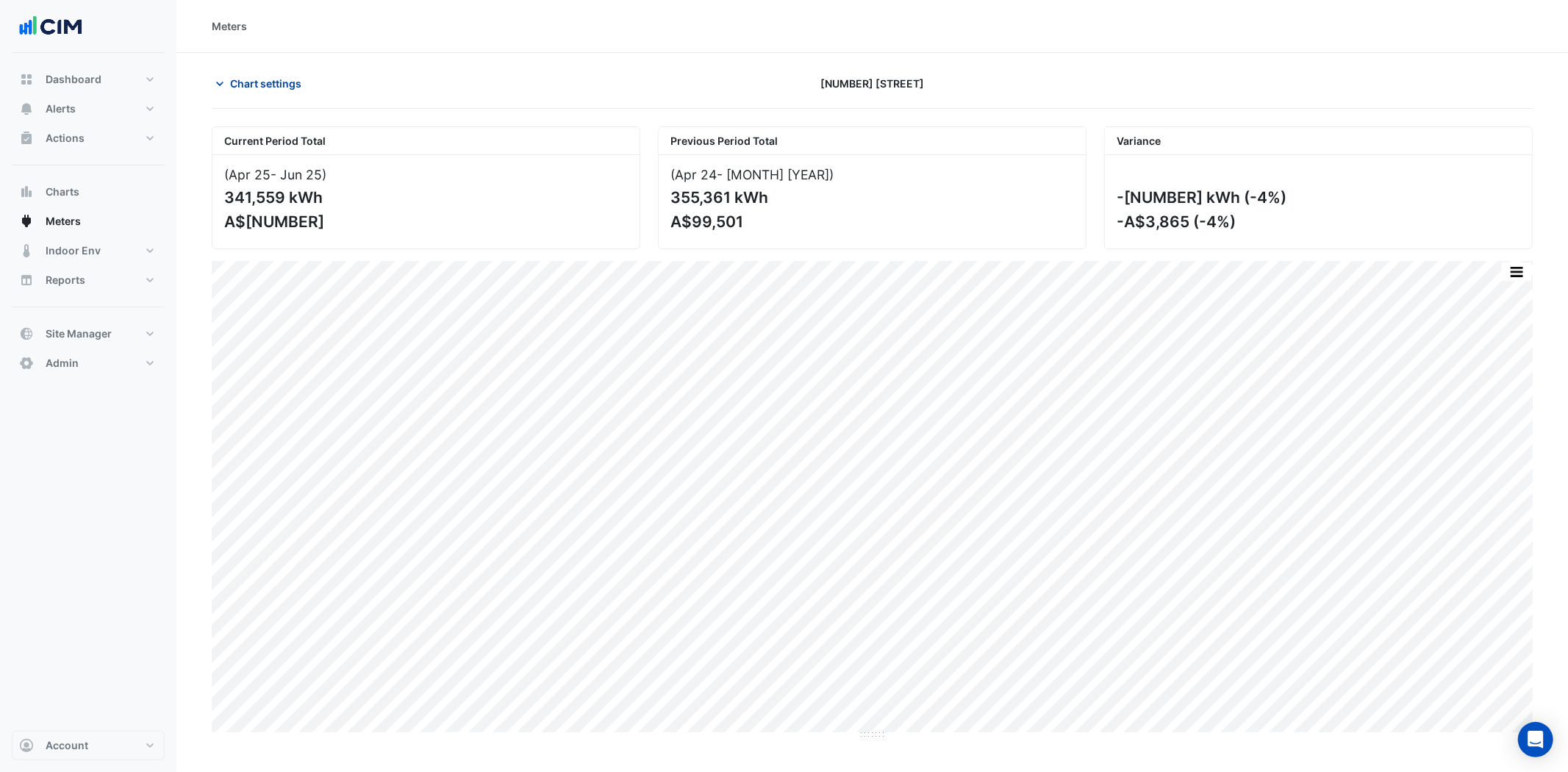 click on "Chart settings" 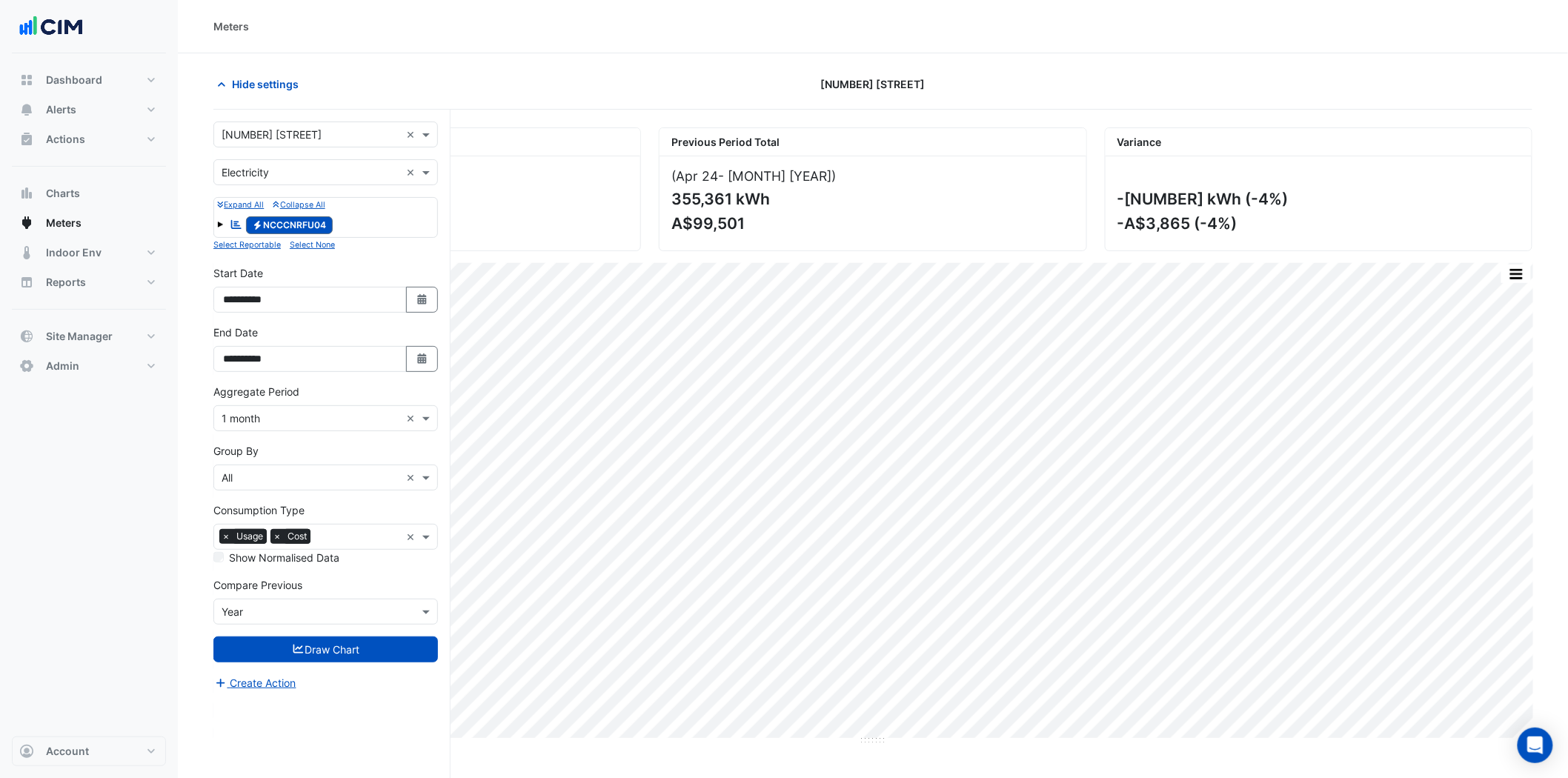 click at bounding box center (310, 135) 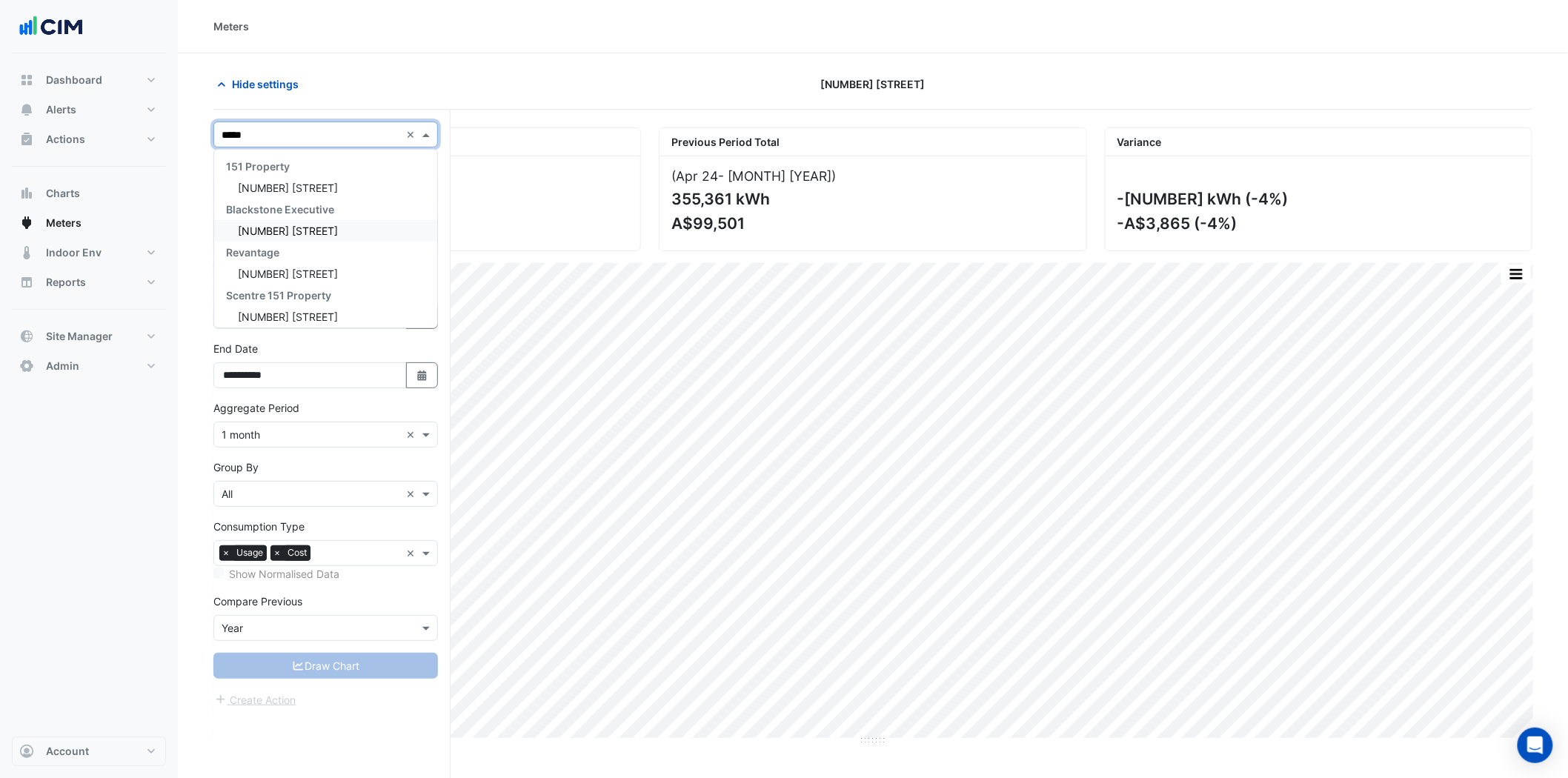 type on "******" 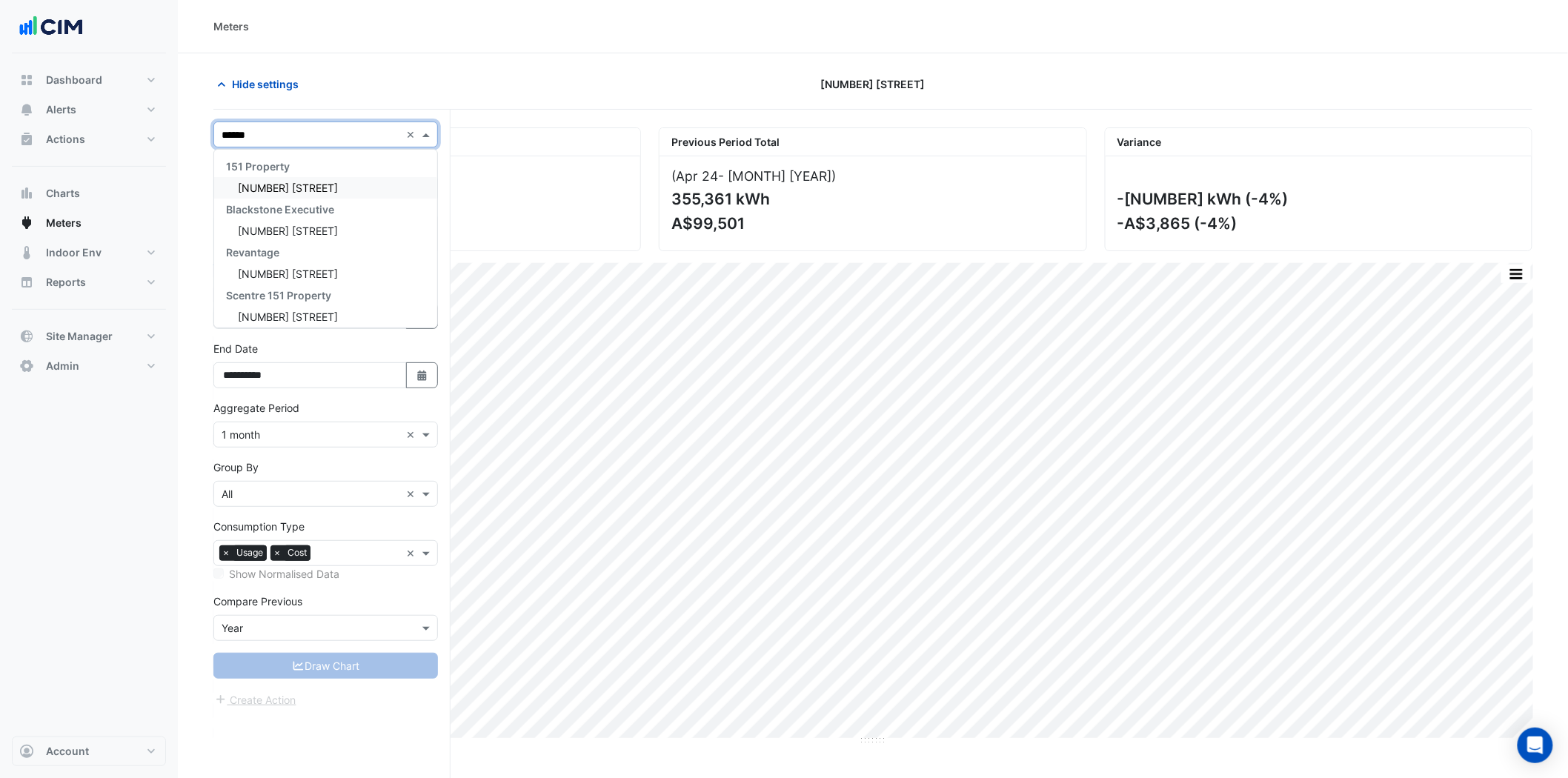 click on "[NUMBER] [STREET]" at bounding box center (325, 187) 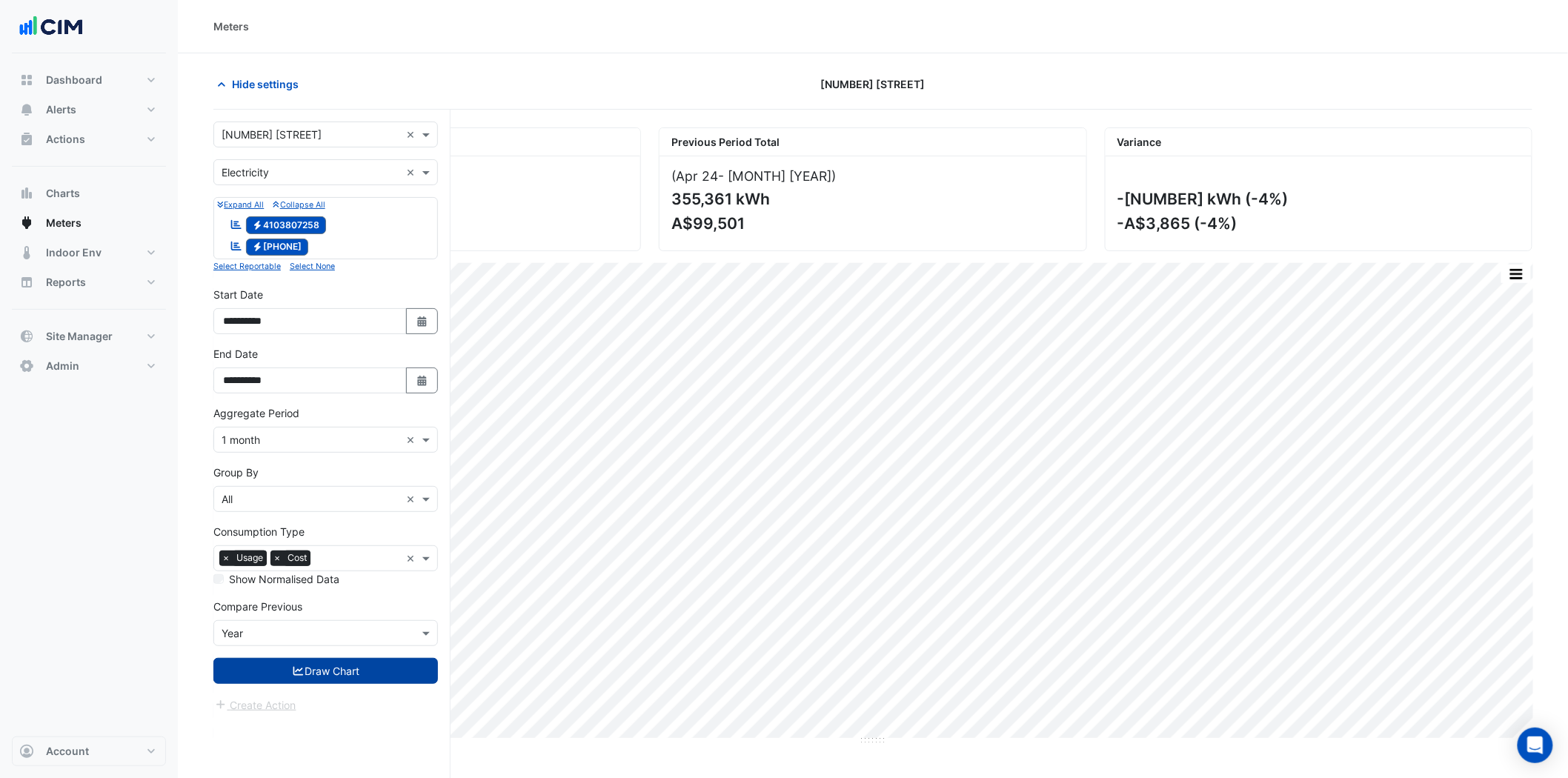 click on "Draw Chart" at bounding box center (325, 671) 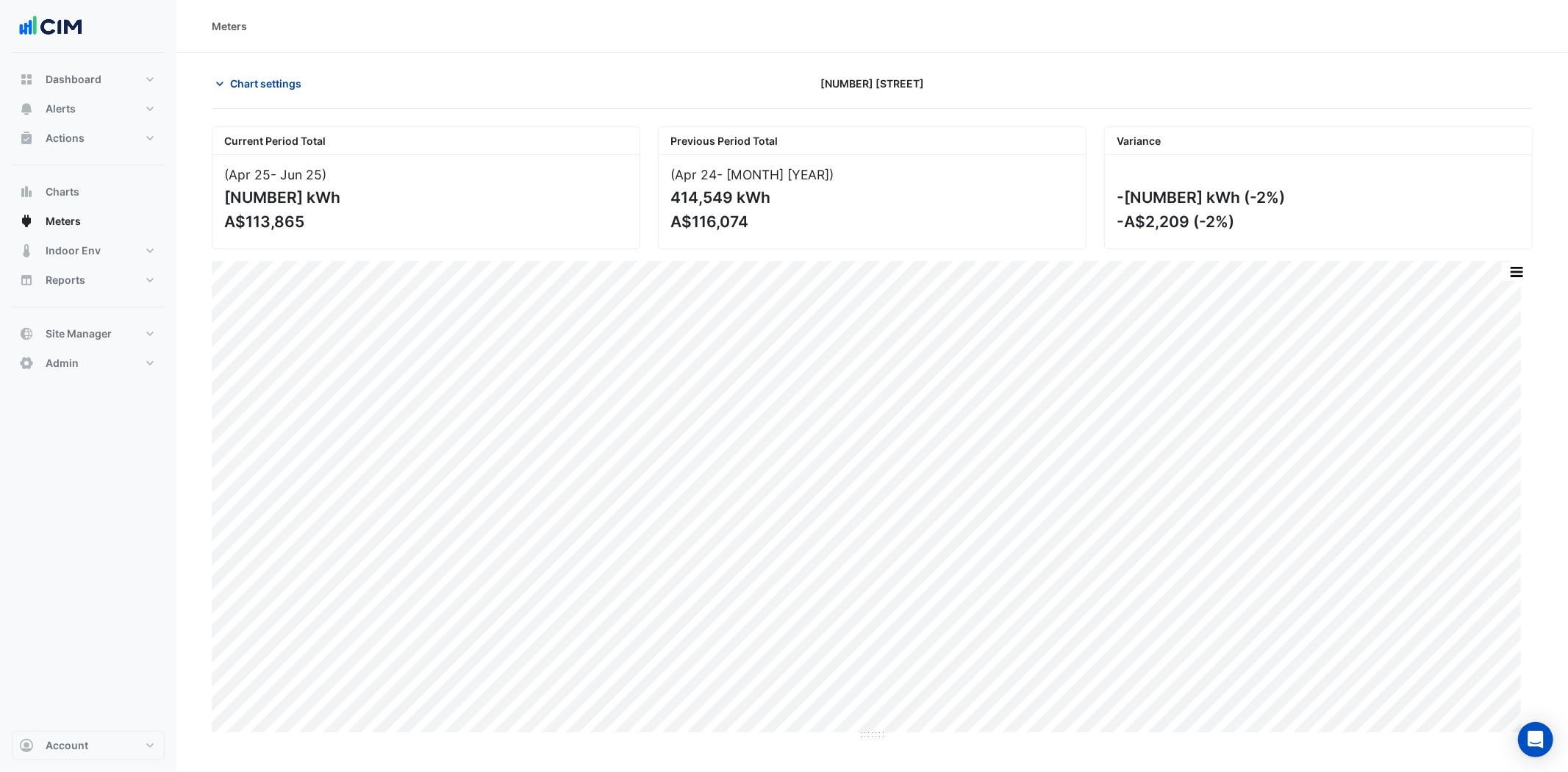 click on "Chart settings" 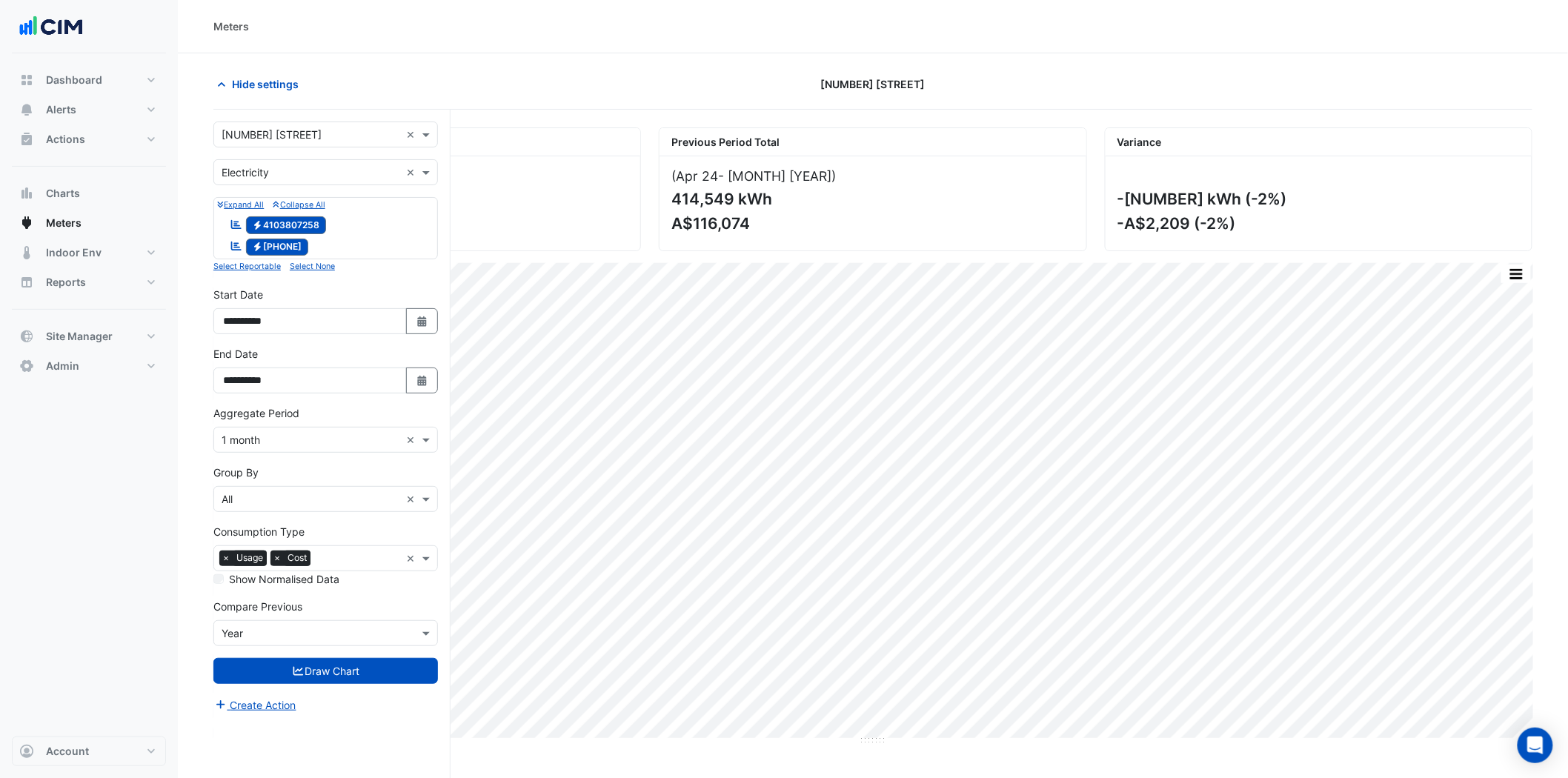 click at bounding box center (310, 135) 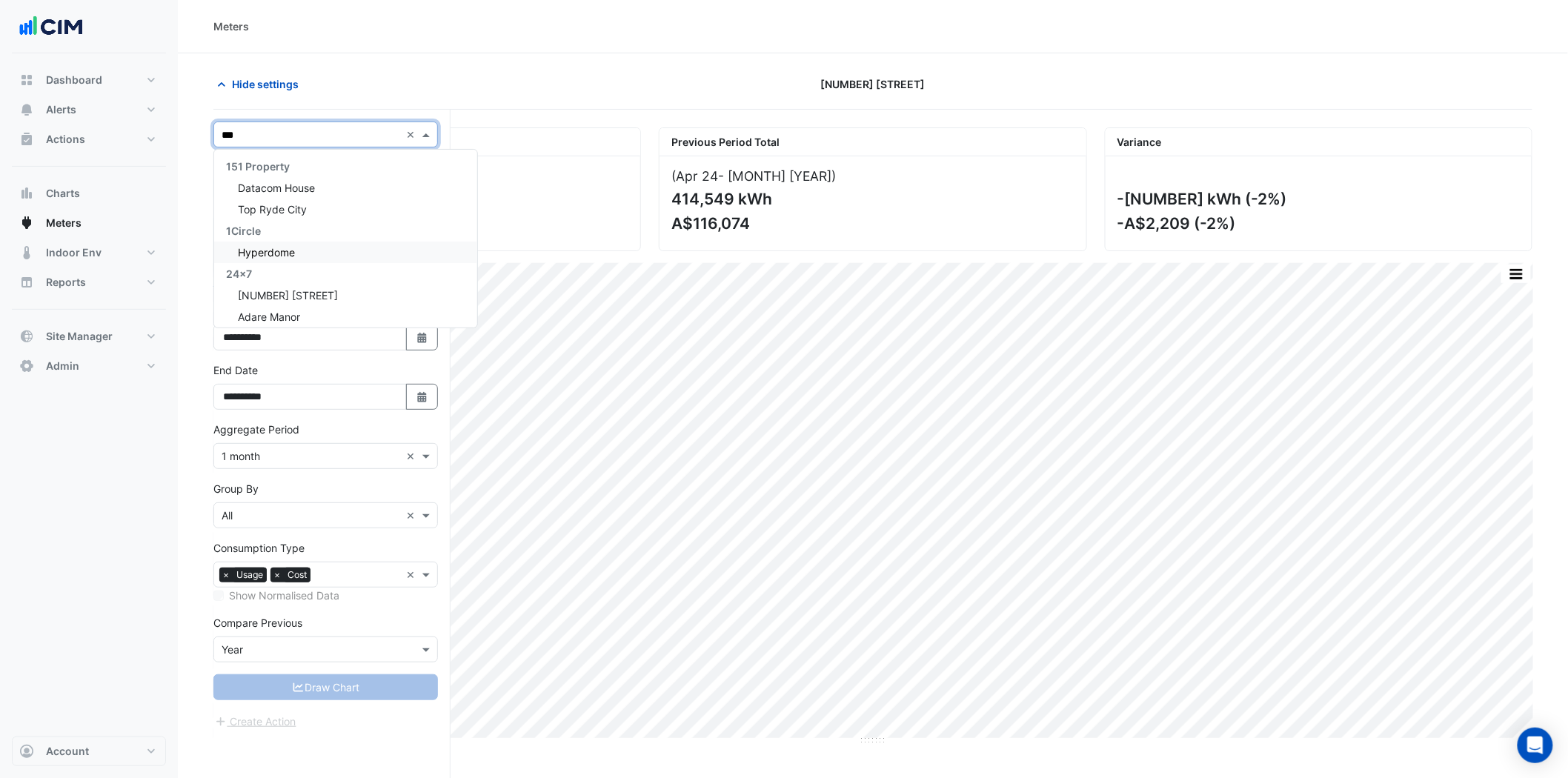 type on "****" 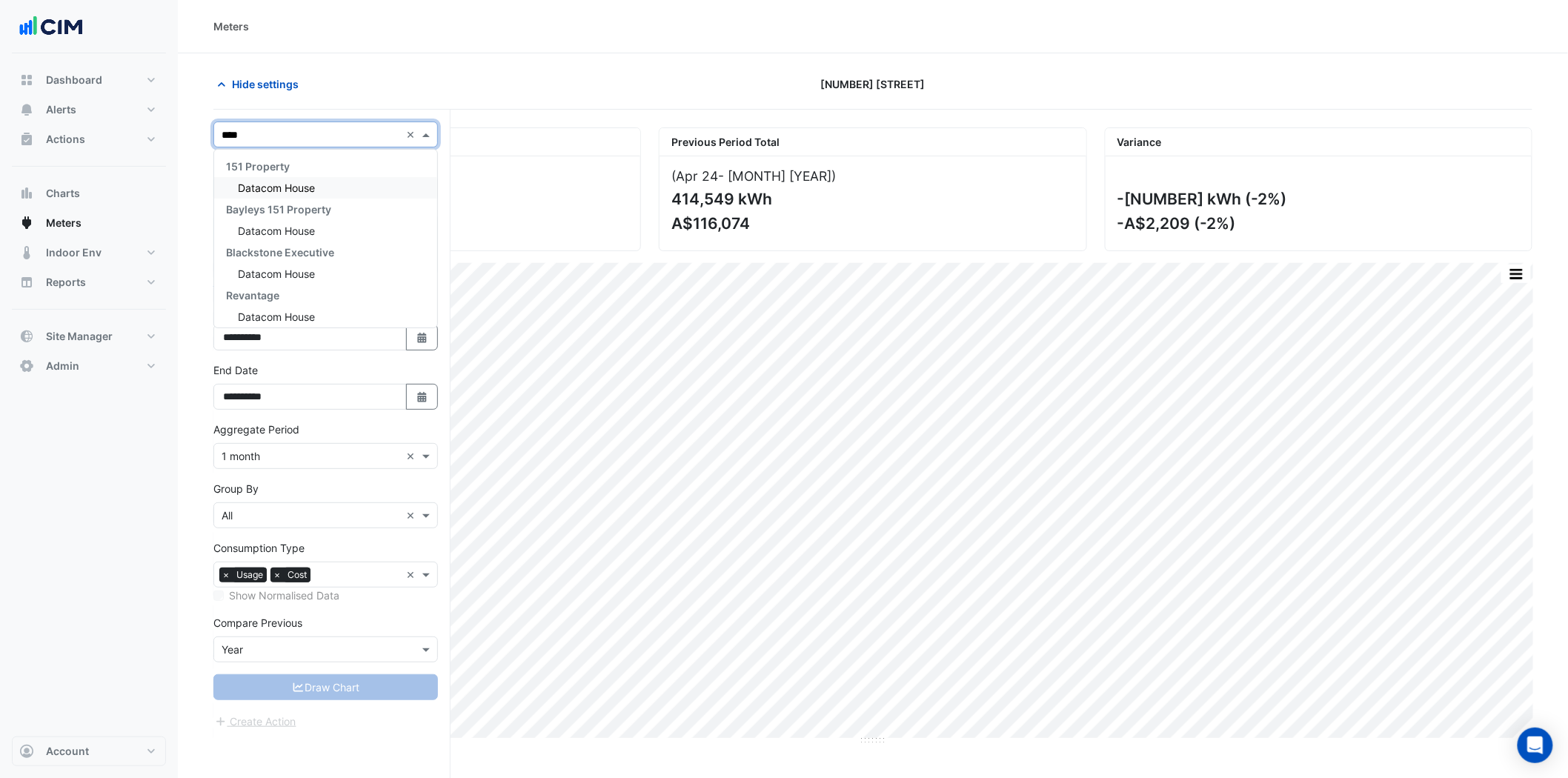 type 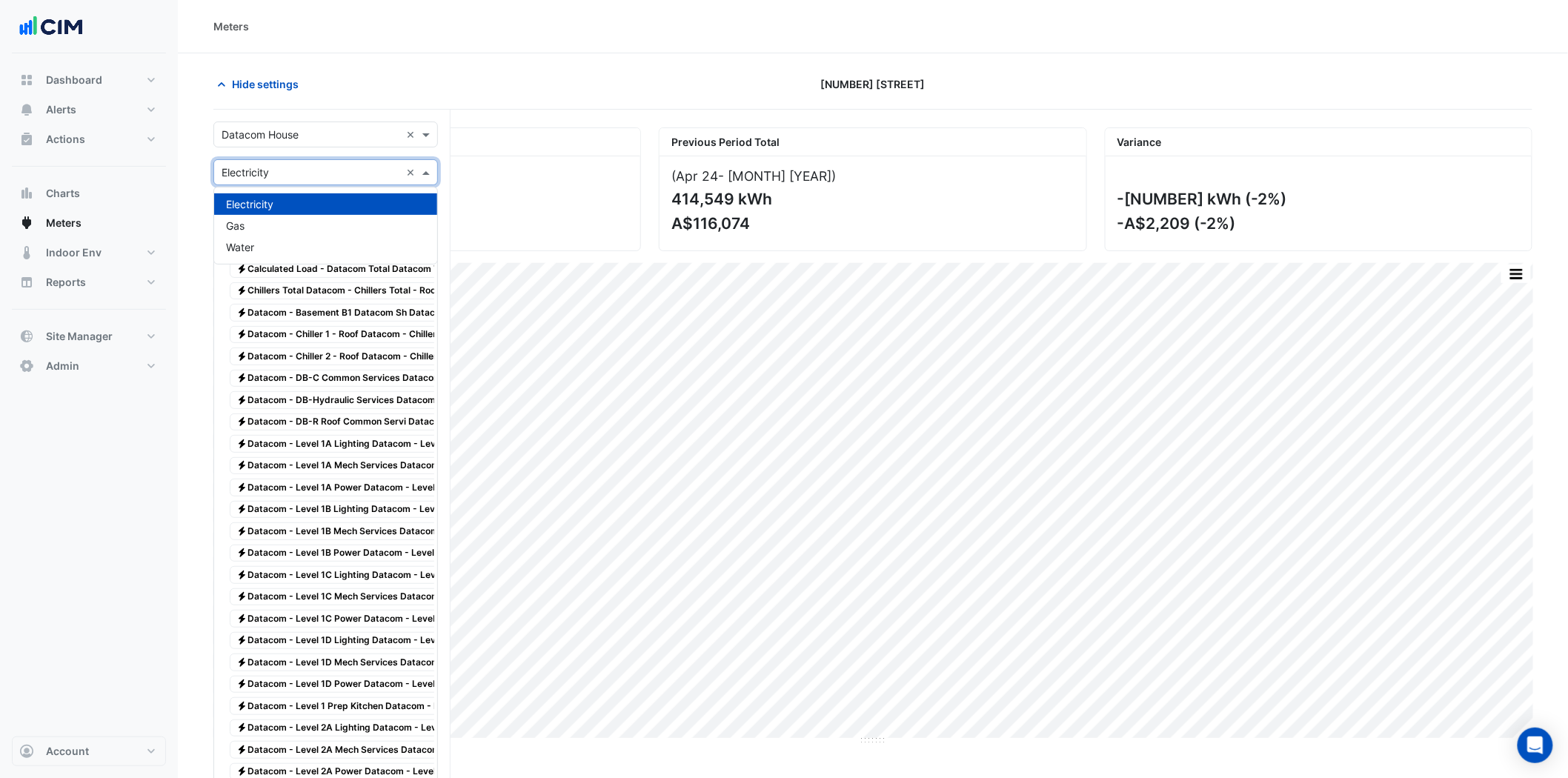 click at bounding box center (310, 173) 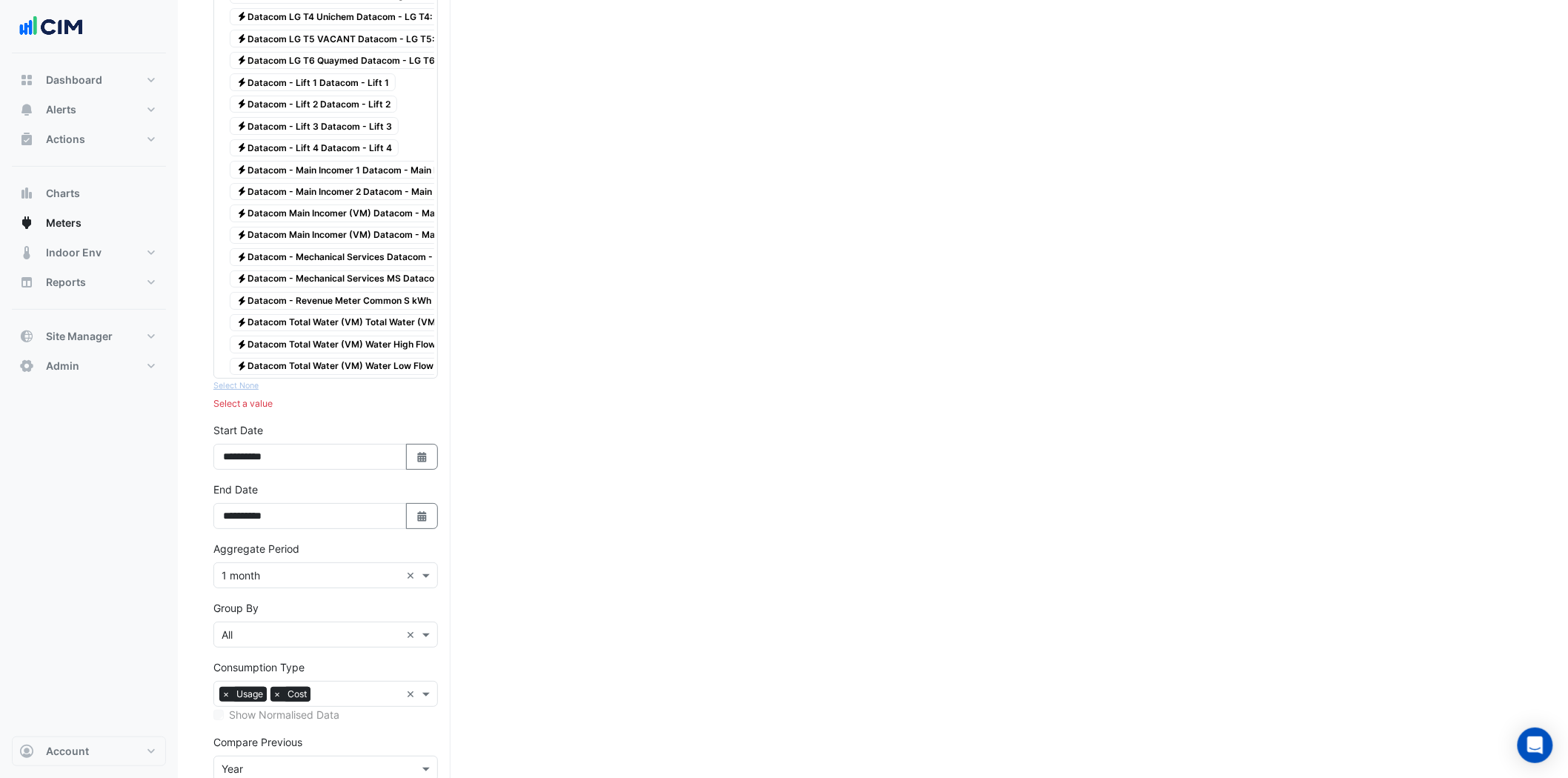 scroll, scrollTop: 2353, scrollLeft: 0, axis: vertical 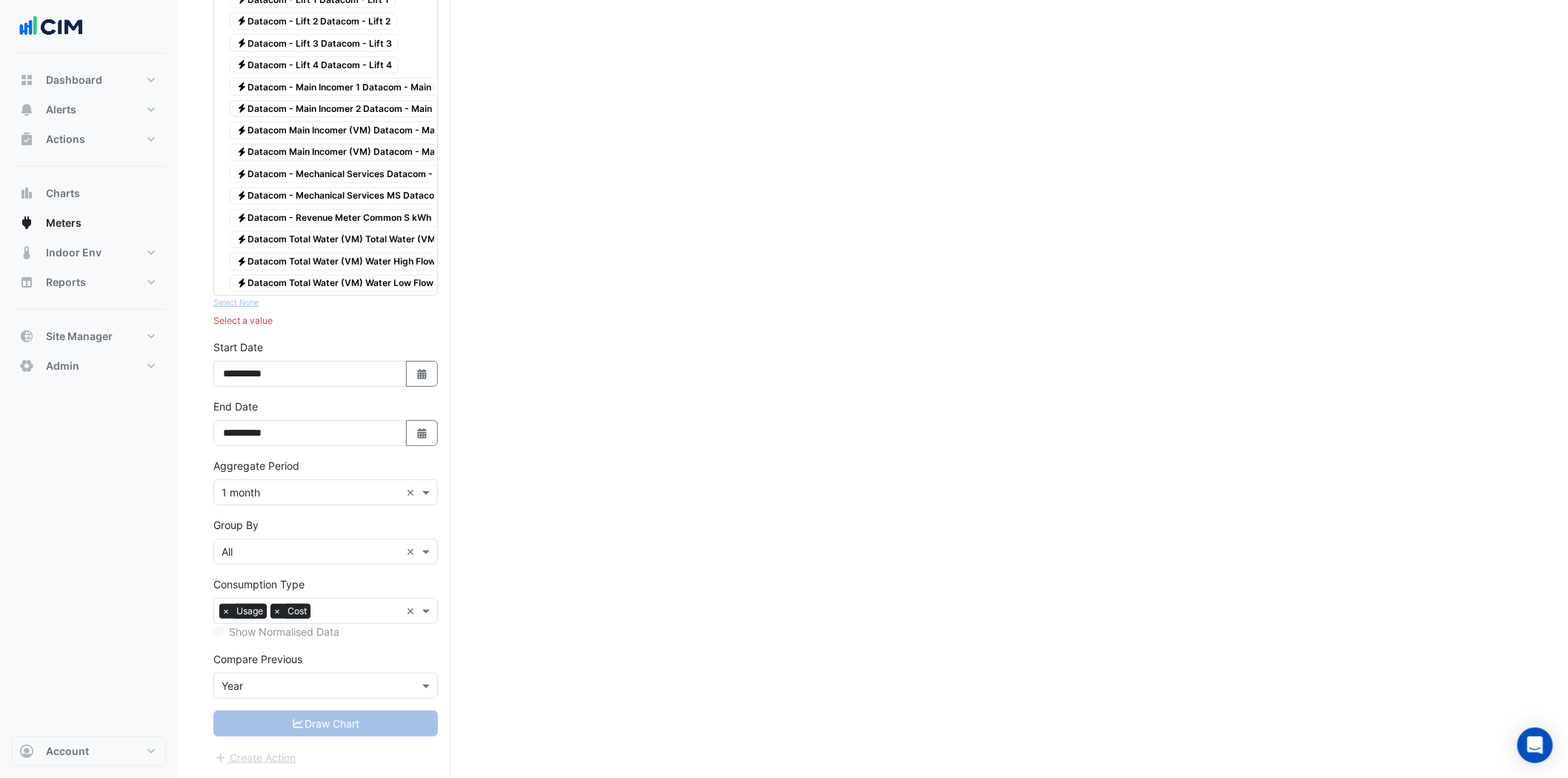click on "Electricity Datacom Total Water (VM) Total Water (VM)" at bounding box center [338, 240] 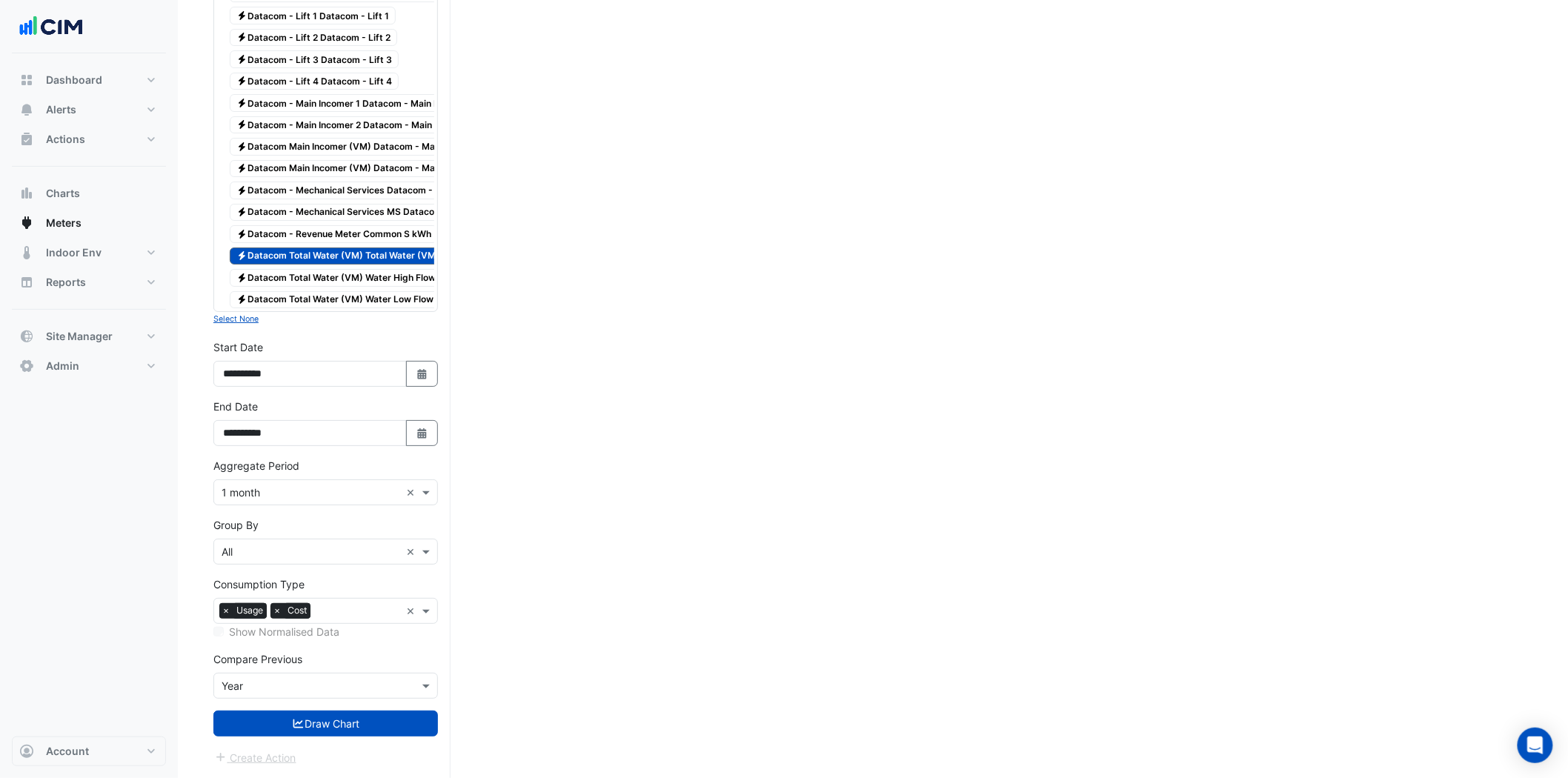 click on "Electricity Datacom Total Water (VM) Total Water (VM)" at bounding box center [338, 256] 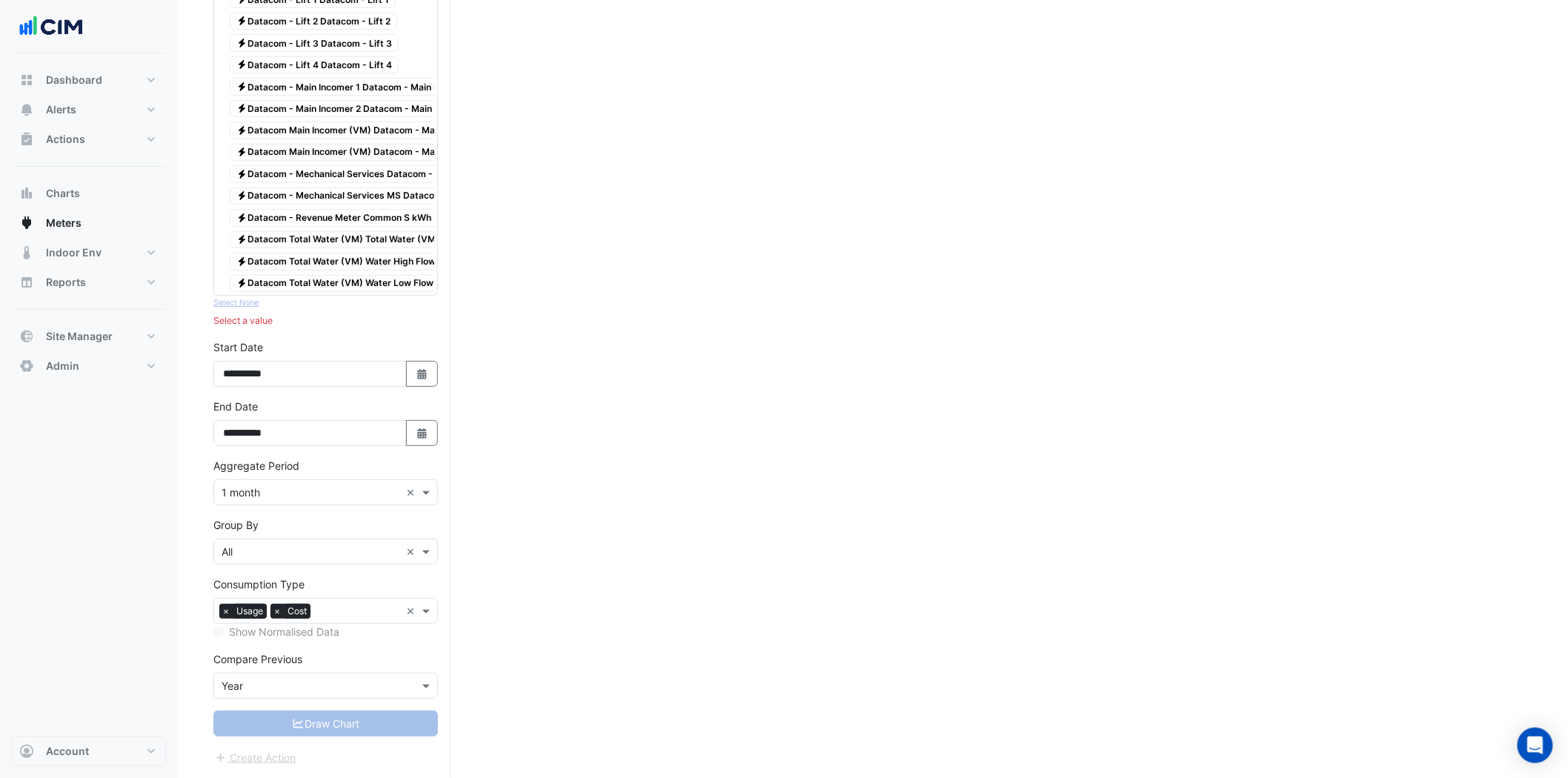 click on "Electricity
Datacom - Main Incomer 1 Datacom - Main Incomer 1" at bounding box center (356, 87) 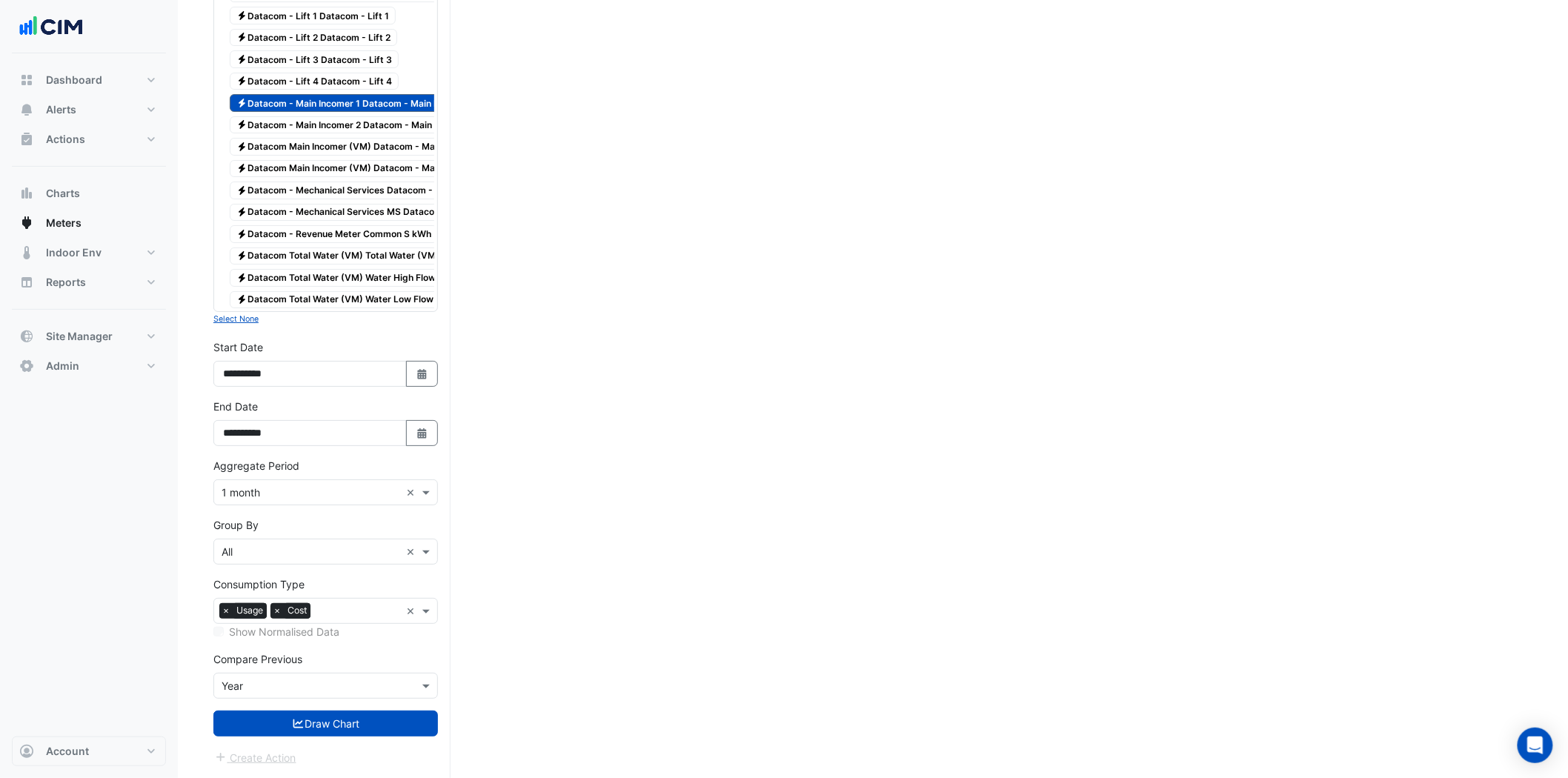 click on "Electricity
Datacom - Main Incomer 2 Datacom - Main Incomer 2" at bounding box center [356, 125] 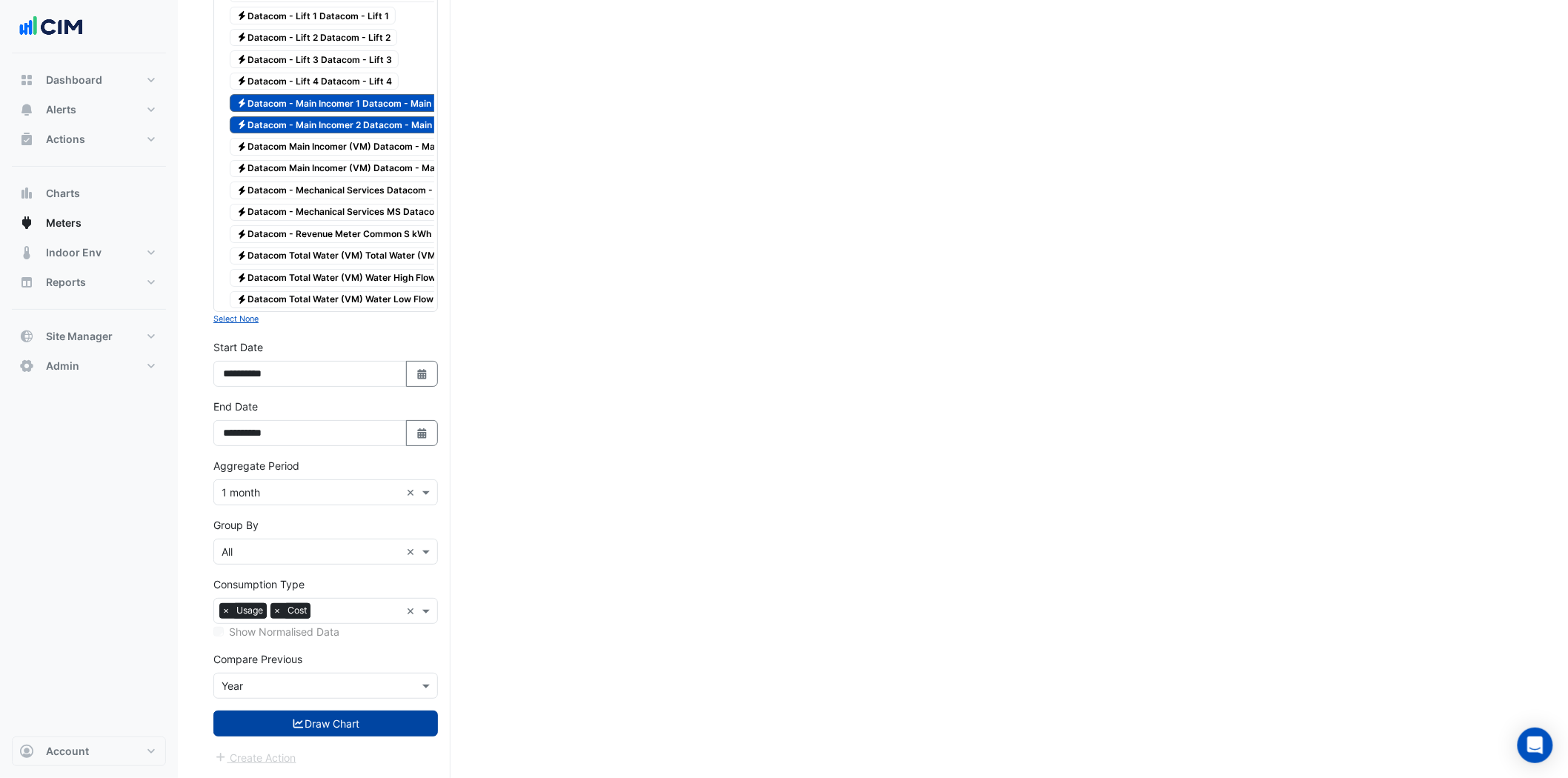 drag, startPoint x: 365, startPoint y: 727, endPoint x: 416, endPoint y: 724, distance: 51.088159 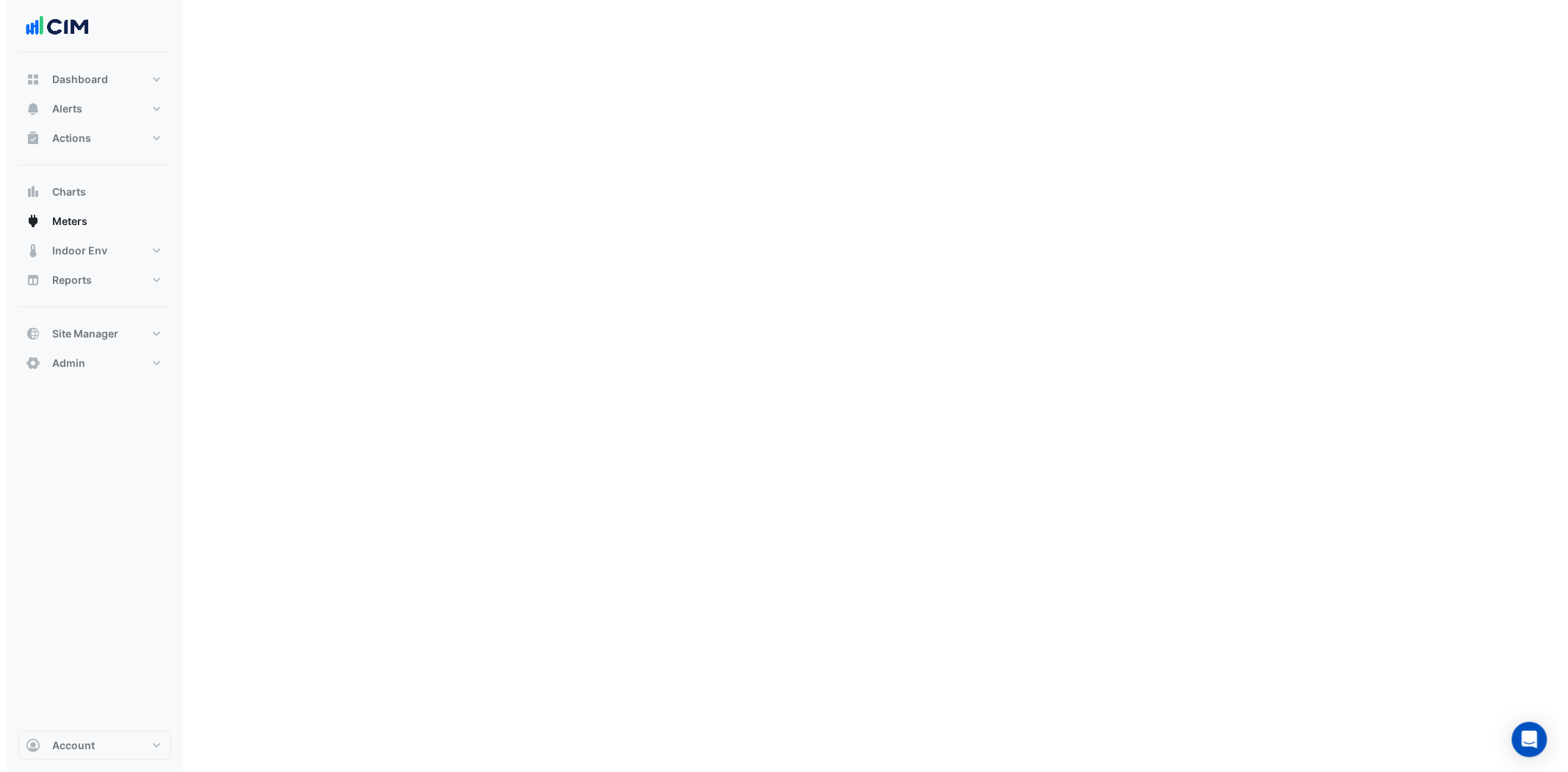scroll, scrollTop: 0, scrollLeft: 0, axis: both 